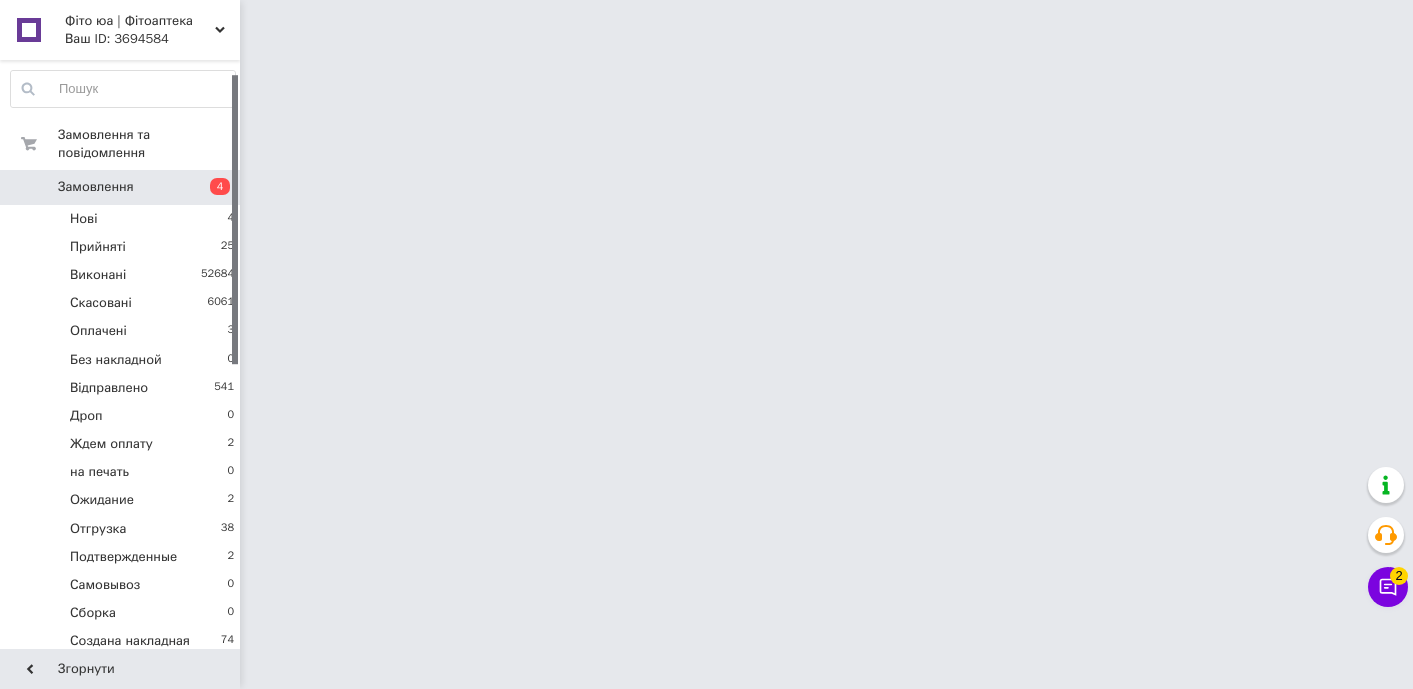 scroll, scrollTop: 0, scrollLeft: 0, axis: both 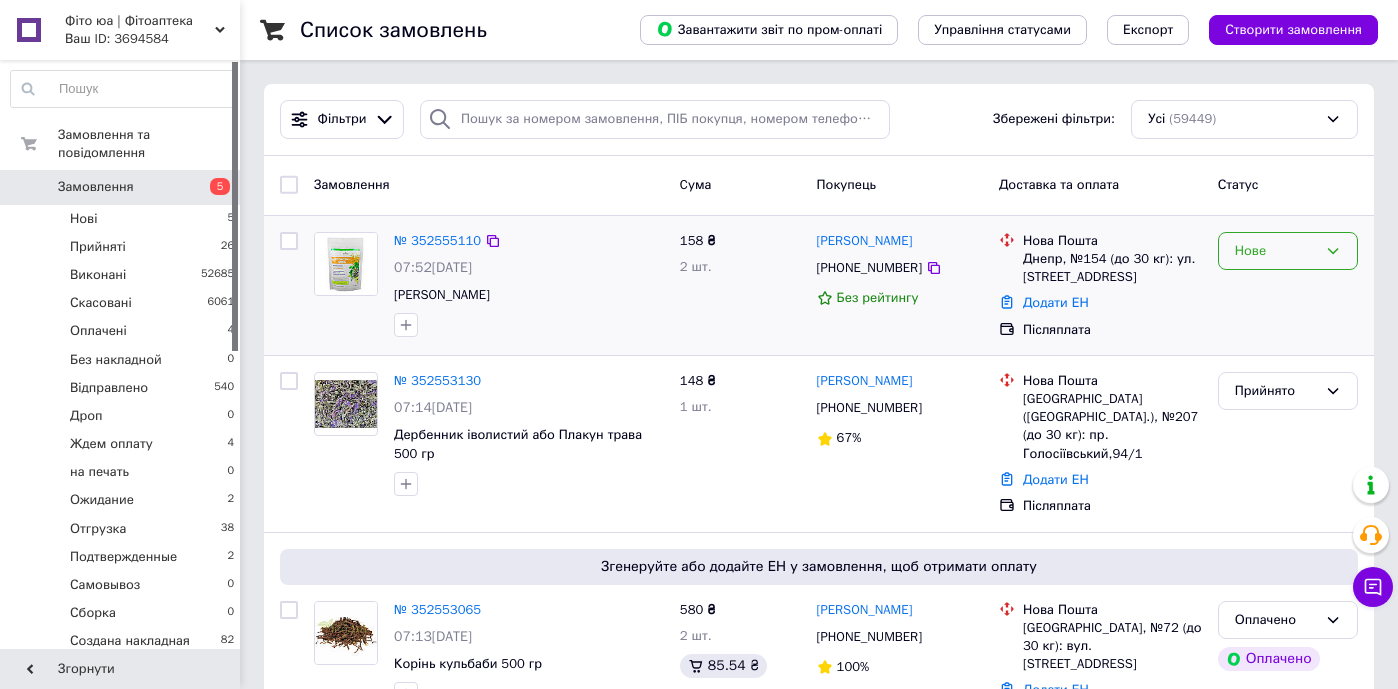 click on "Нове" at bounding box center (1276, 251) 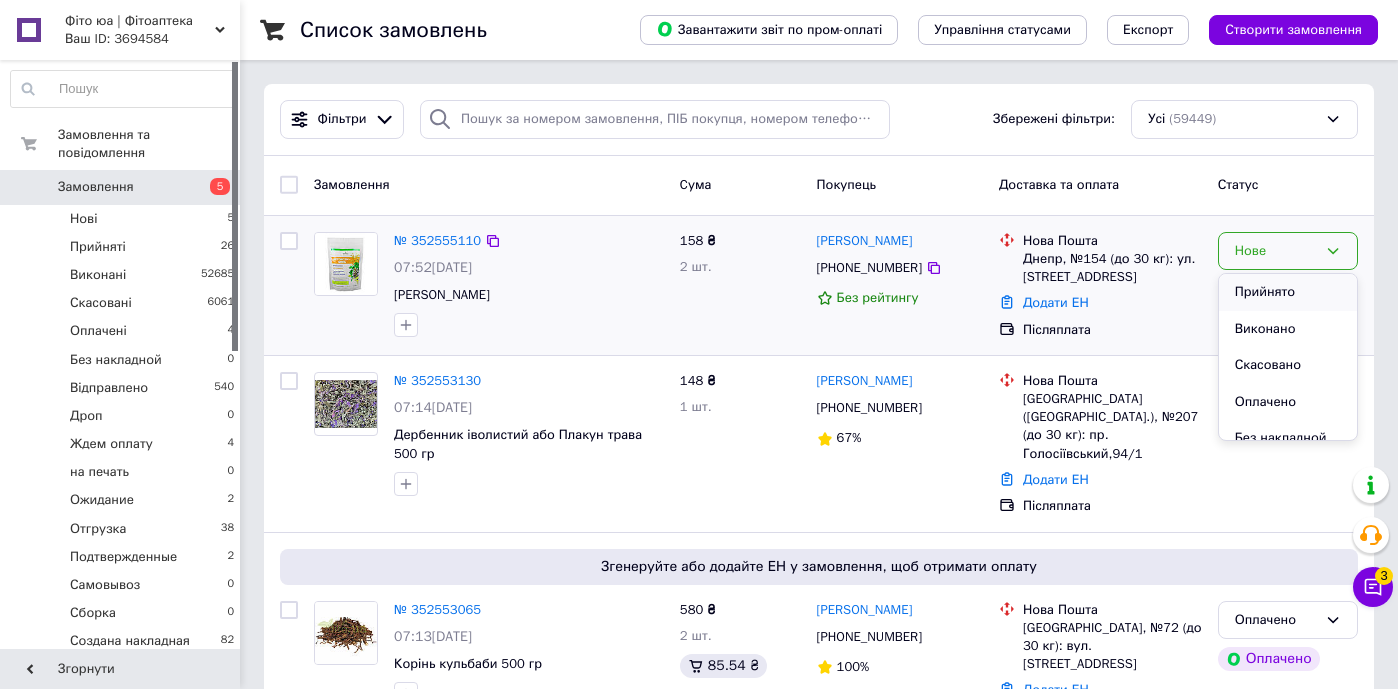 click on "Прийнято" at bounding box center [1288, 292] 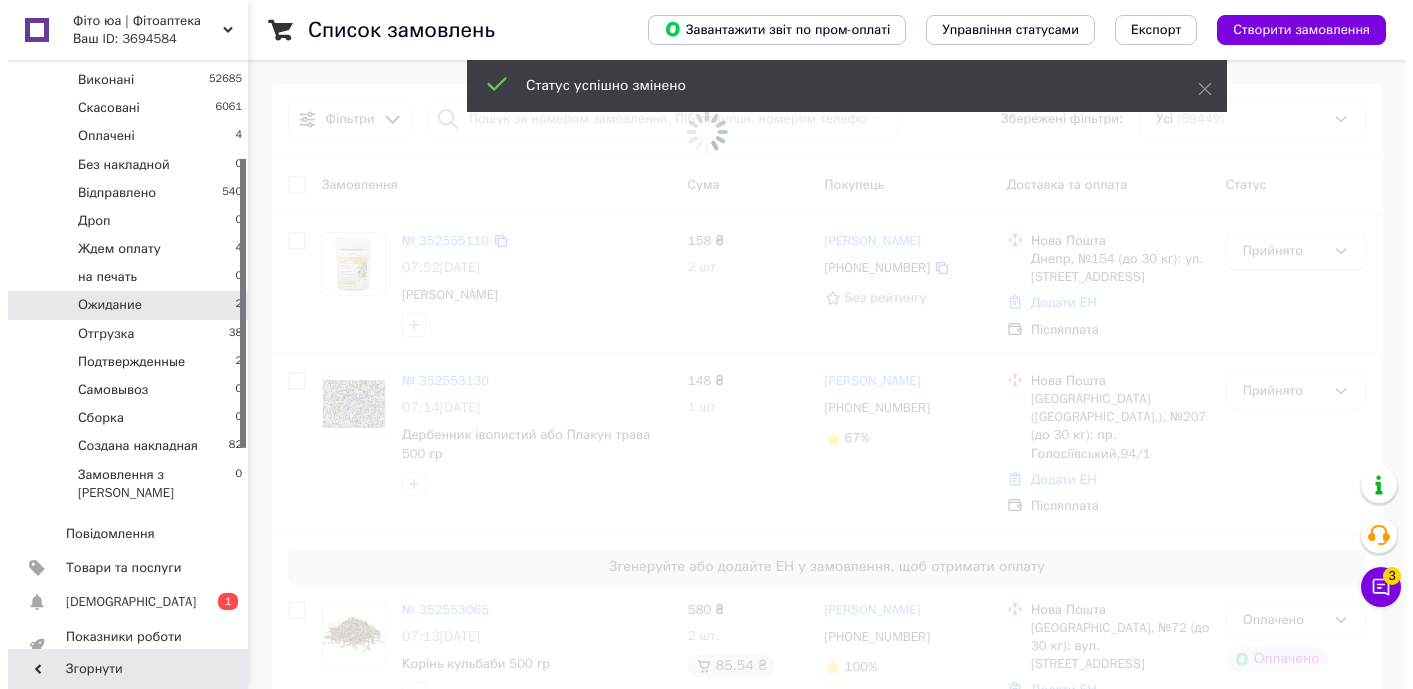 scroll, scrollTop: 201, scrollLeft: 0, axis: vertical 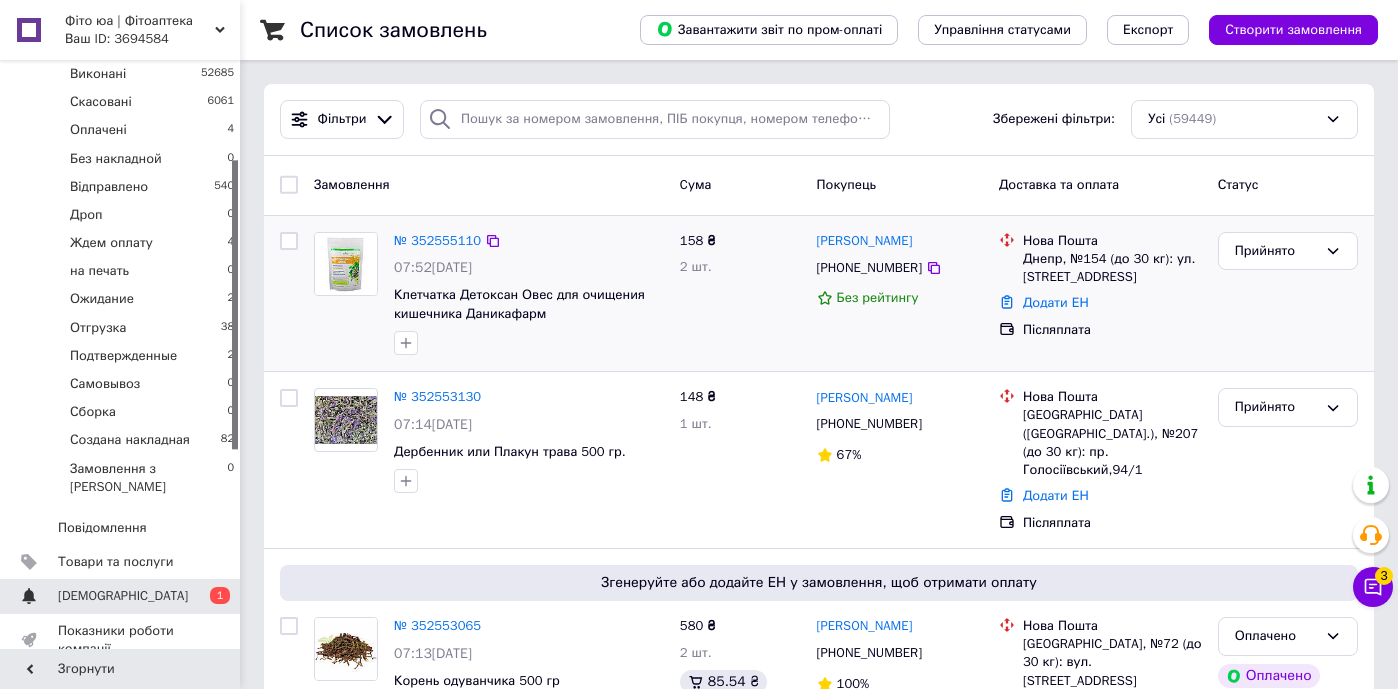 click on "[DEMOGRAPHIC_DATA]" at bounding box center (123, 596) 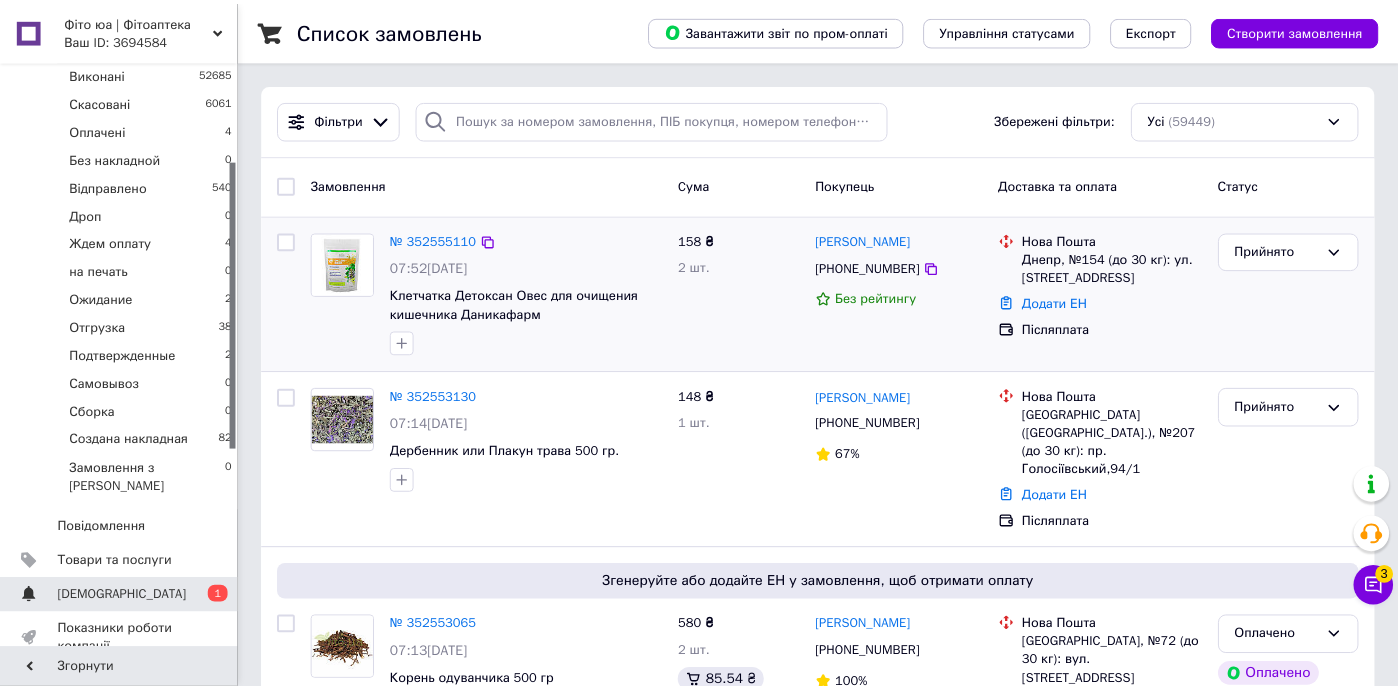 scroll, scrollTop: 51, scrollLeft: 0, axis: vertical 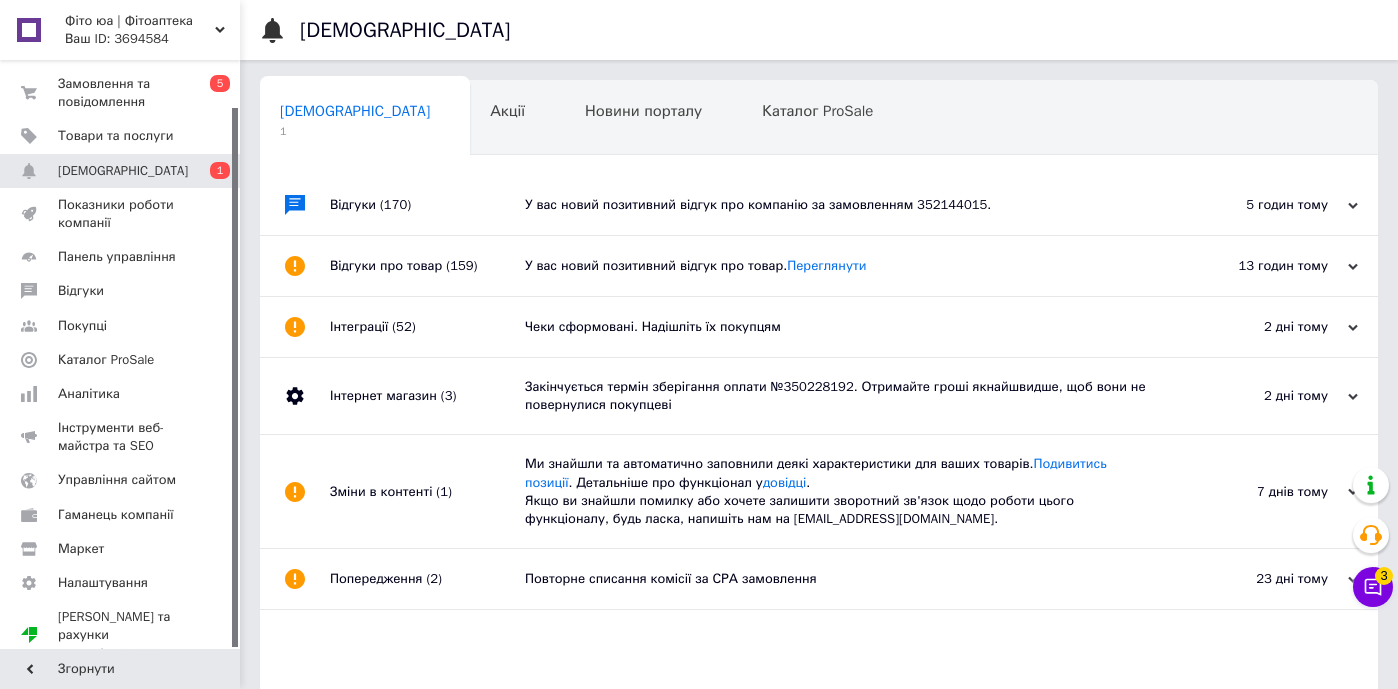 click on "Відгуки   (170)" at bounding box center [427, 205] 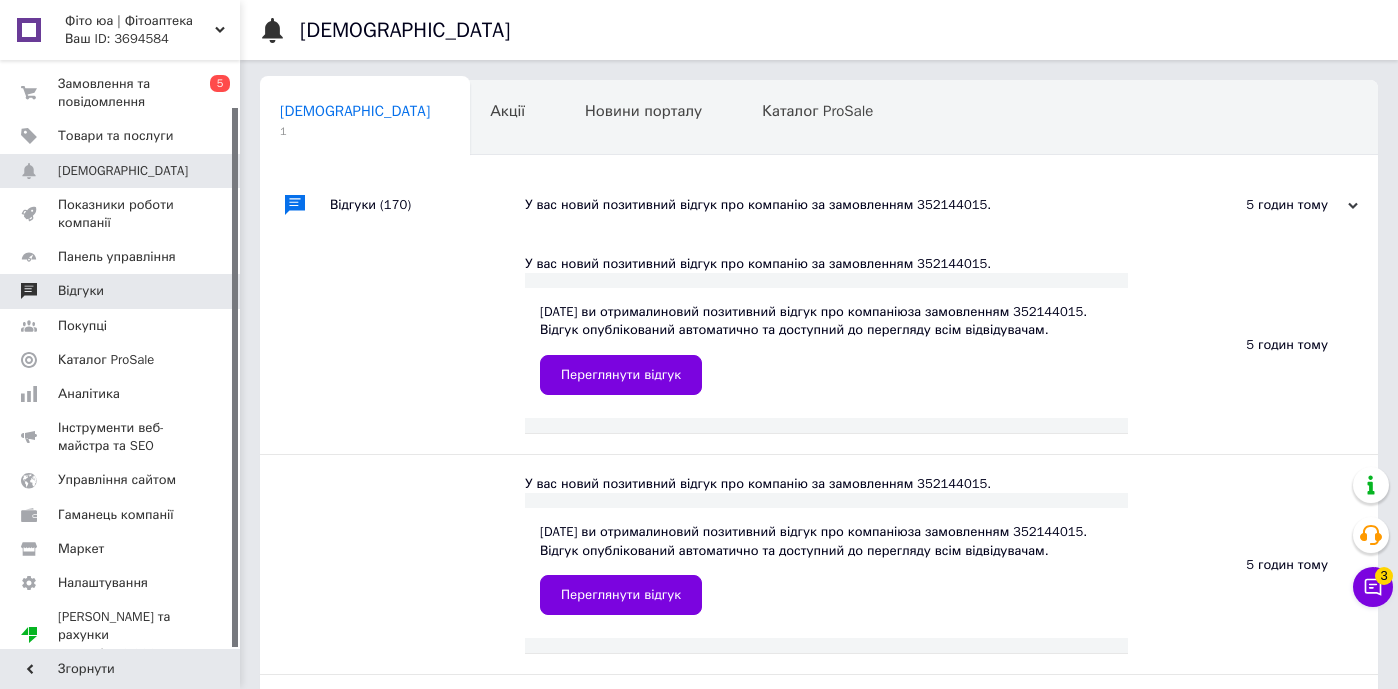 click on "Відгуки" at bounding box center [121, 291] 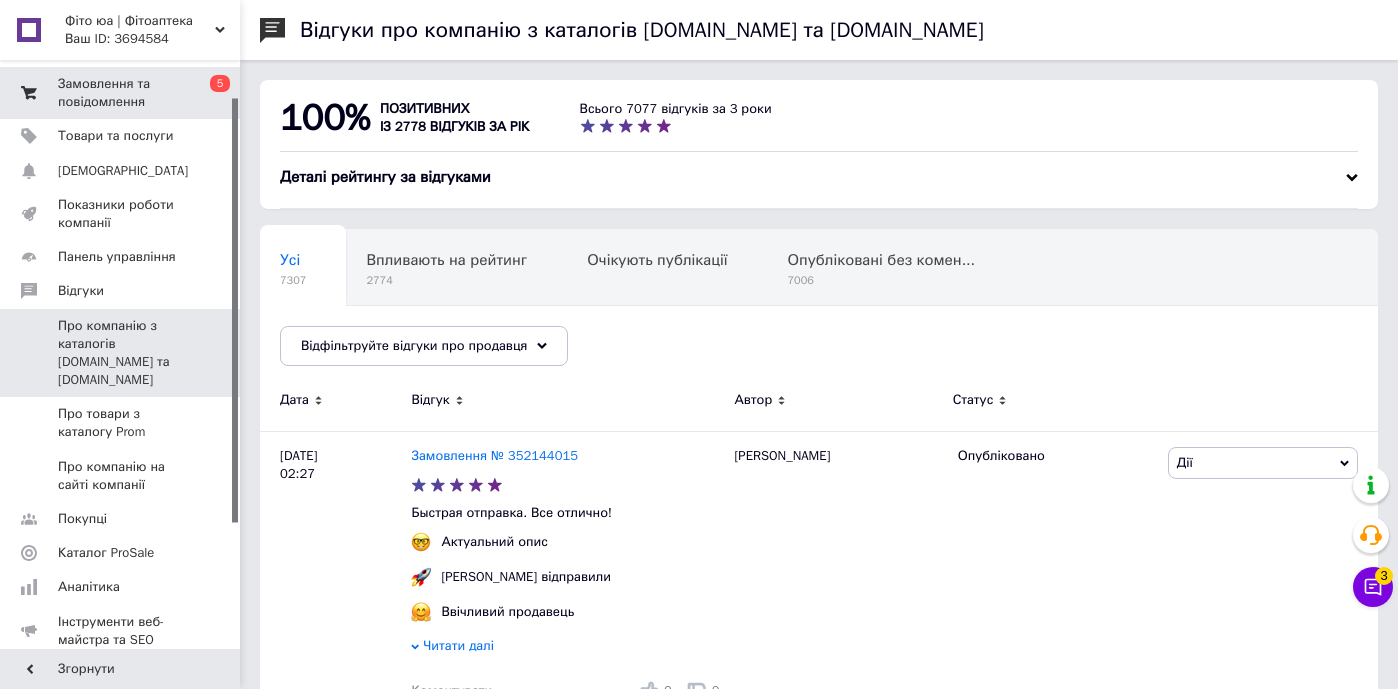 click on "Замовлення та повідомлення" at bounding box center (121, 93) 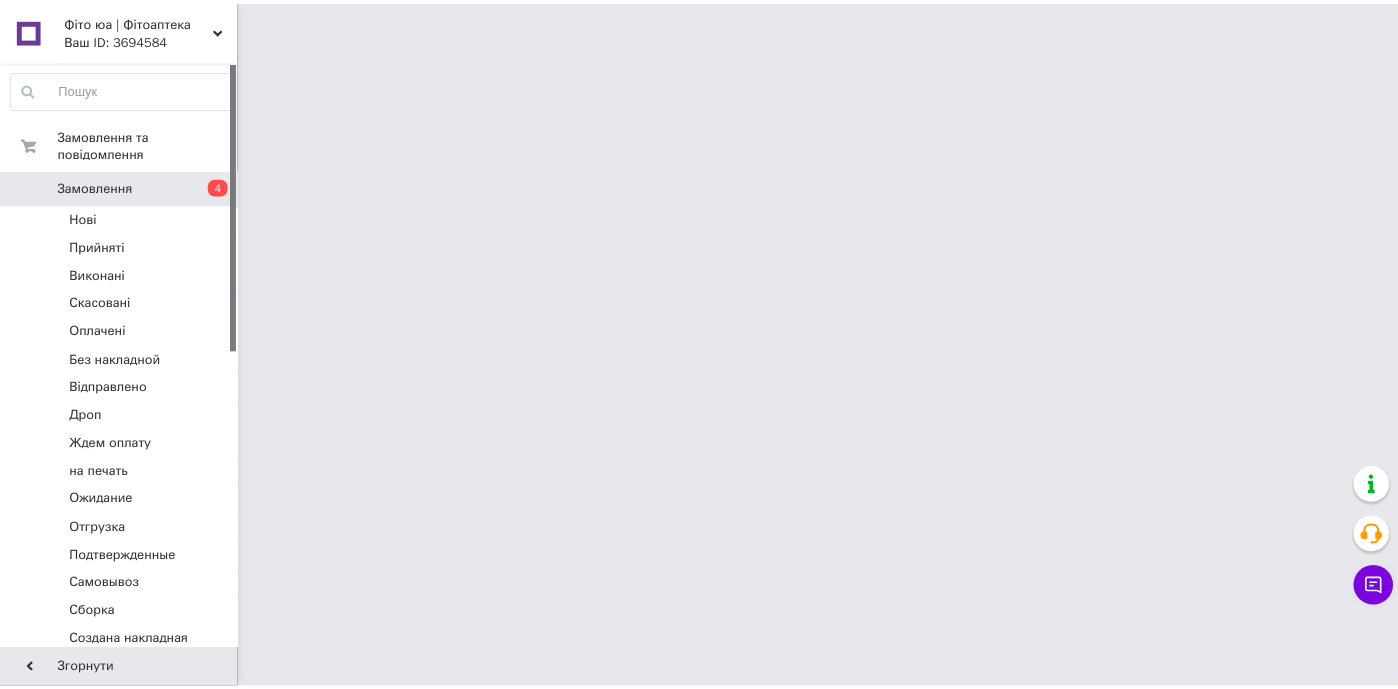 scroll, scrollTop: 0, scrollLeft: 0, axis: both 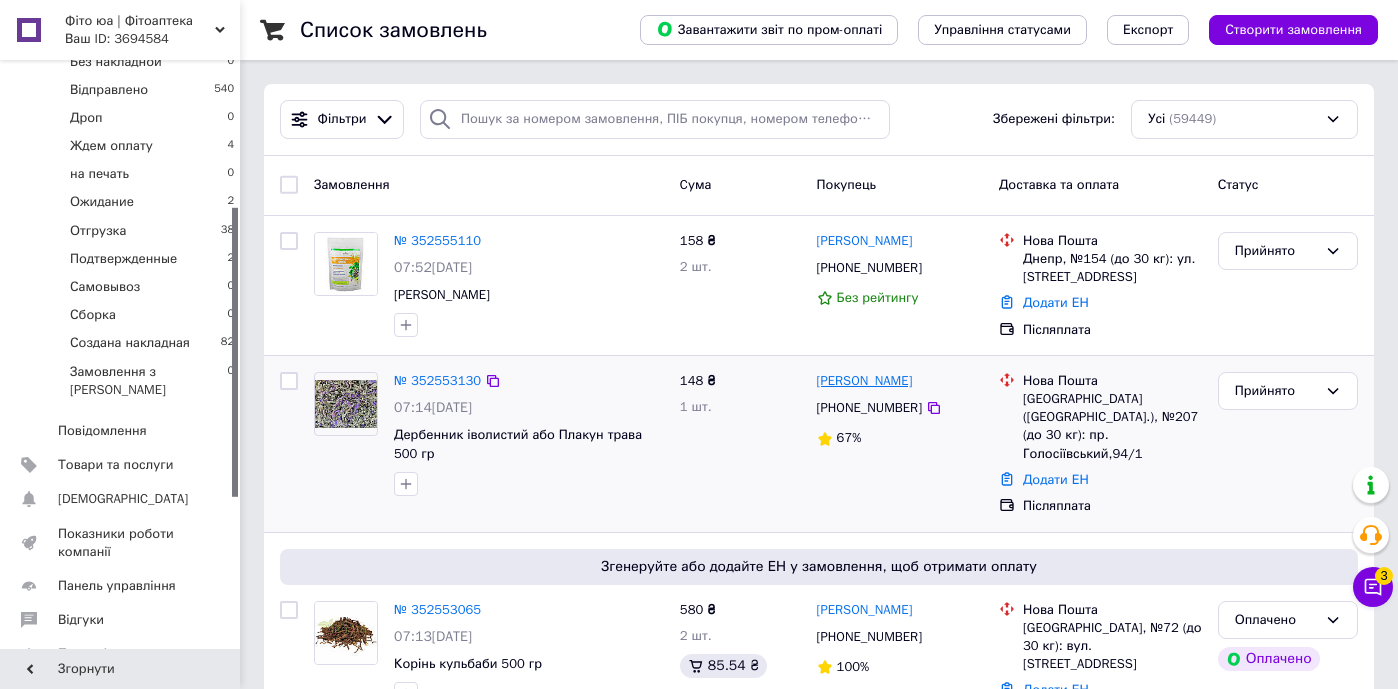 click on "[PERSON_NAME]" at bounding box center [865, 381] 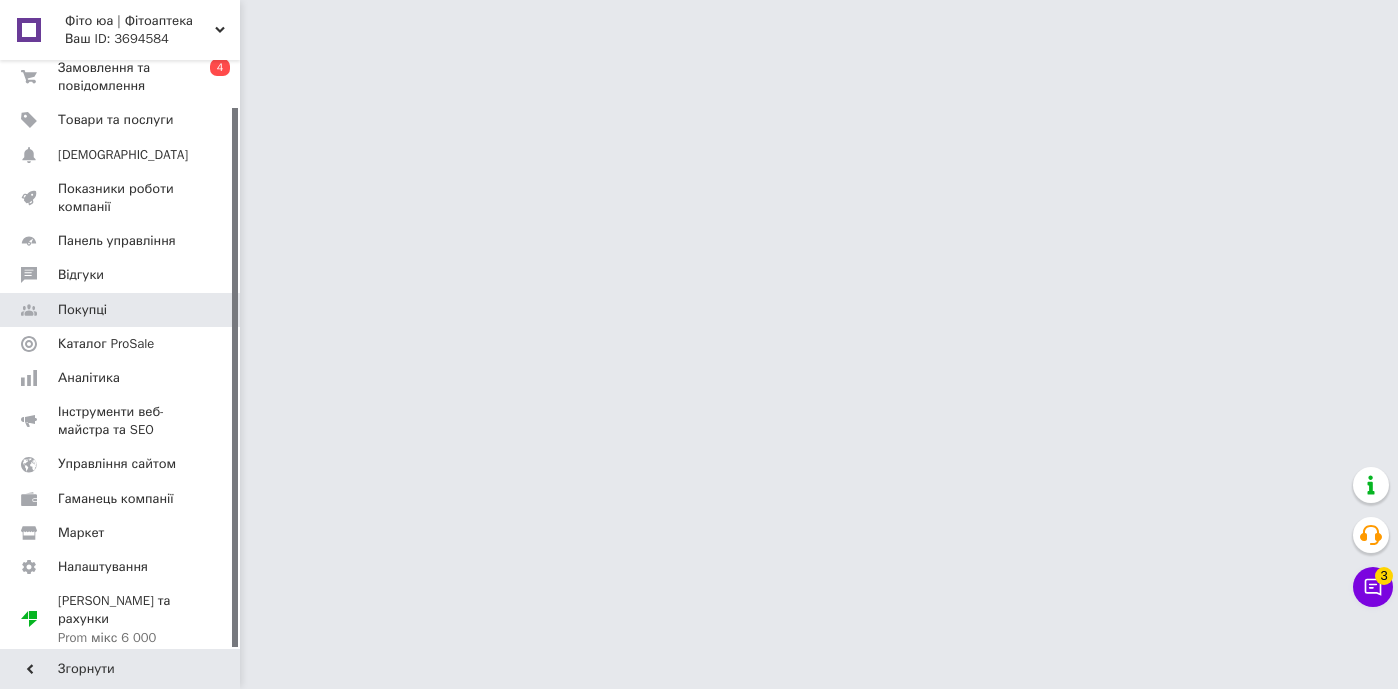 scroll, scrollTop: 51, scrollLeft: 0, axis: vertical 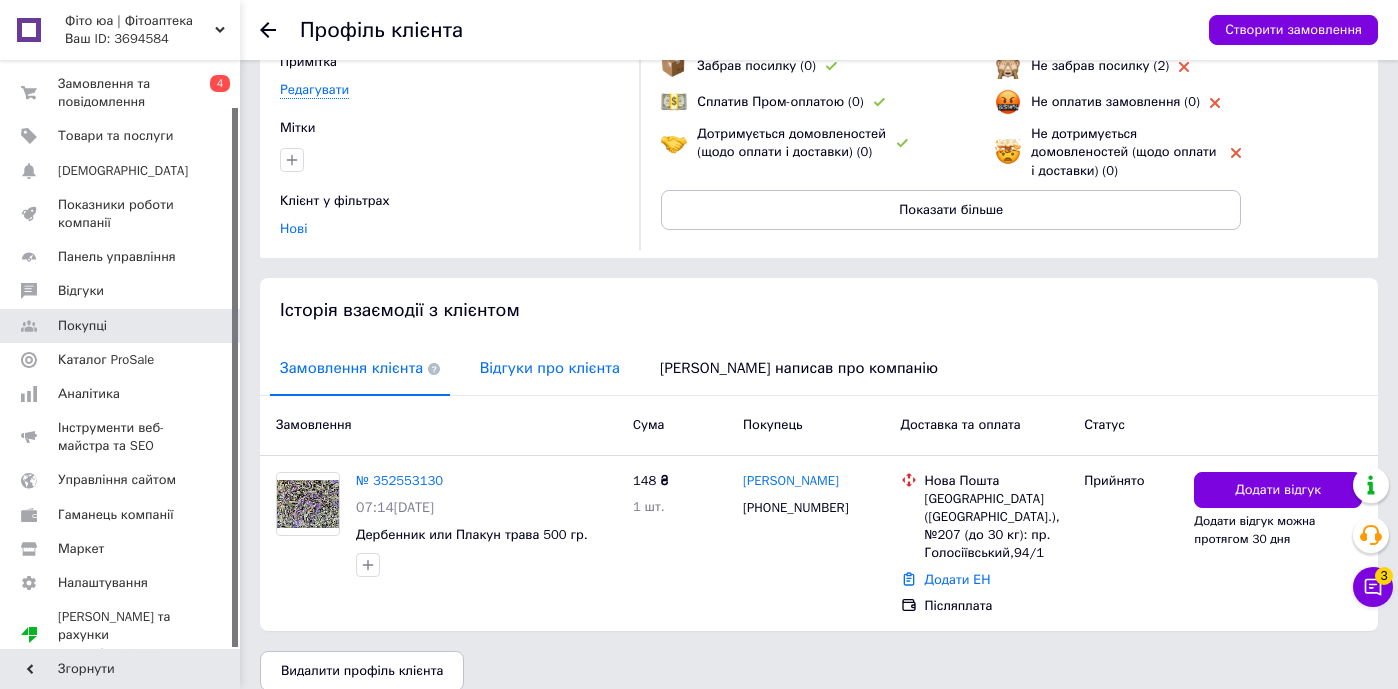 click on "Відгуки про клієнта" at bounding box center (550, 368) 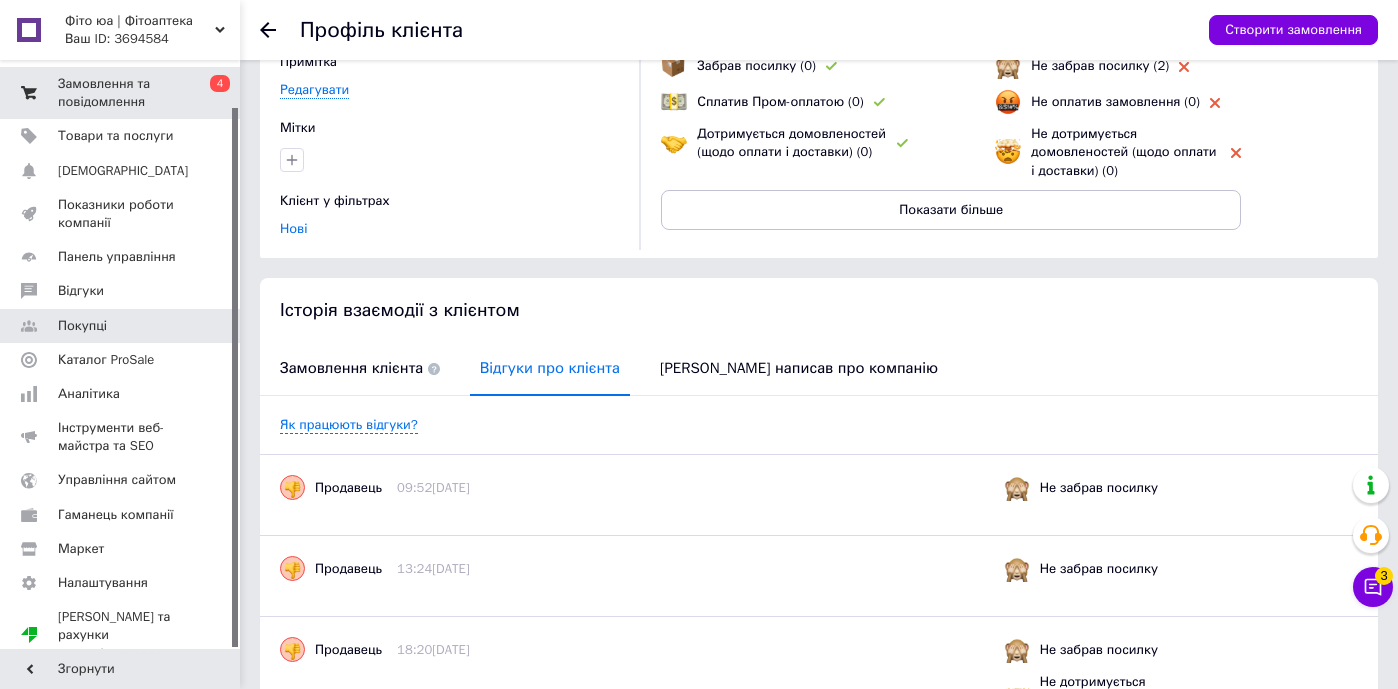 click on "Замовлення та повідомлення" at bounding box center [121, 93] 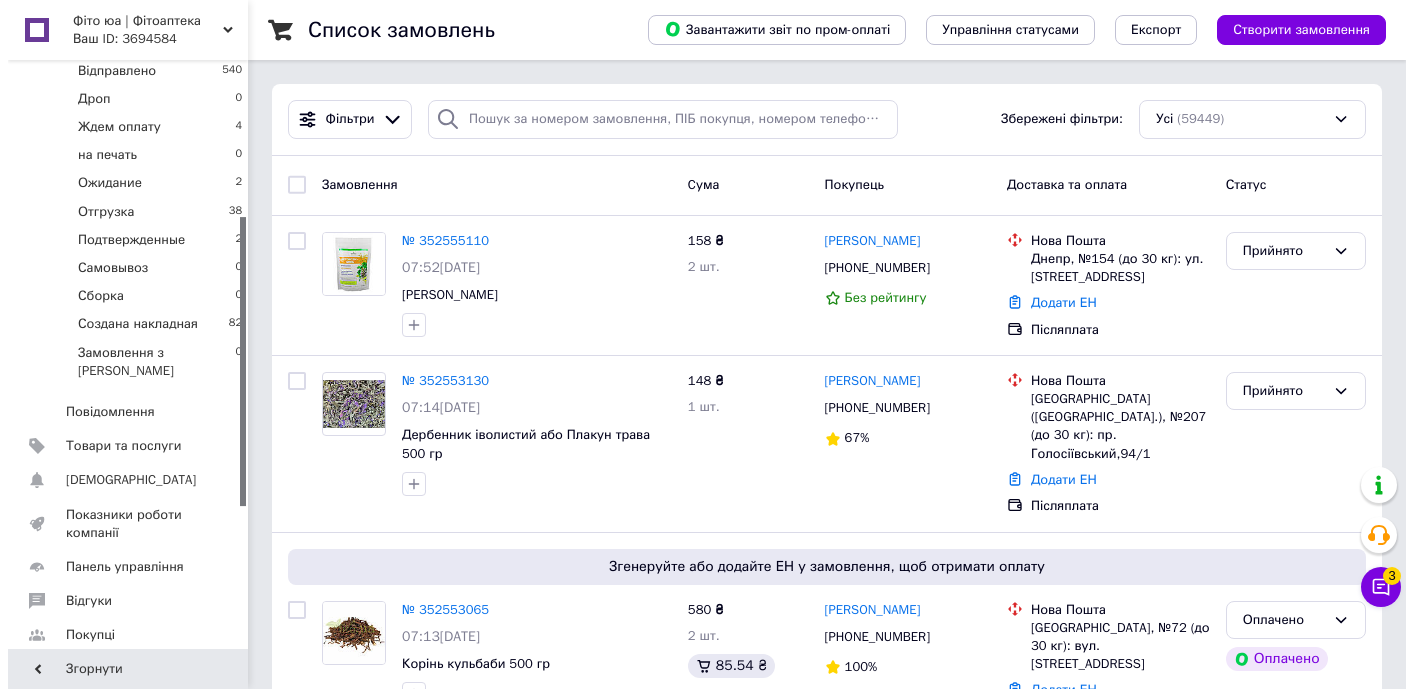 scroll, scrollTop: 320, scrollLeft: 0, axis: vertical 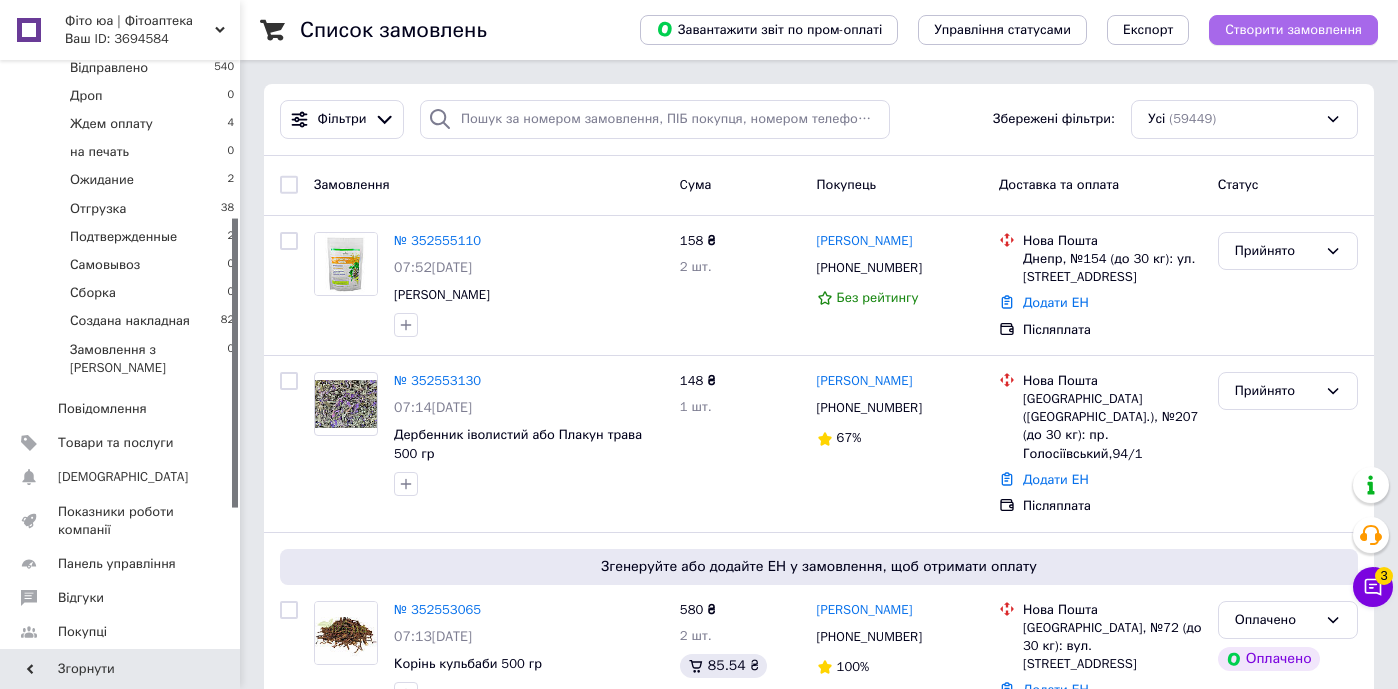 click on "Створити замовлення" at bounding box center (1293, 30) 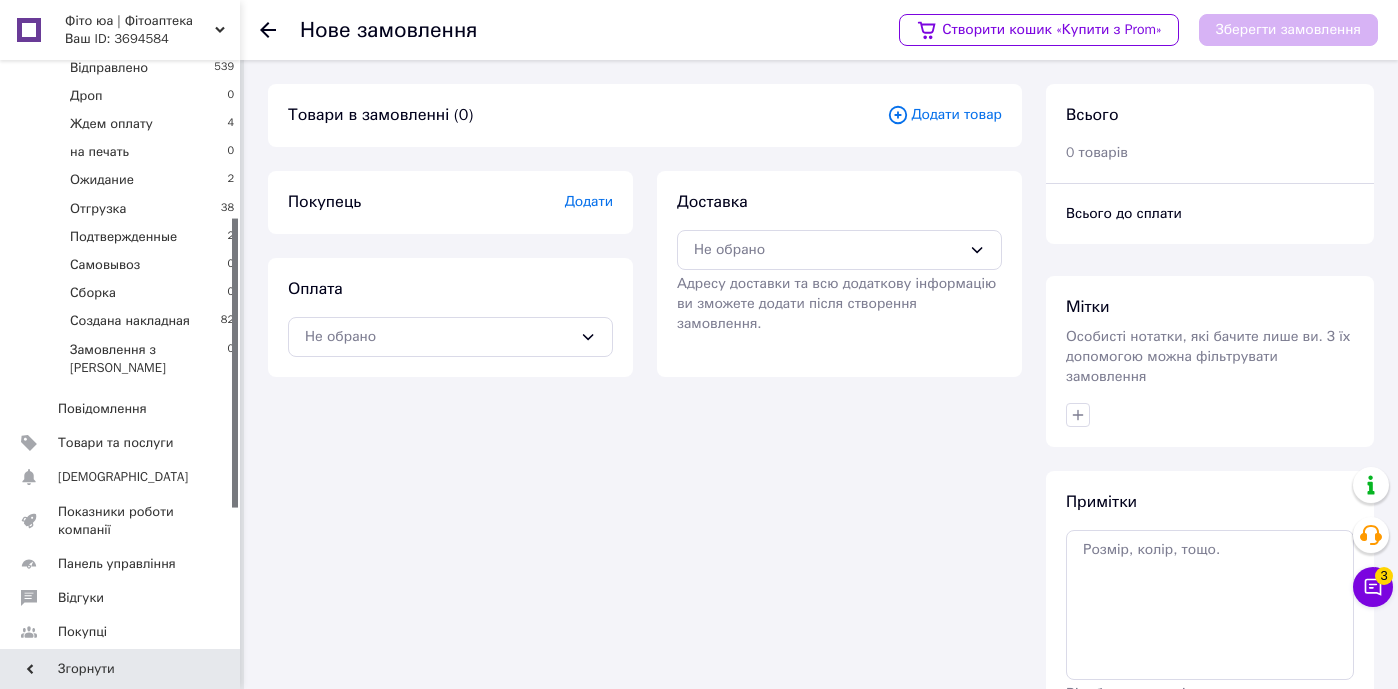 click on "Додати товар" at bounding box center [944, 115] 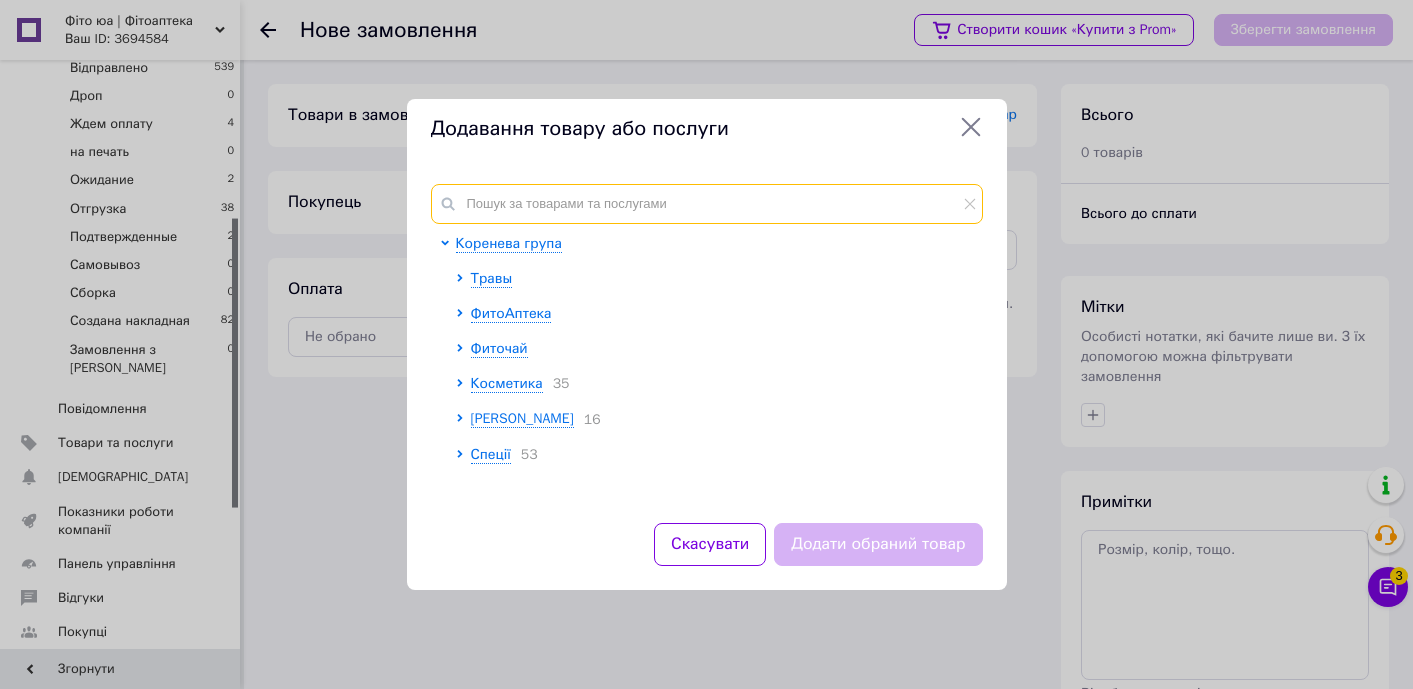 click at bounding box center (707, 204) 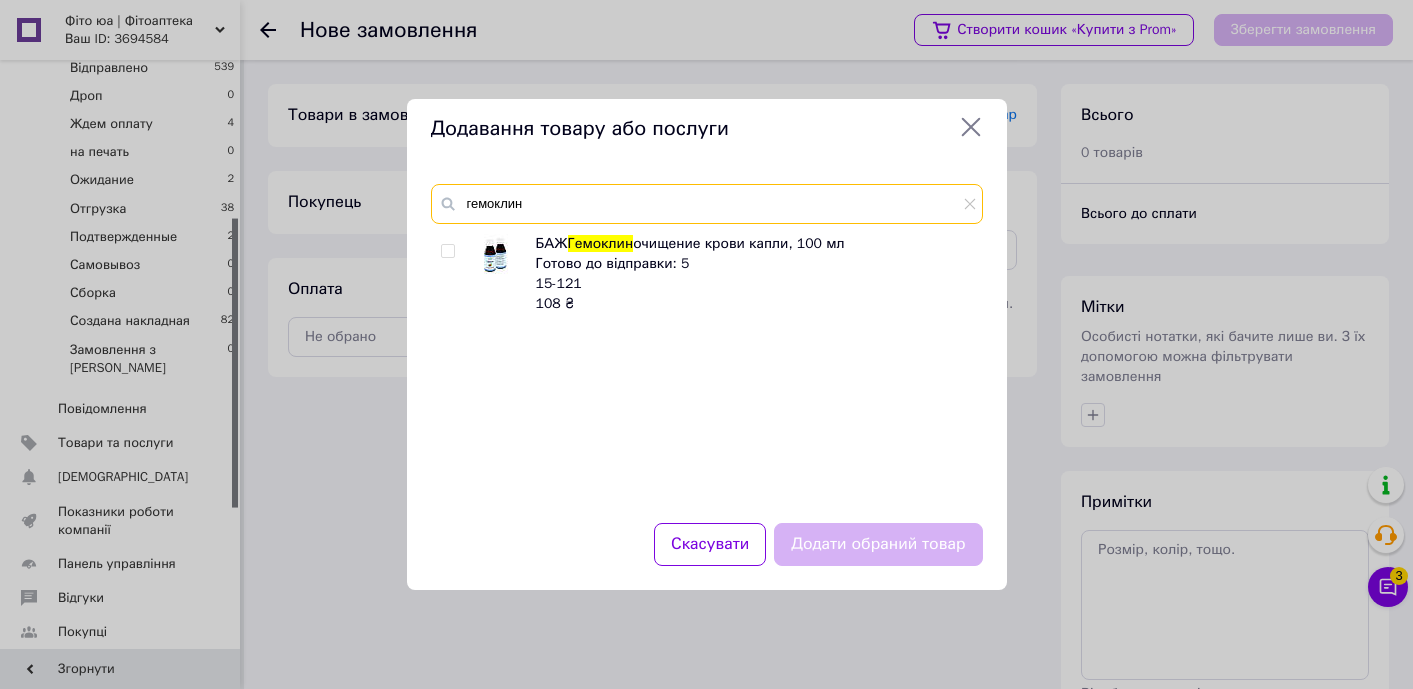 type on "гемоклин" 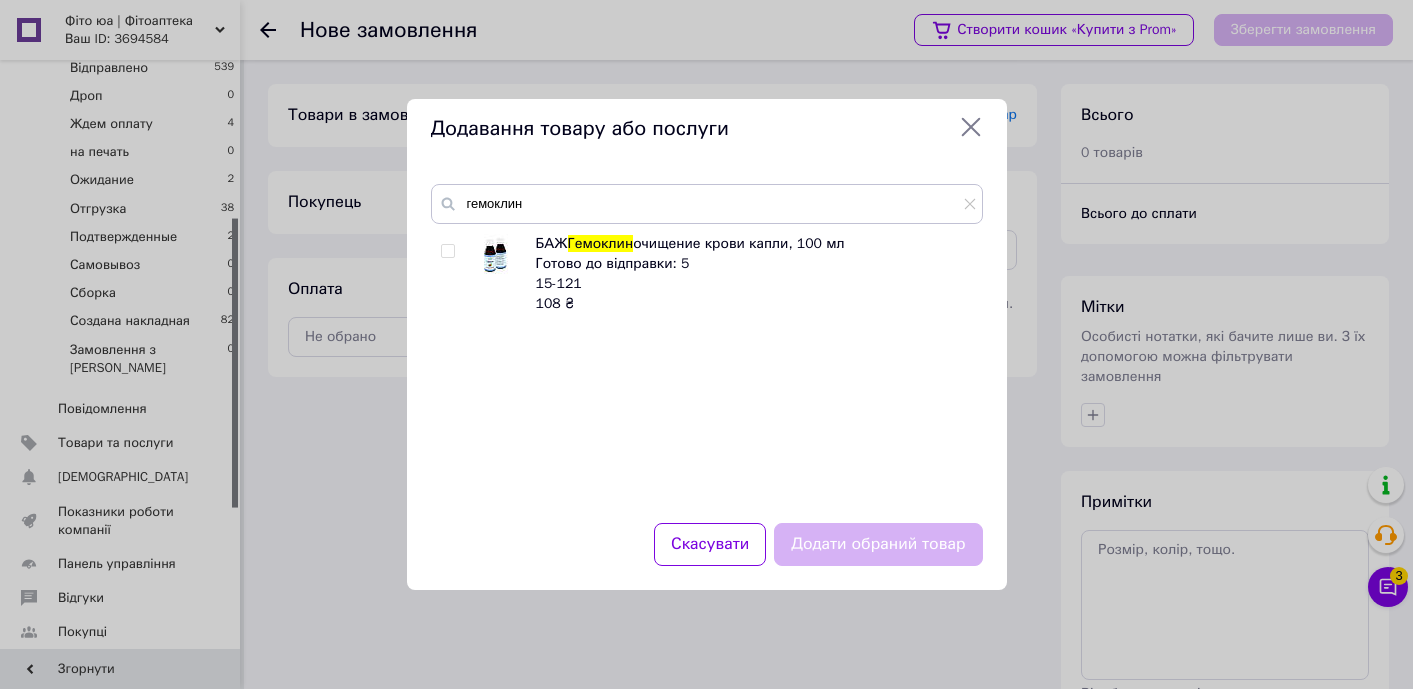 click at bounding box center (447, 251) 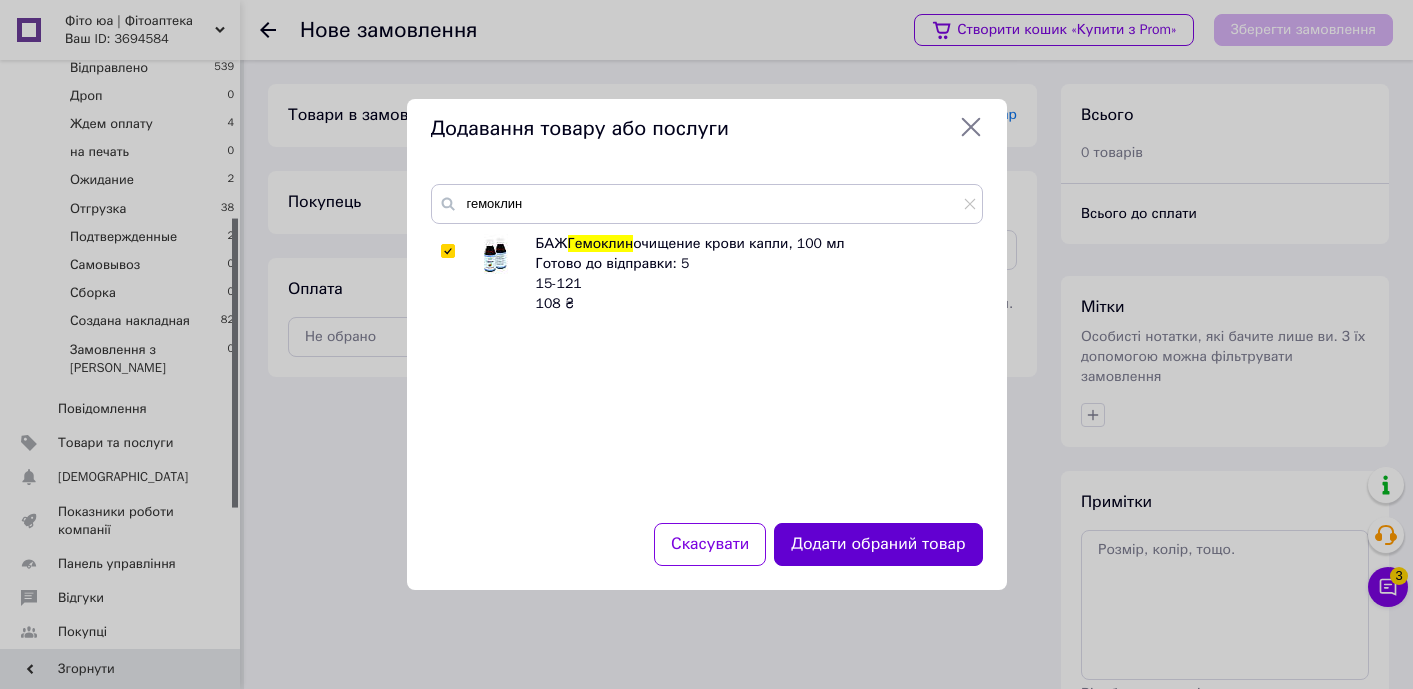 click on "Додати обраний товар" at bounding box center (878, 544) 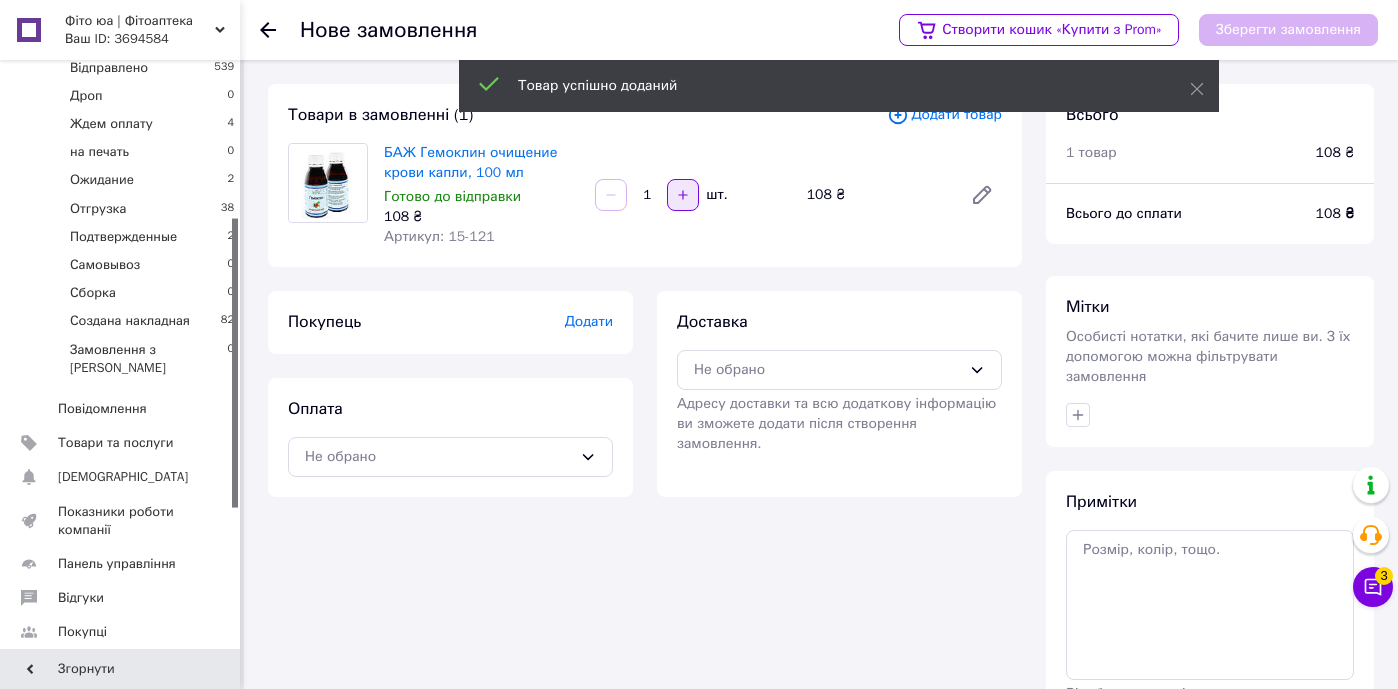 click at bounding box center (683, 195) 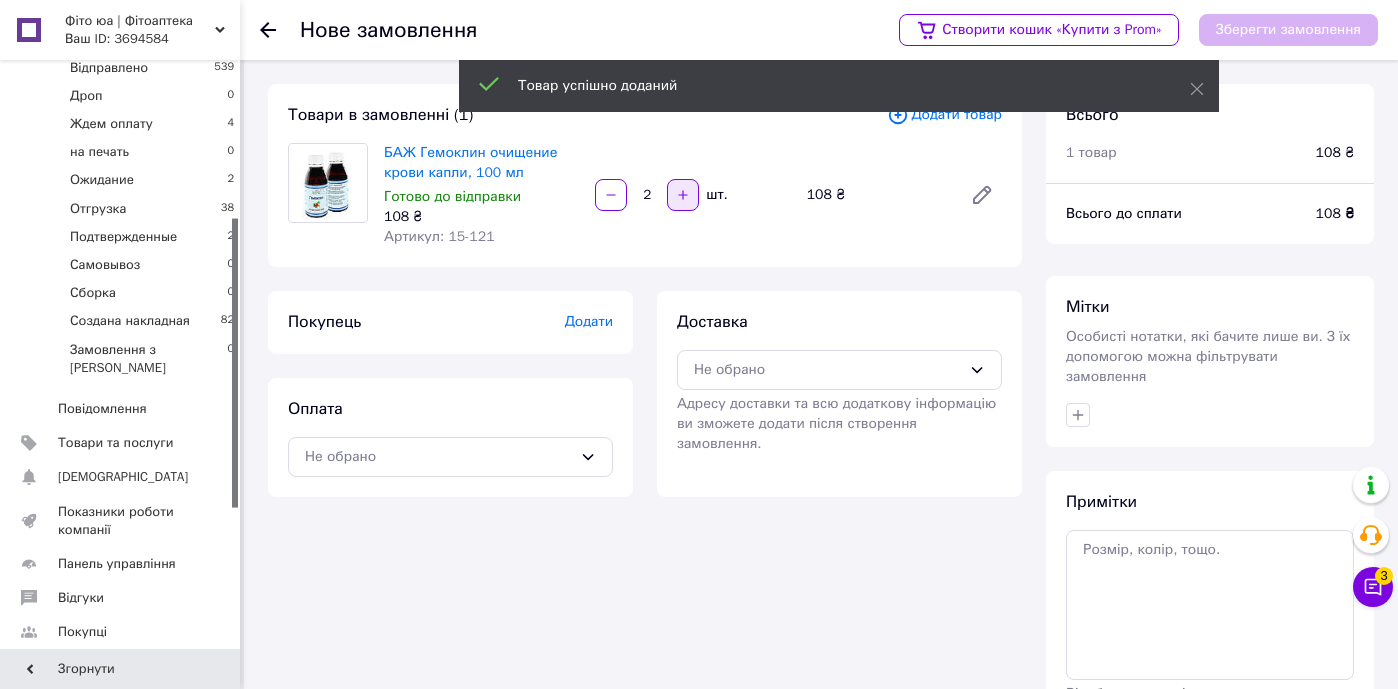 click at bounding box center (683, 195) 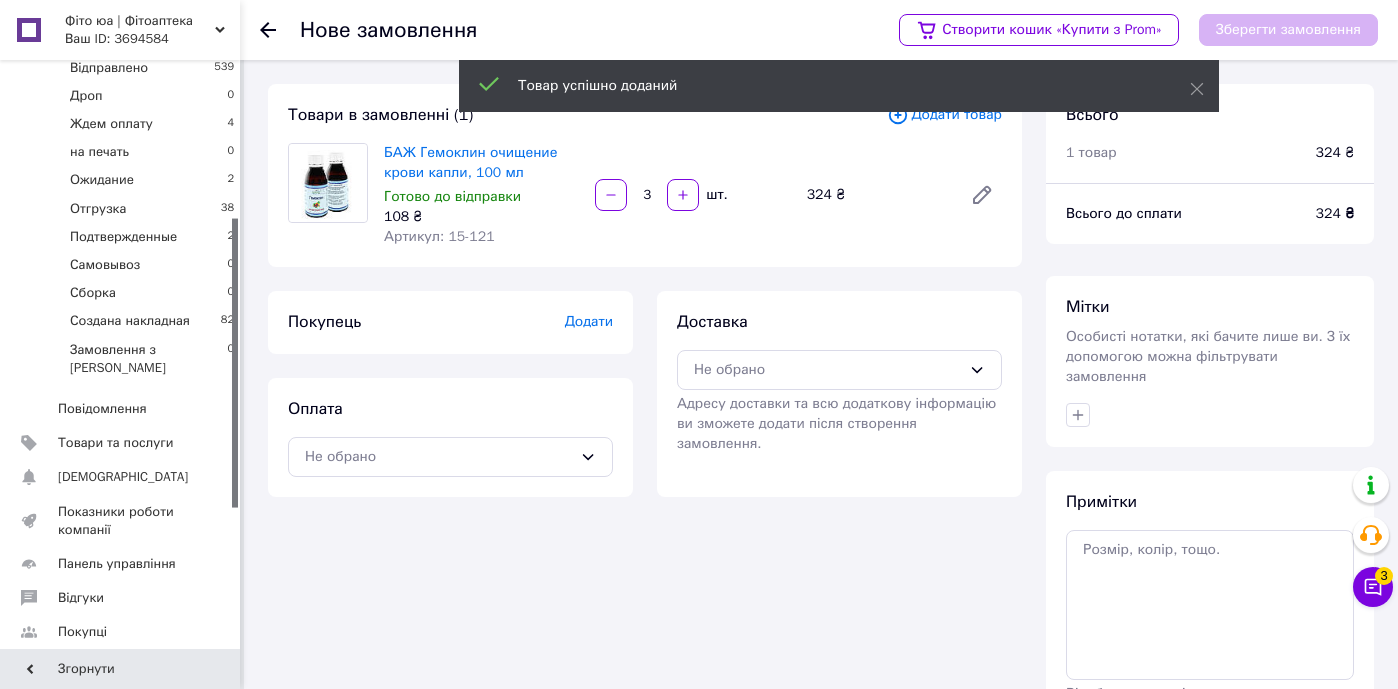 click on "Додати товар" at bounding box center (944, 115) 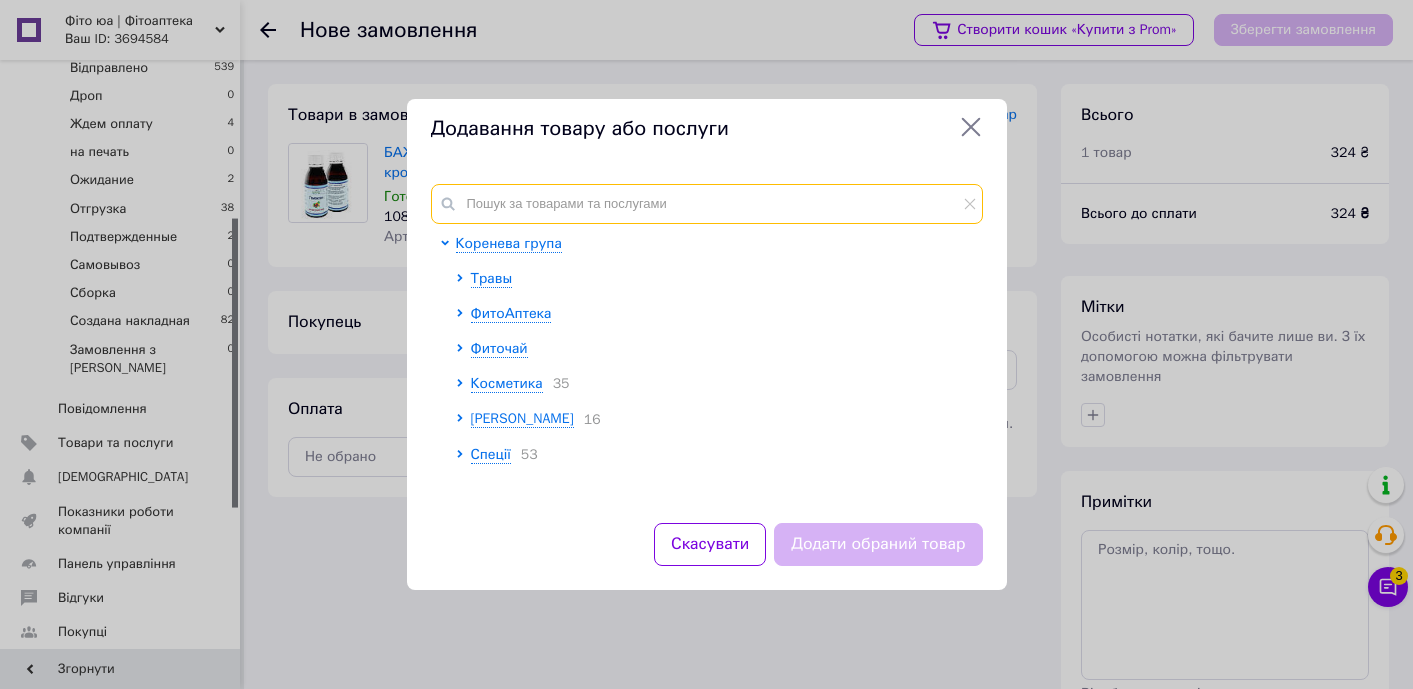 click at bounding box center [707, 204] 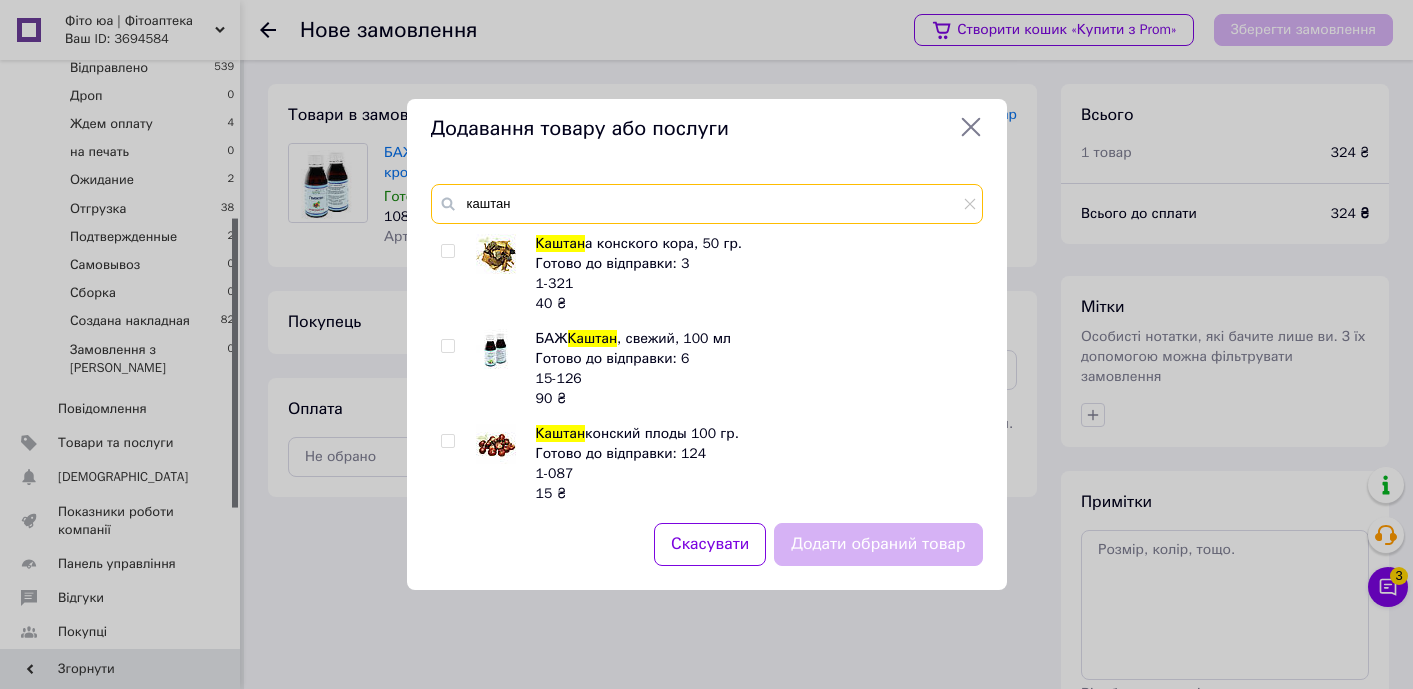 type on "каштан" 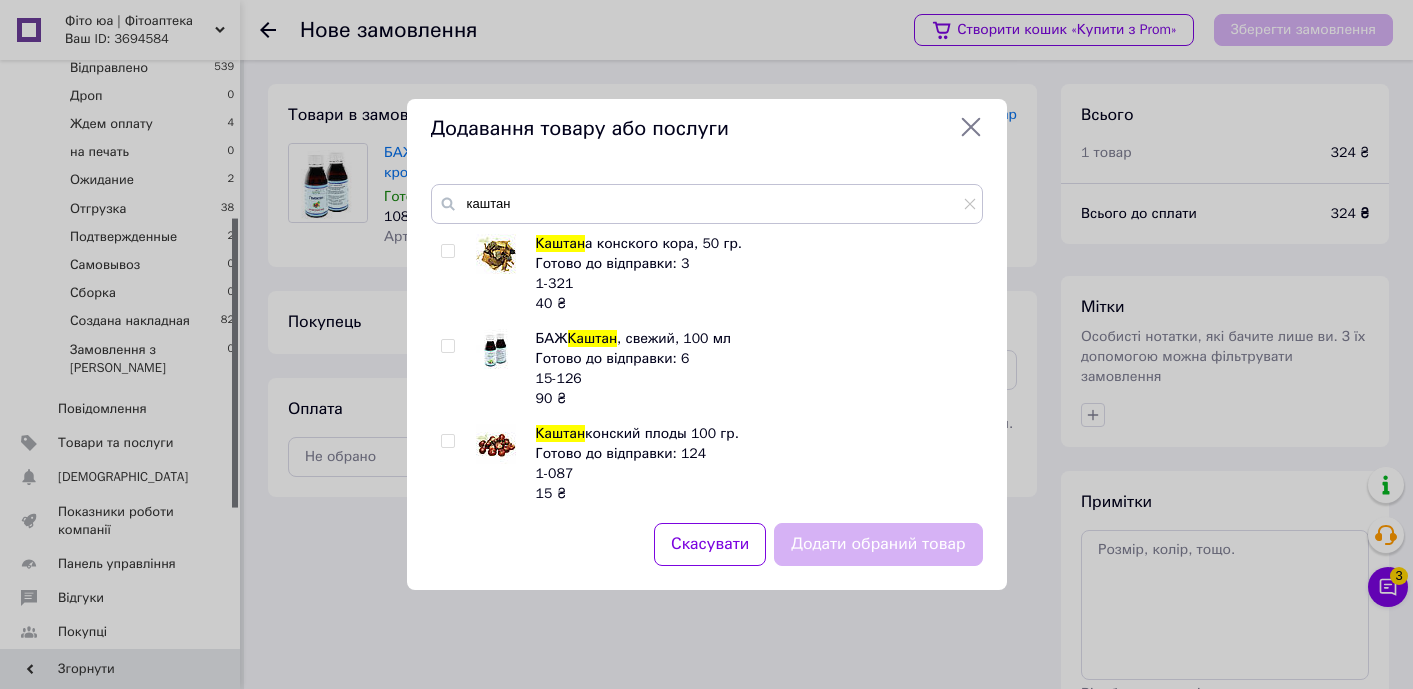 click at bounding box center (447, 346) 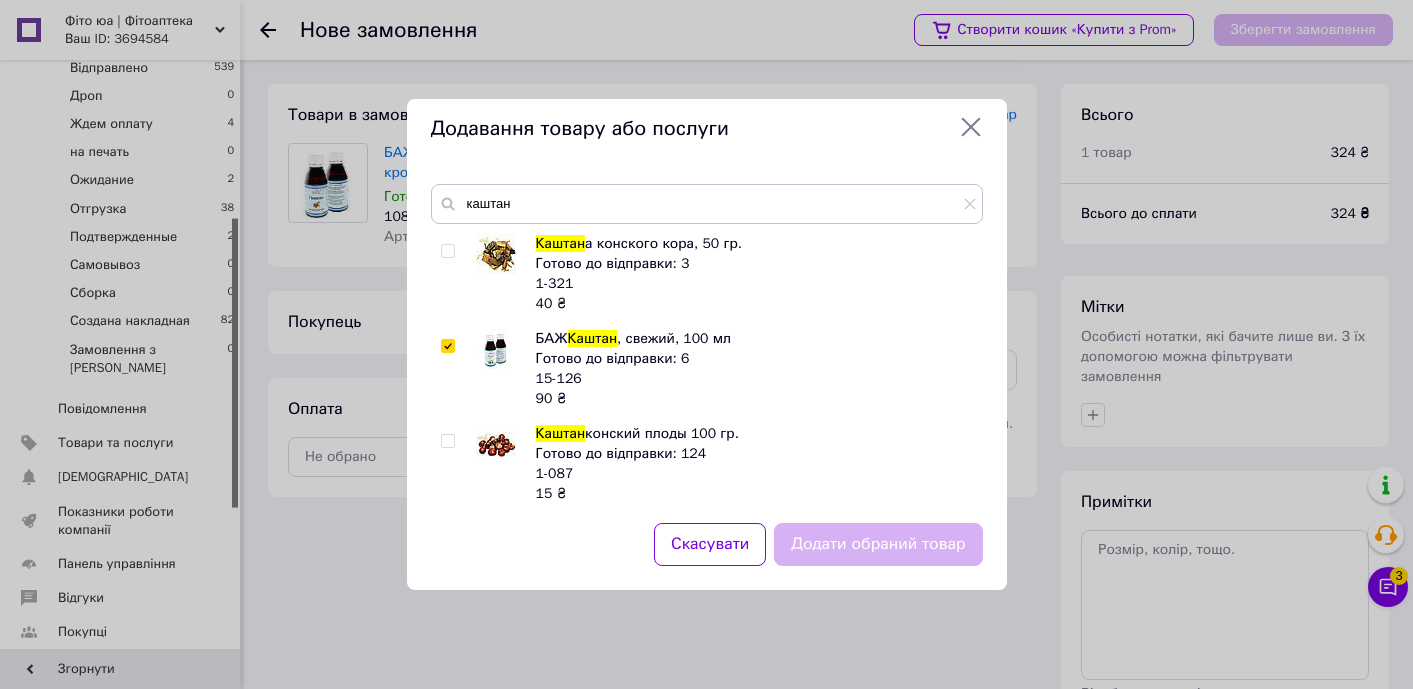 checkbox on "true" 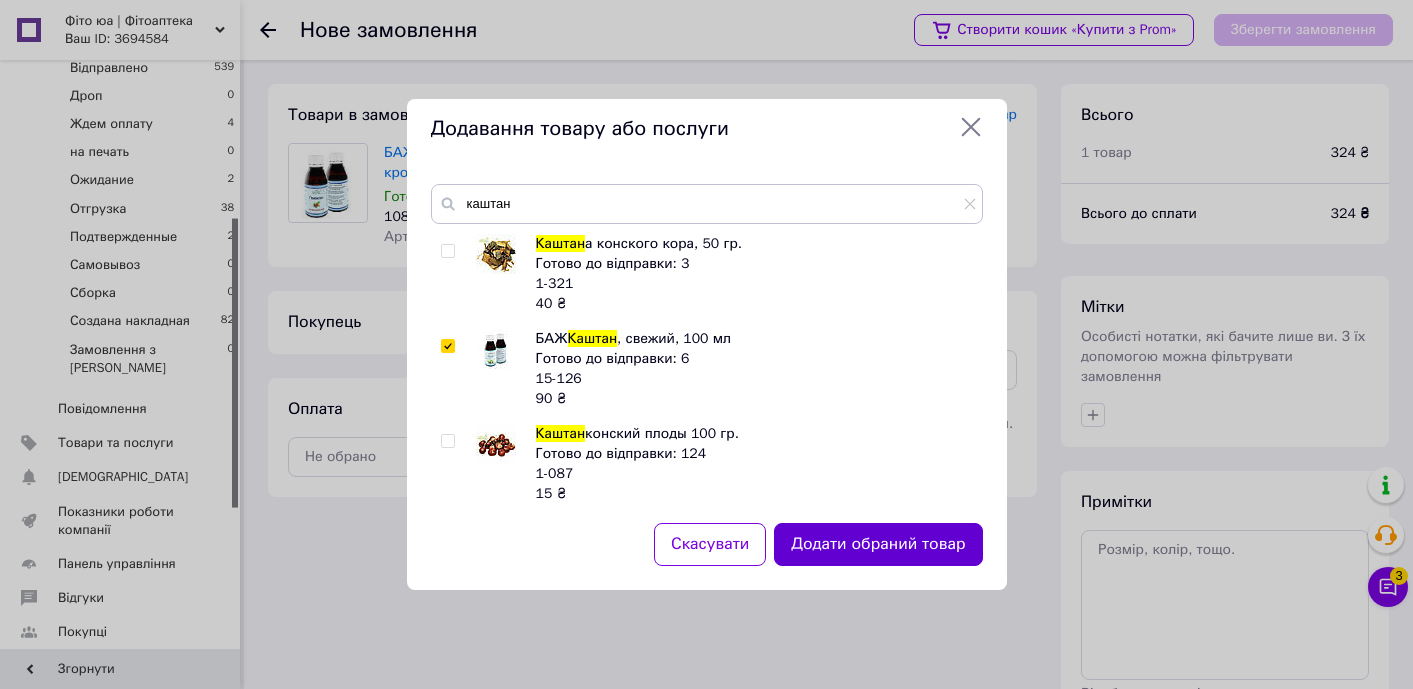 click on "Додати обраний товар" at bounding box center (878, 544) 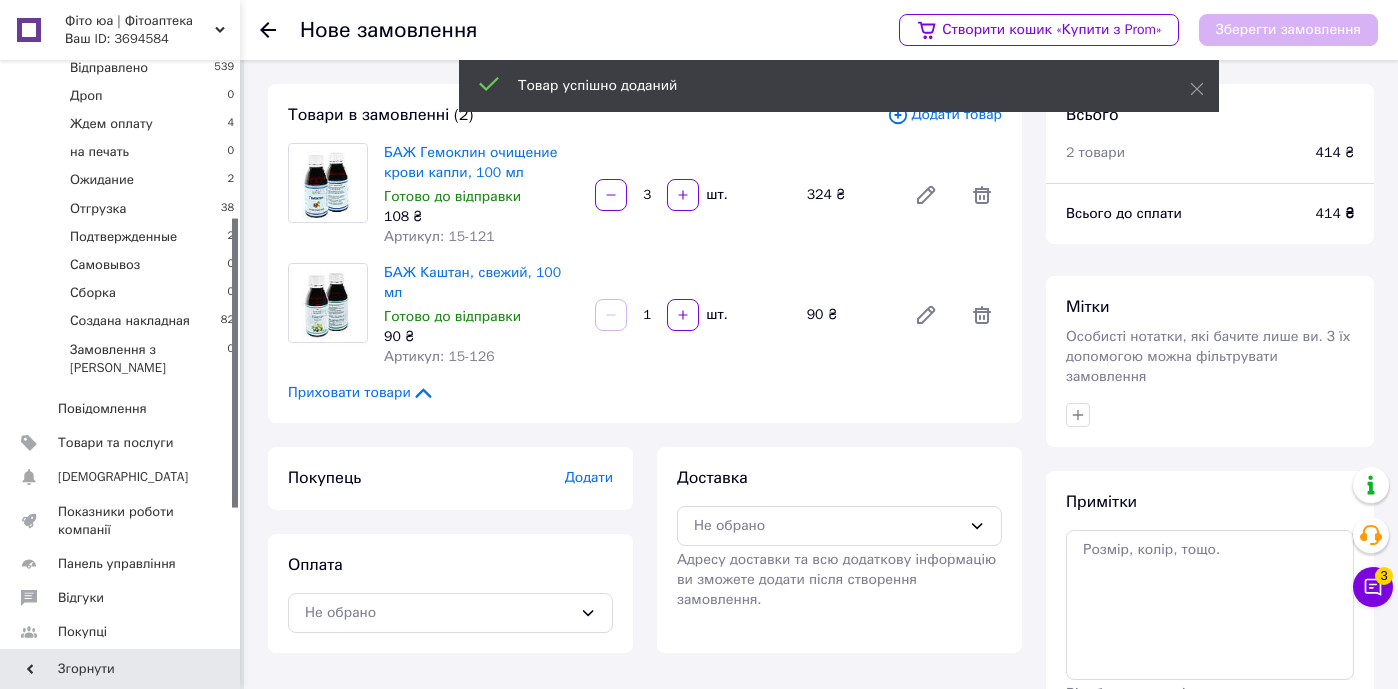 click on "Додати товар" at bounding box center (944, 115) 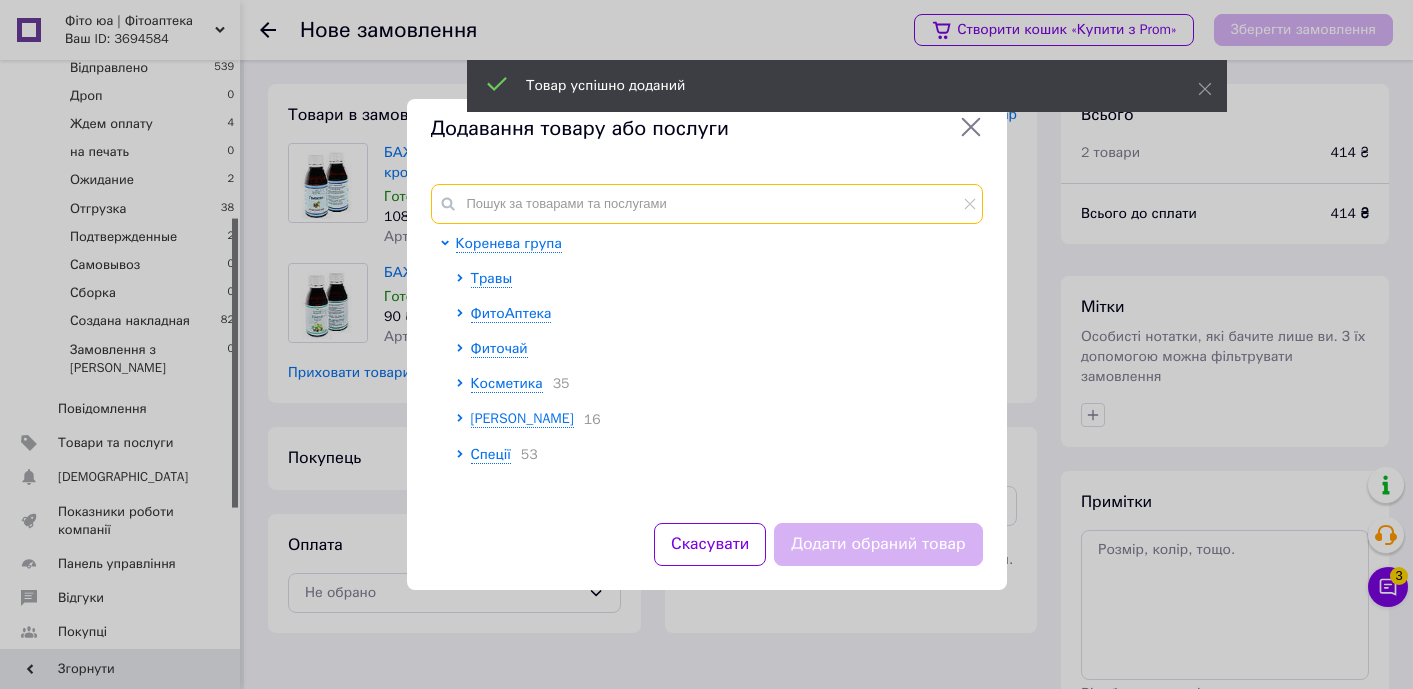click at bounding box center (707, 204) 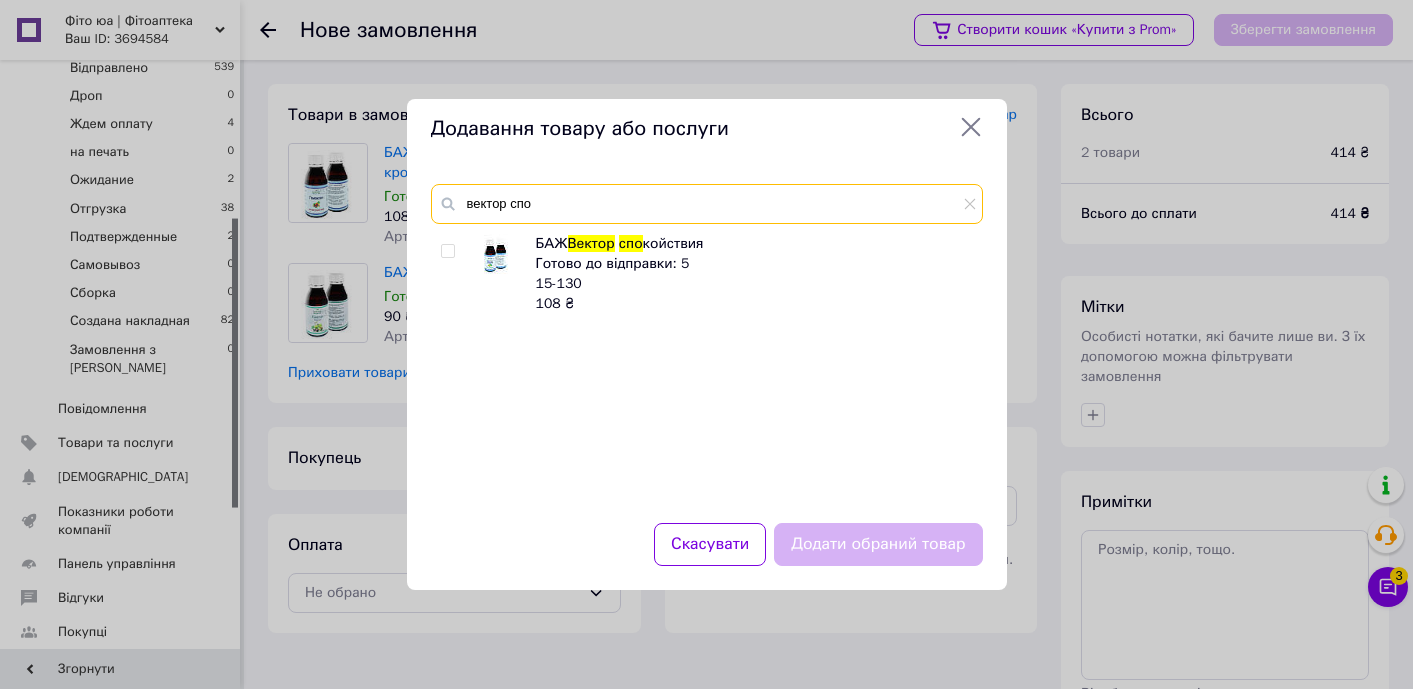 type on "вектор спо" 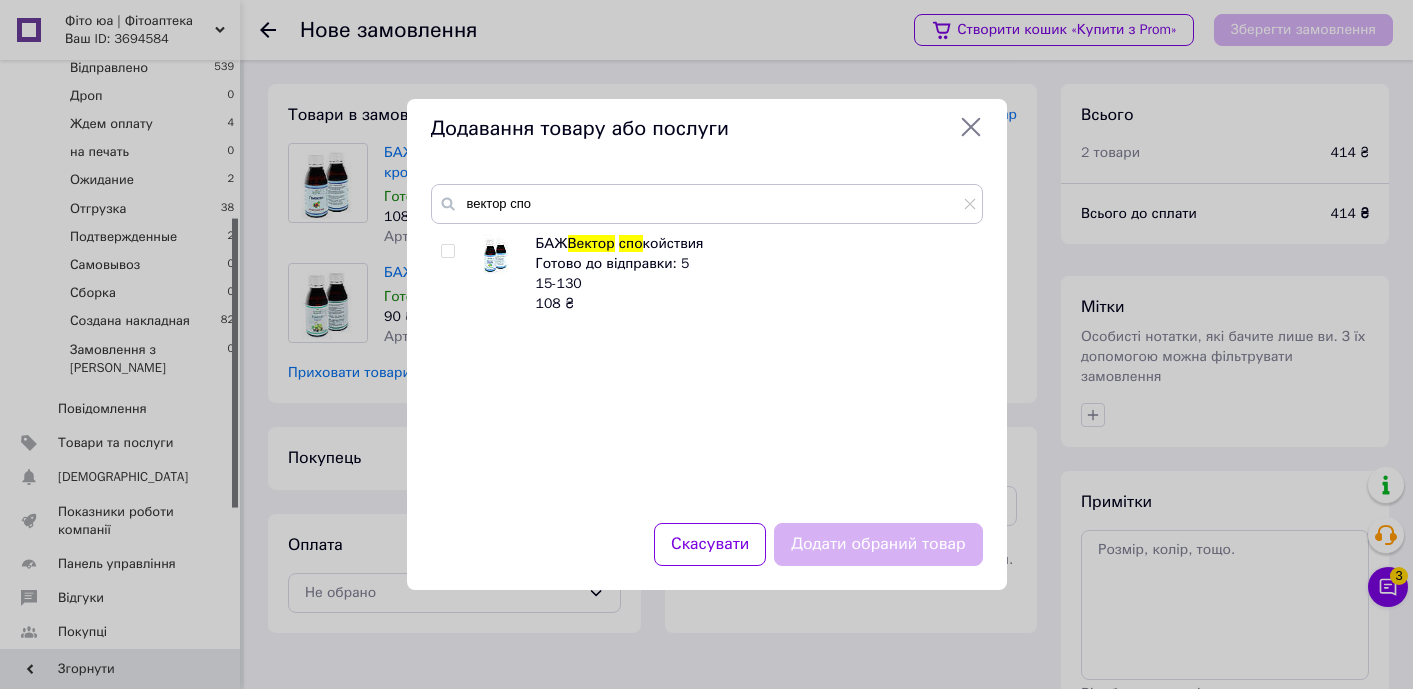 click at bounding box center [447, 251] 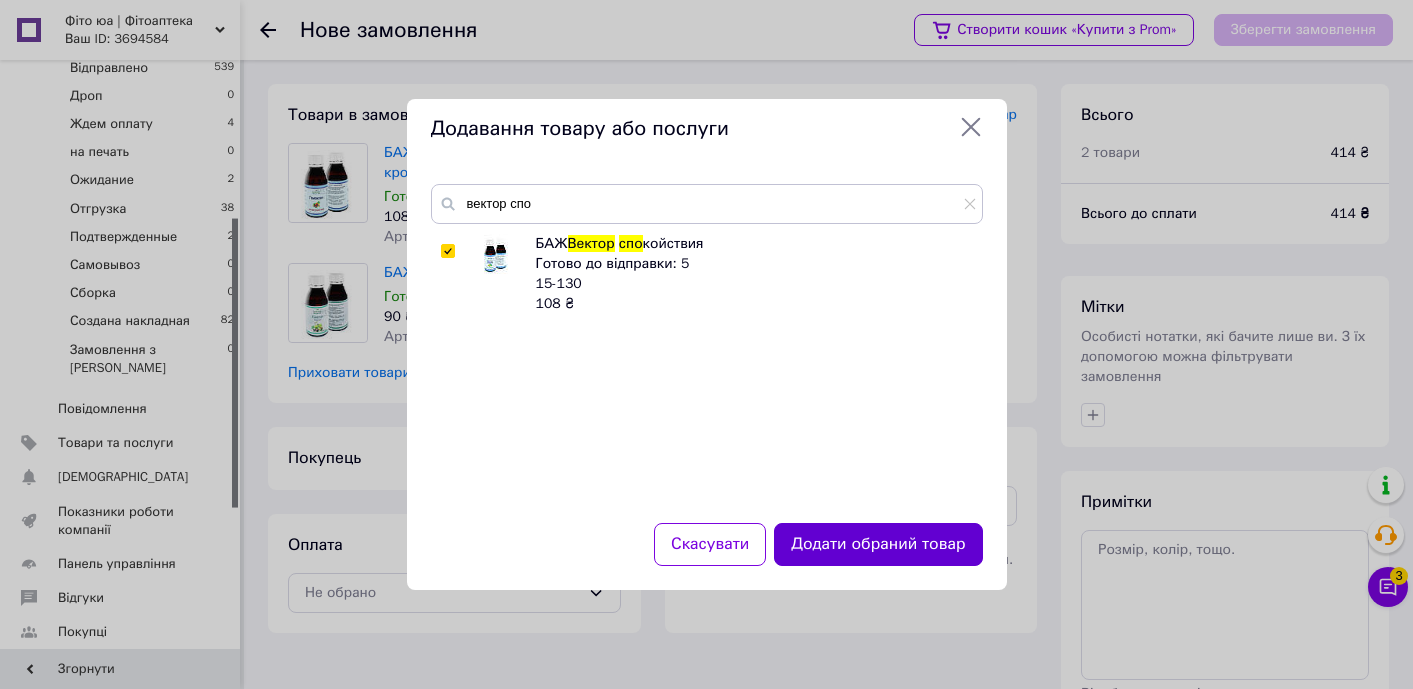 click on "Додати обраний товар" at bounding box center [878, 544] 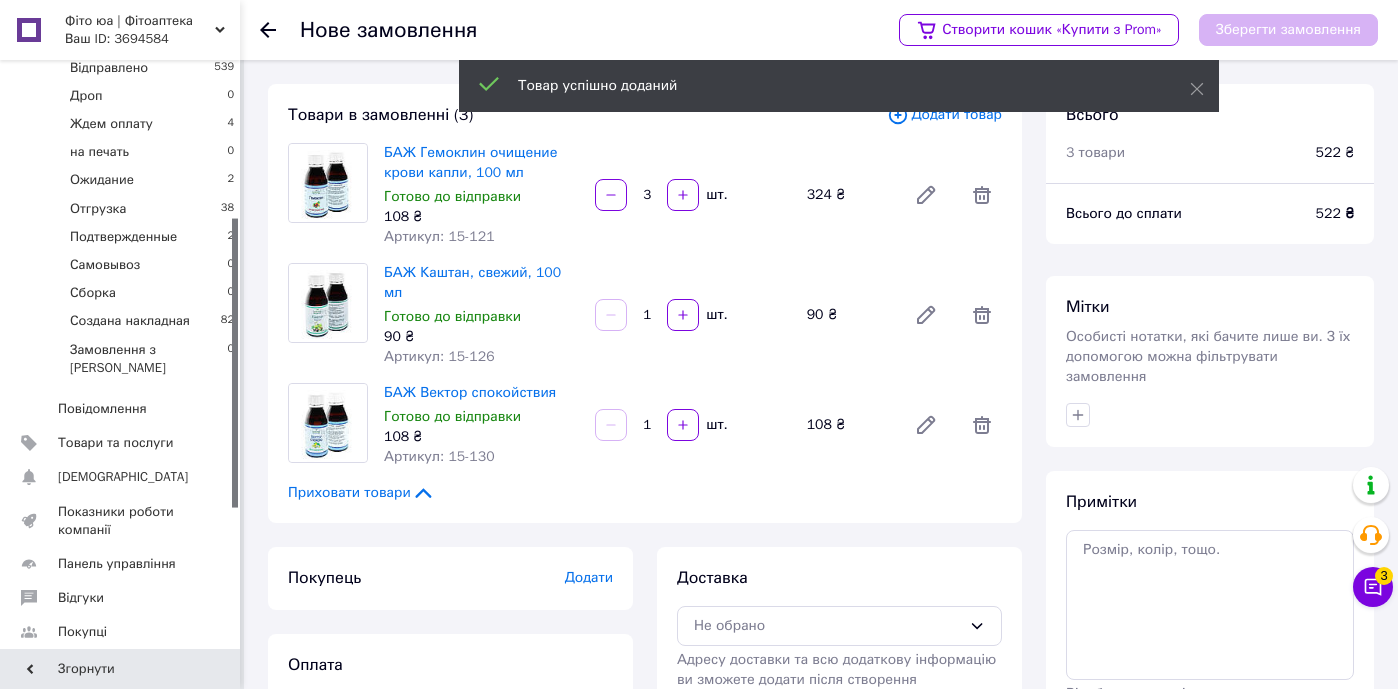 click on "Додати товар" at bounding box center [944, 115] 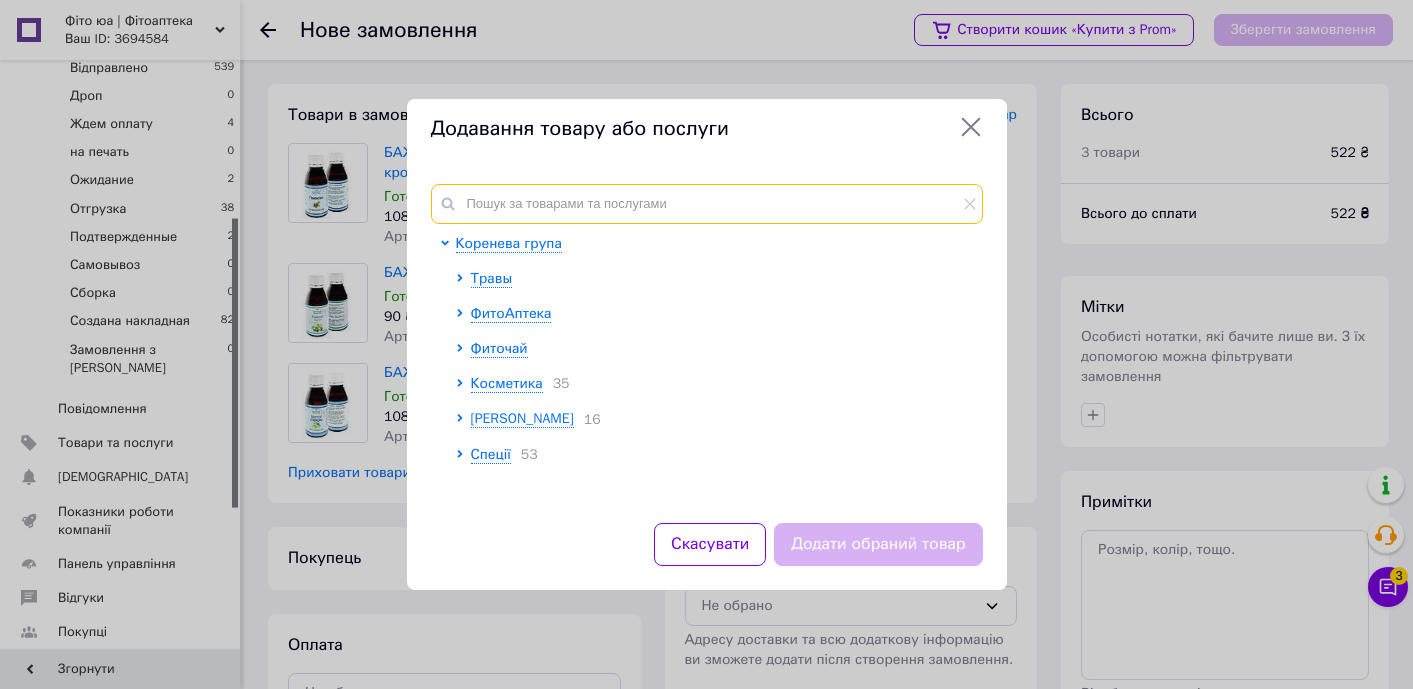 click at bounding box center (707, 204) 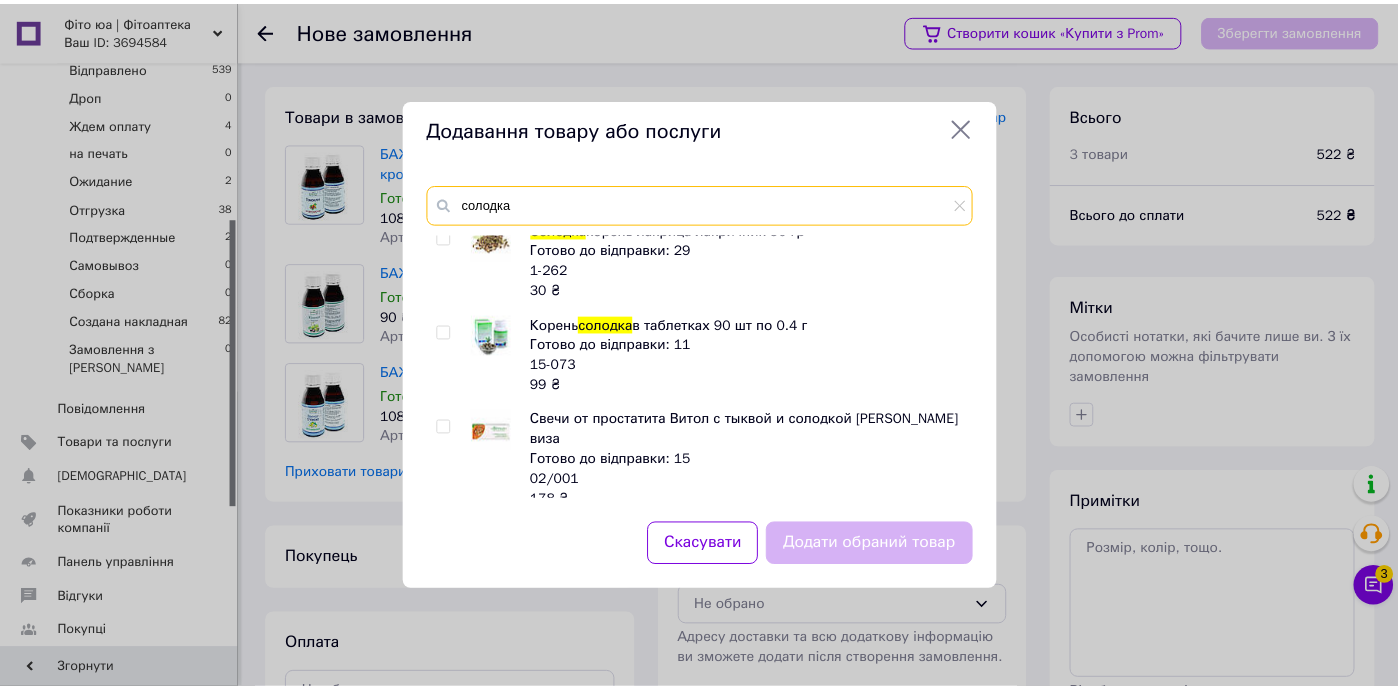 scroll, scrollTop: 16, scrollLeft: 0, axis: vertical 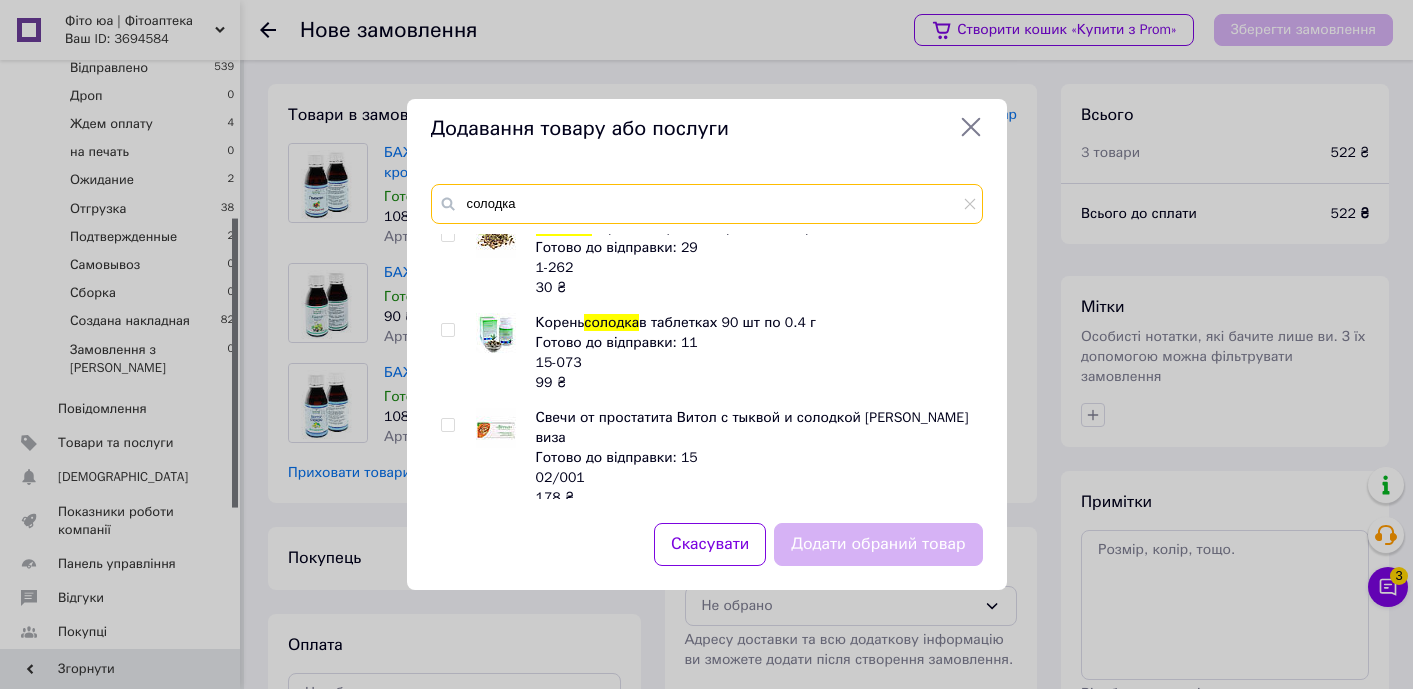 type on "солодка" 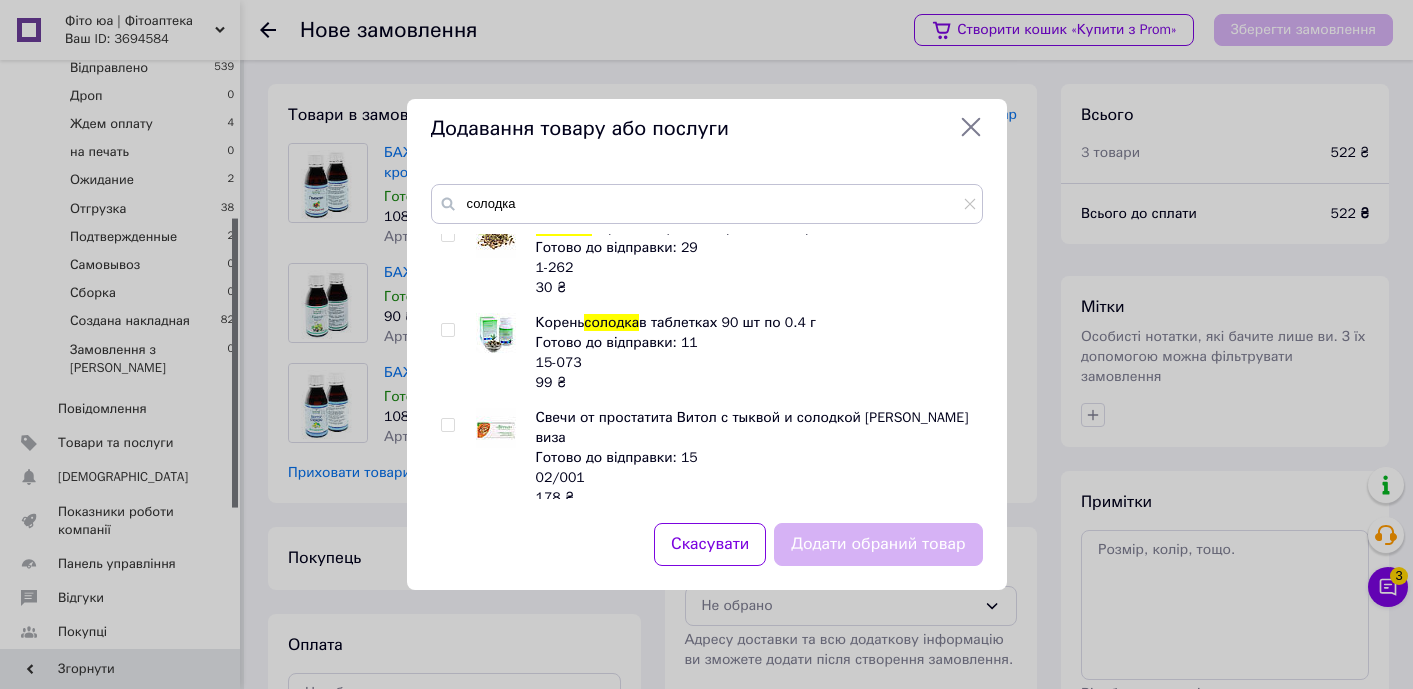 click at bounding box center [447, 330] 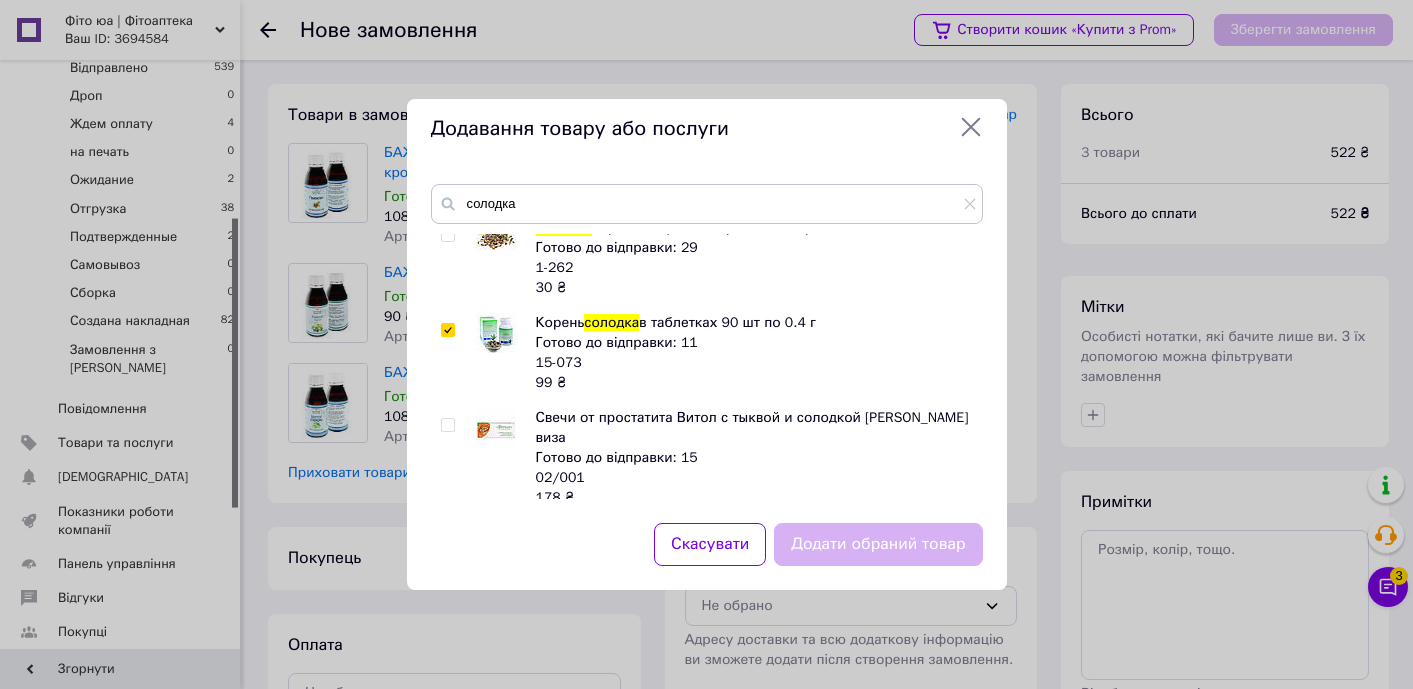 checkbox on "true" 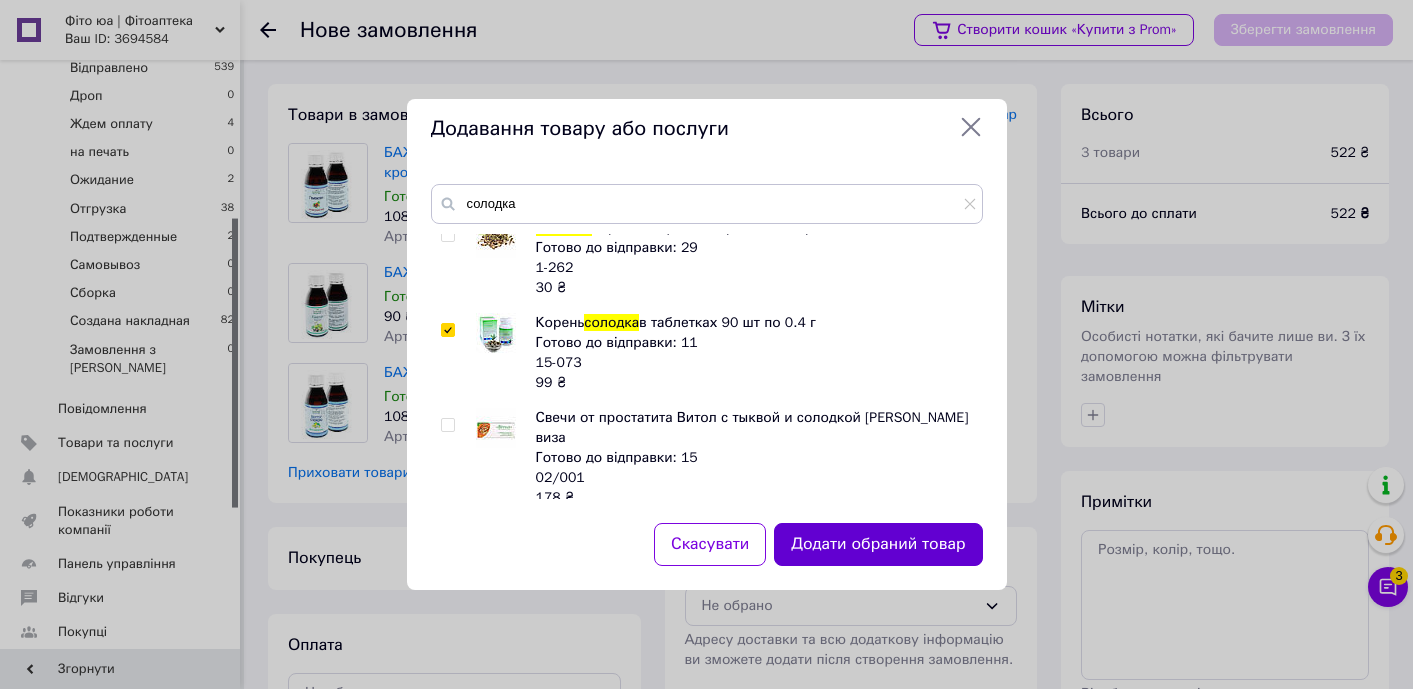 click on "Додати обраний товар" at bounding box center (878, 544) 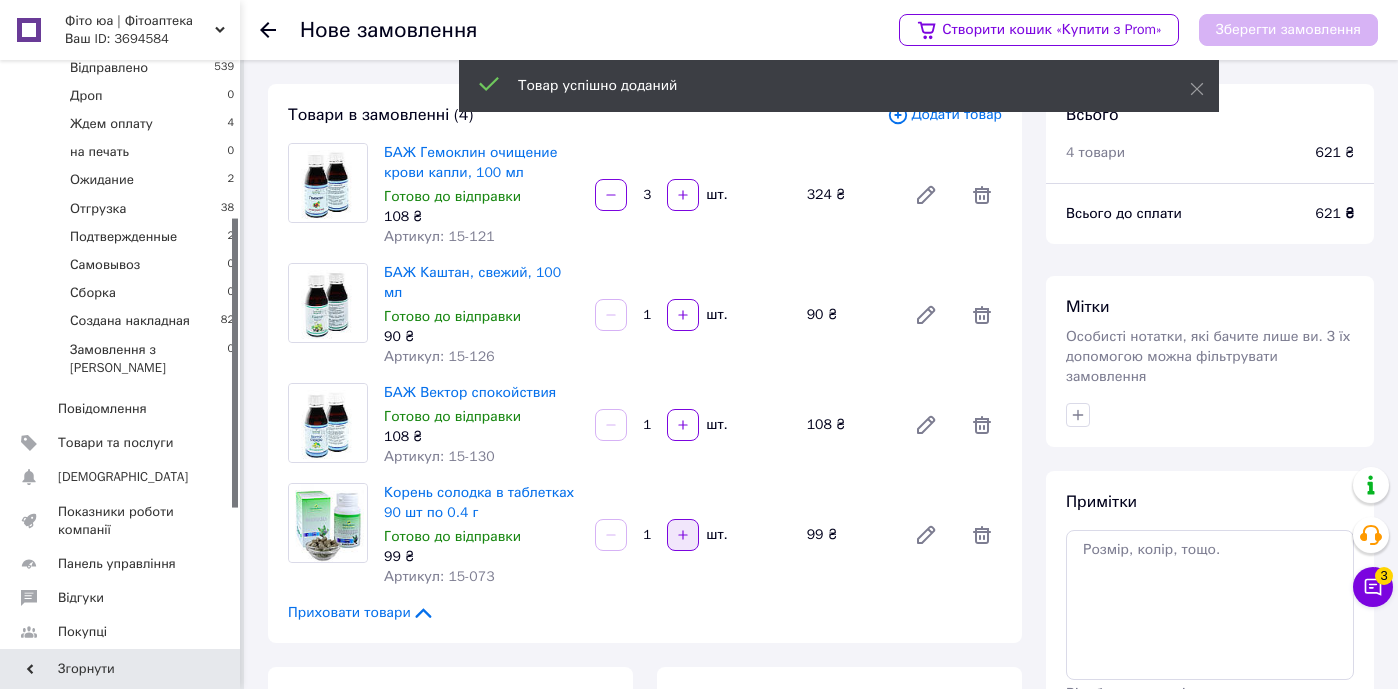 click 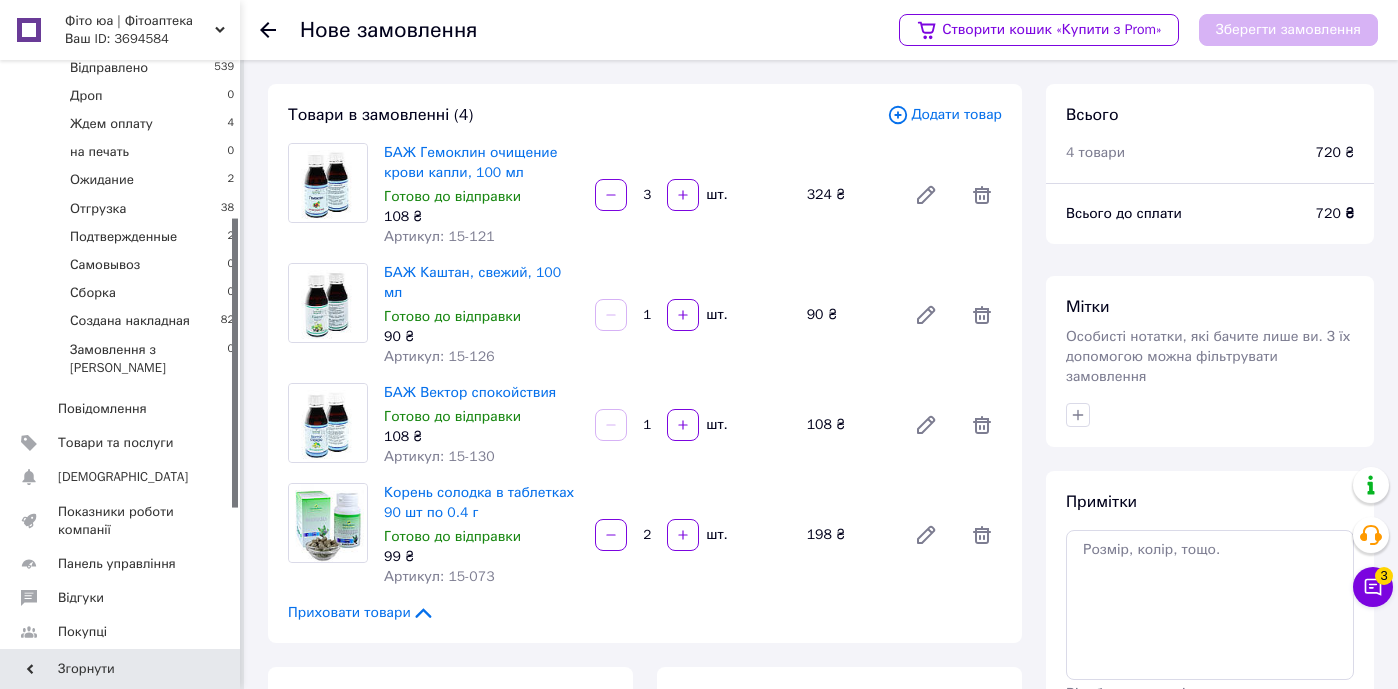 click on "Додати товар" at bounding box center (944, 115) 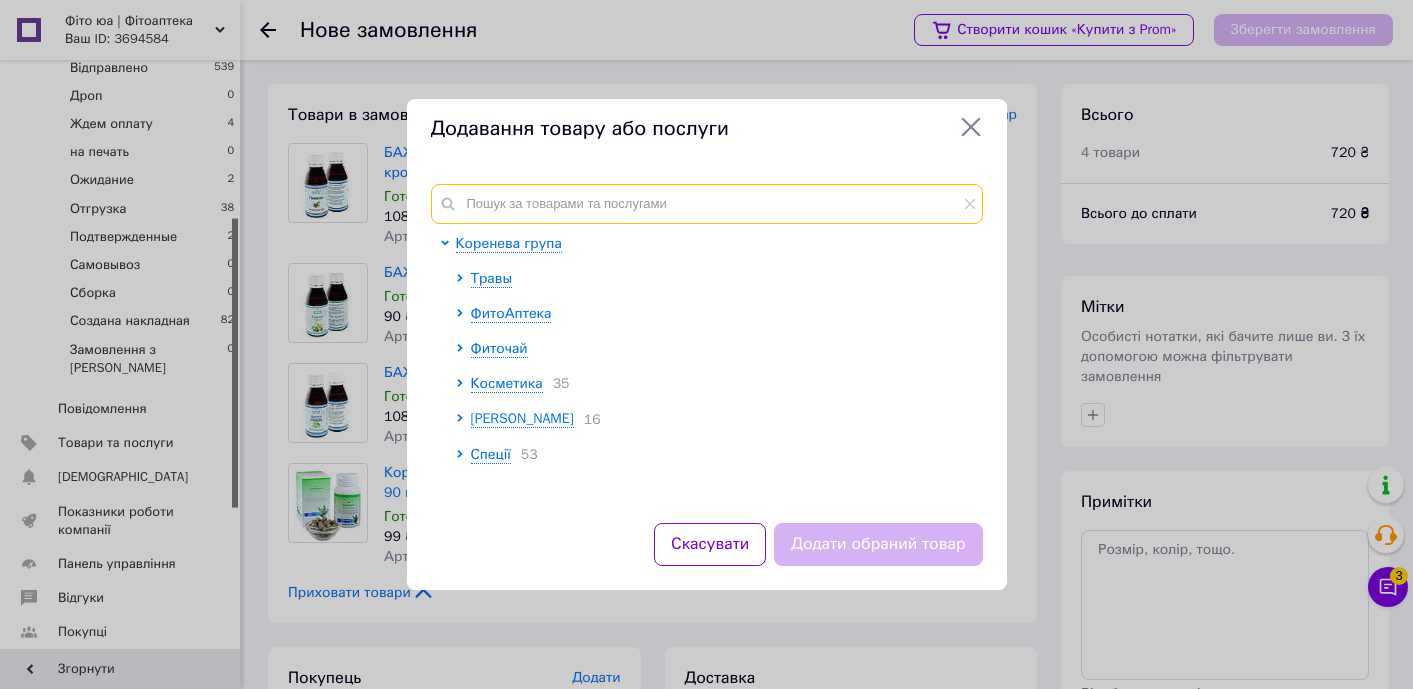 click at bounding box center [707, 204] 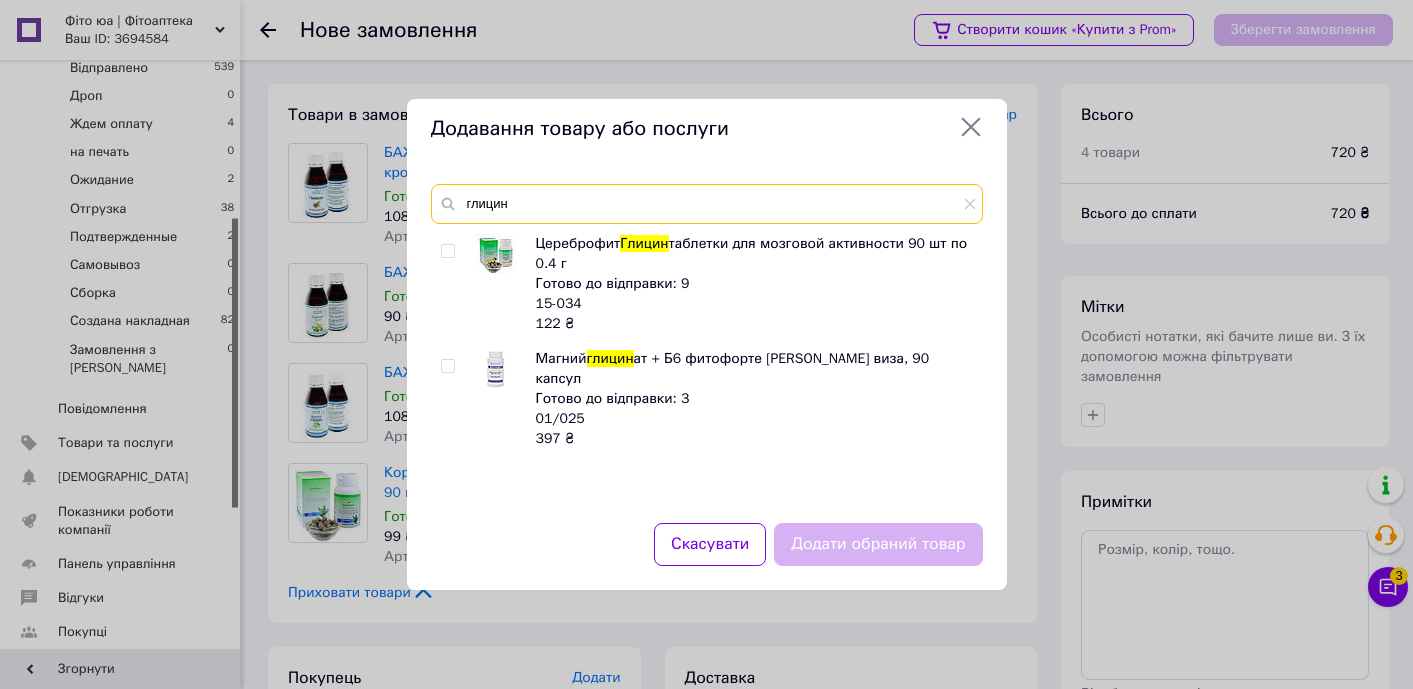 type on "глицин" 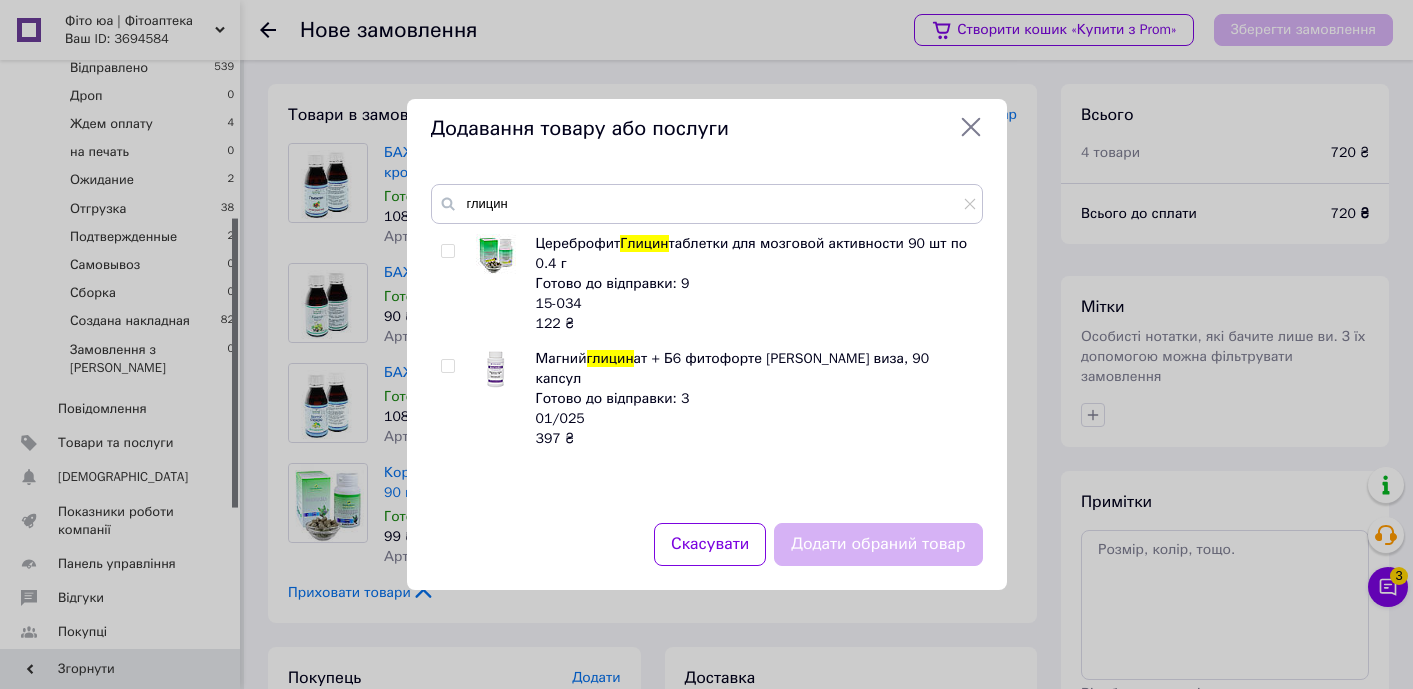 click at bounding box center [447, 251] 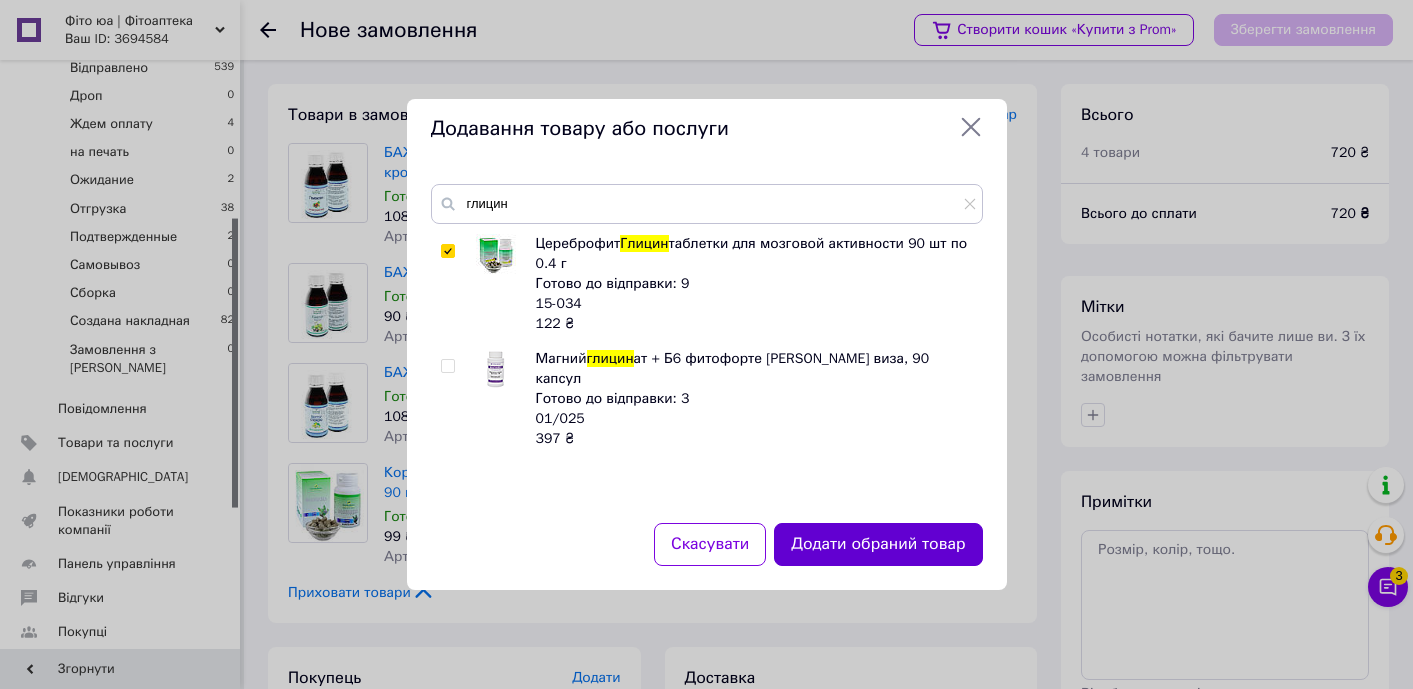 click on "Додати обраний товар" at bounding box center [878, 544] 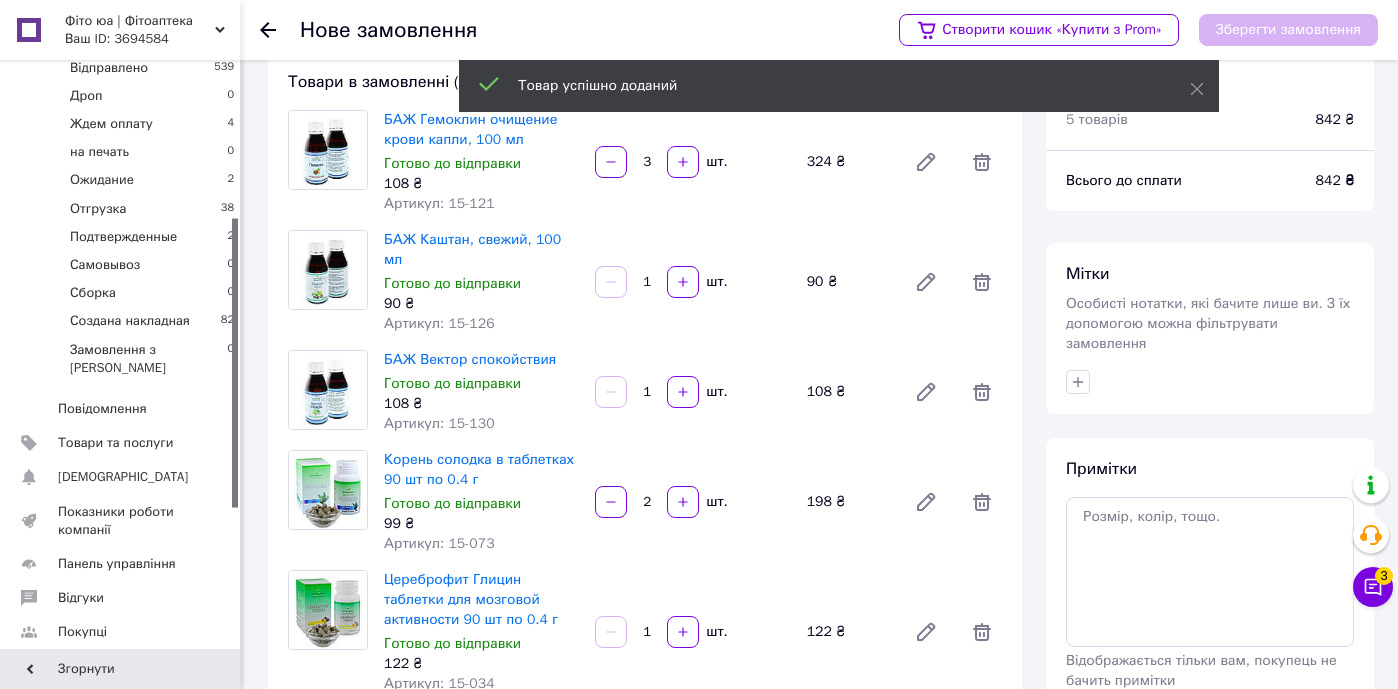 scroll, scrollTop: 72, scrollLeft: 0, axis: vertical 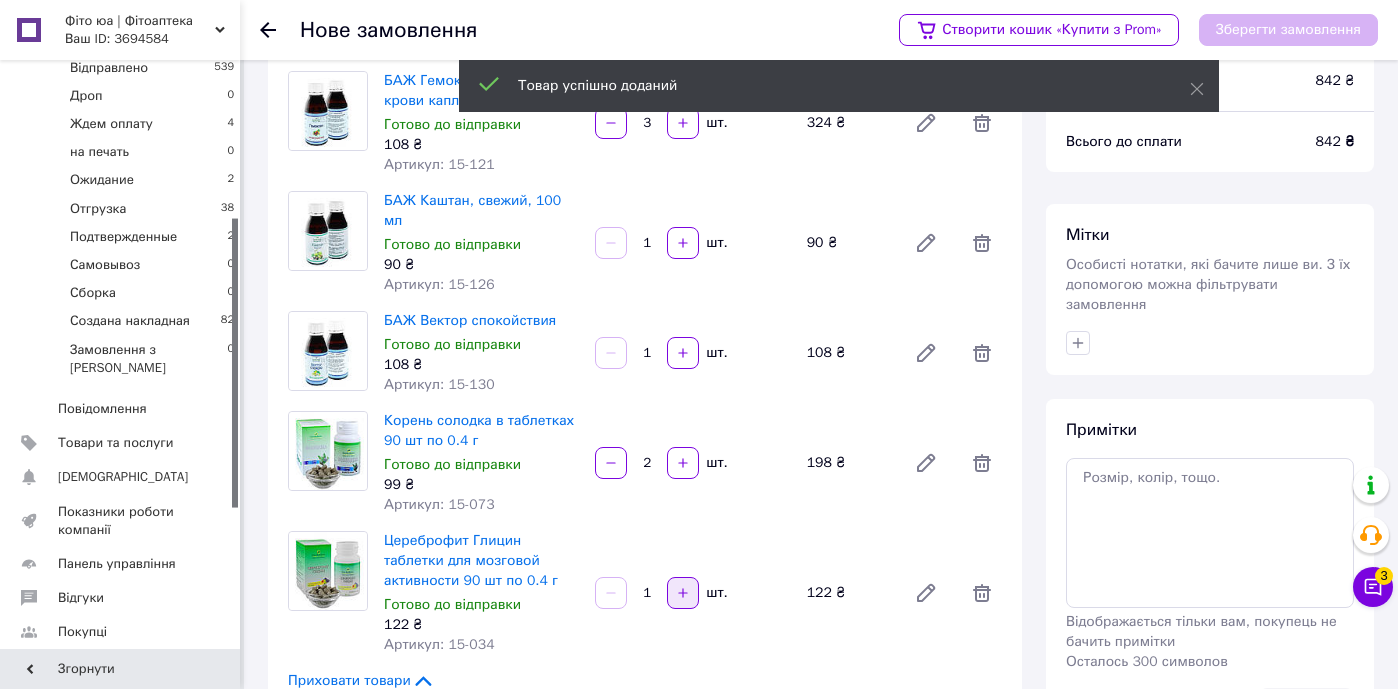 click 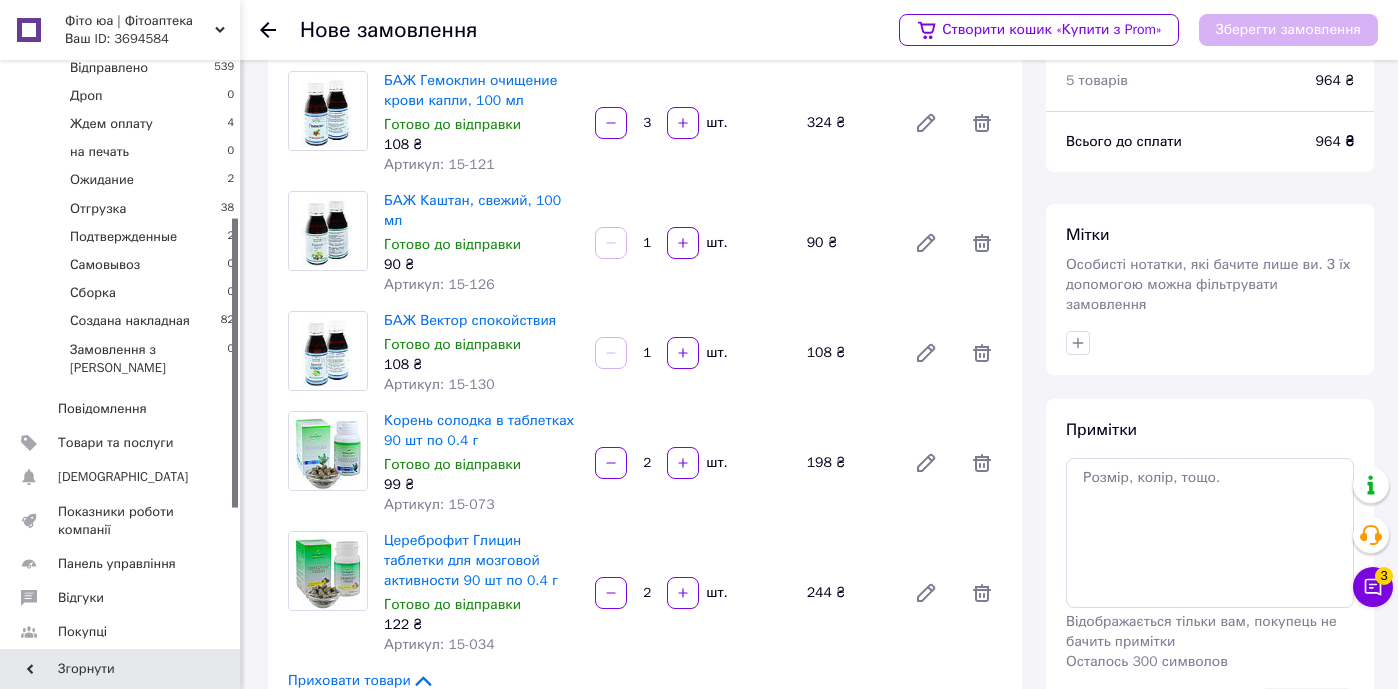 scroll, scrollTop: 0, scrollLeft: 0, axis: both 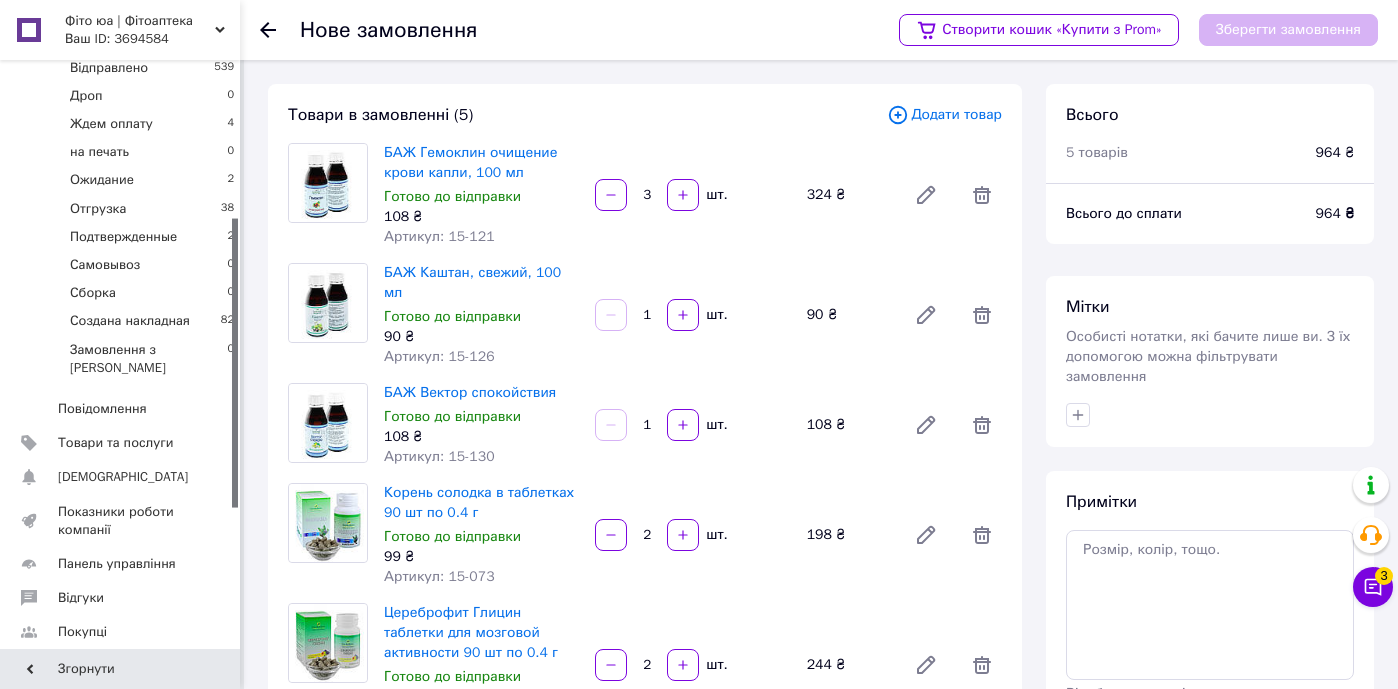 click on "Додати товар" at bounding box center (944, 115) 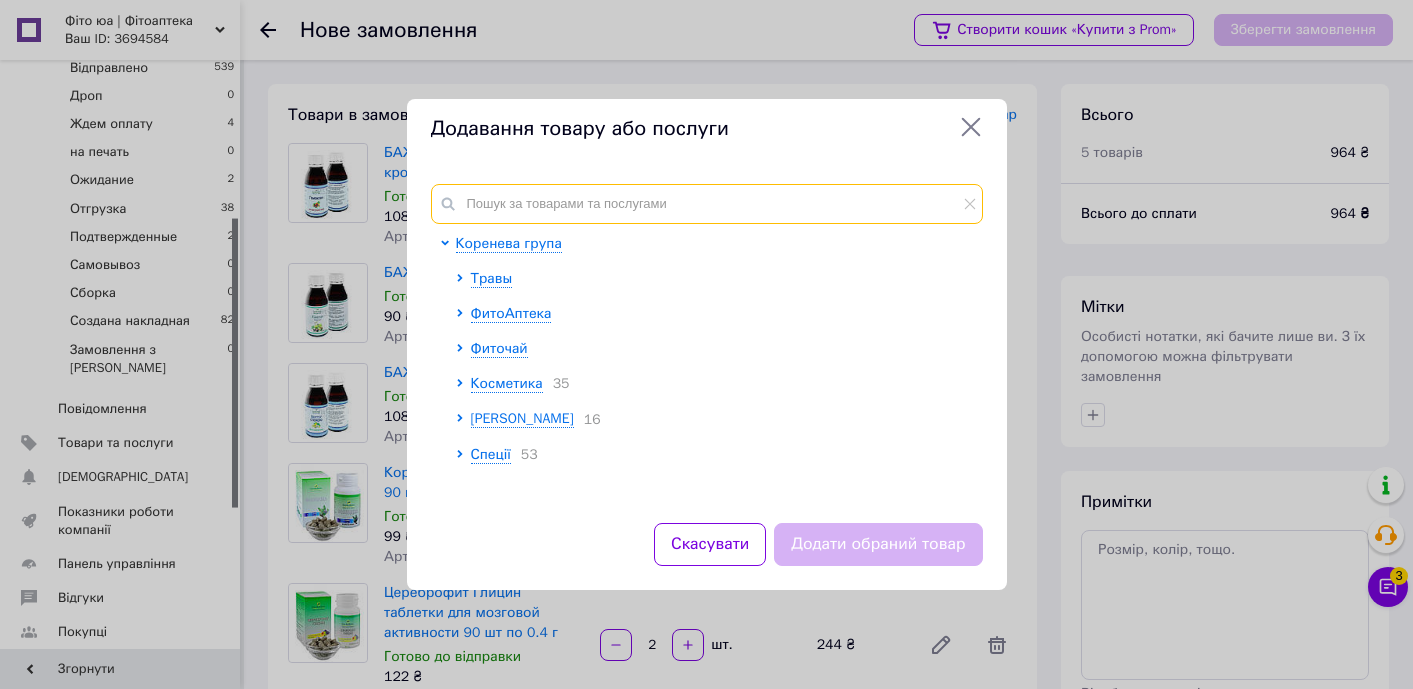 click at bounding box center (707, 204) 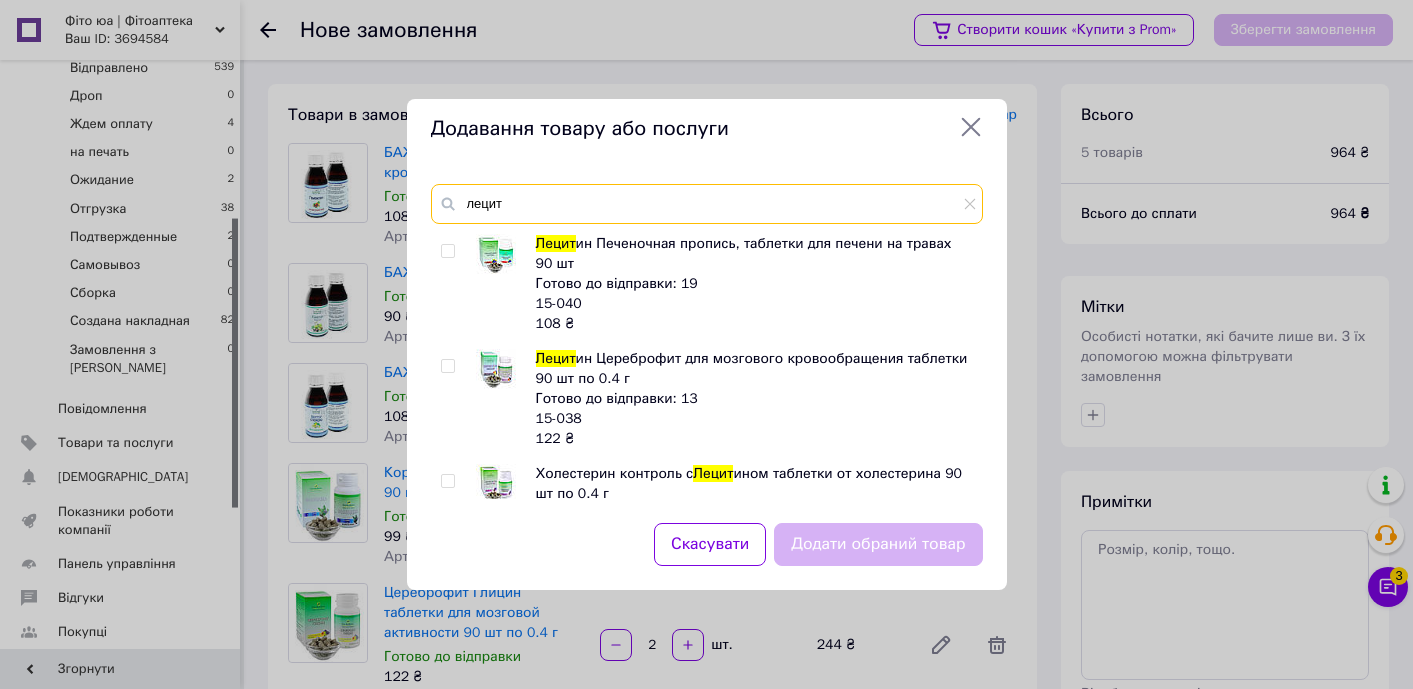 type on "лецит" 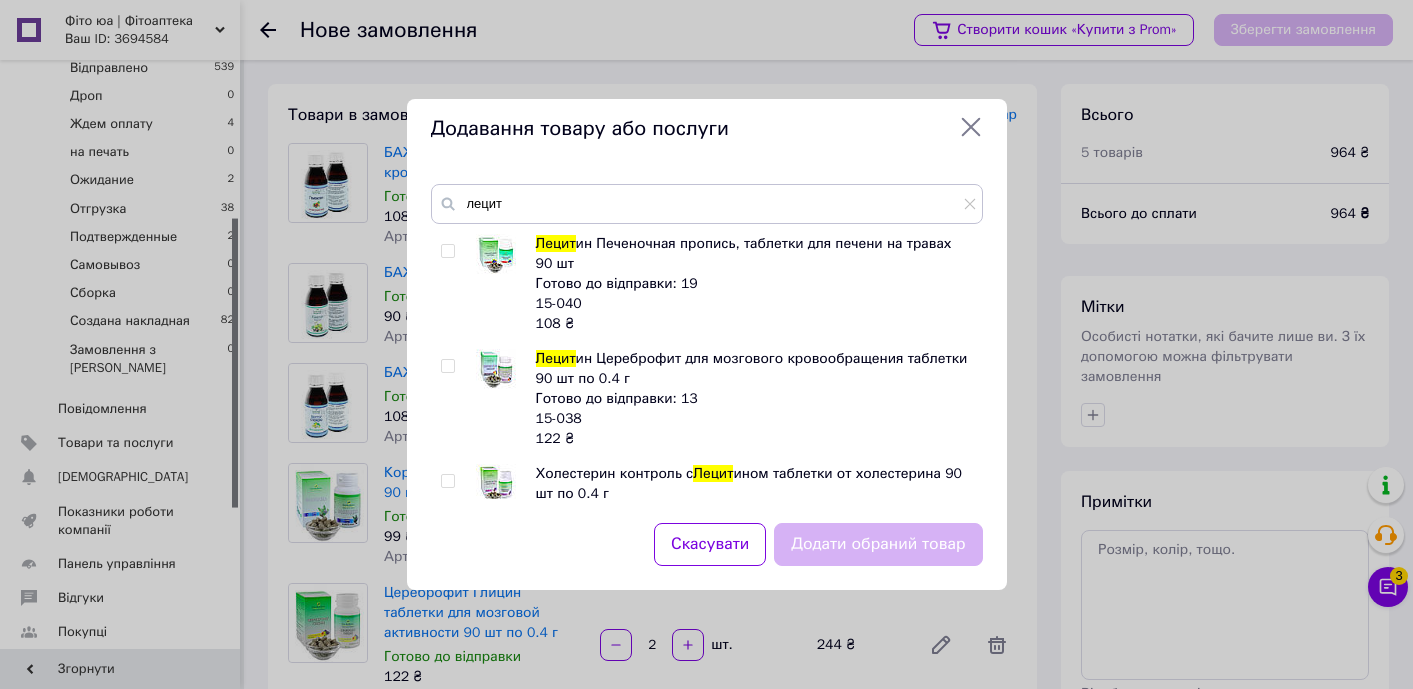 click at bounding box center [448, 366] 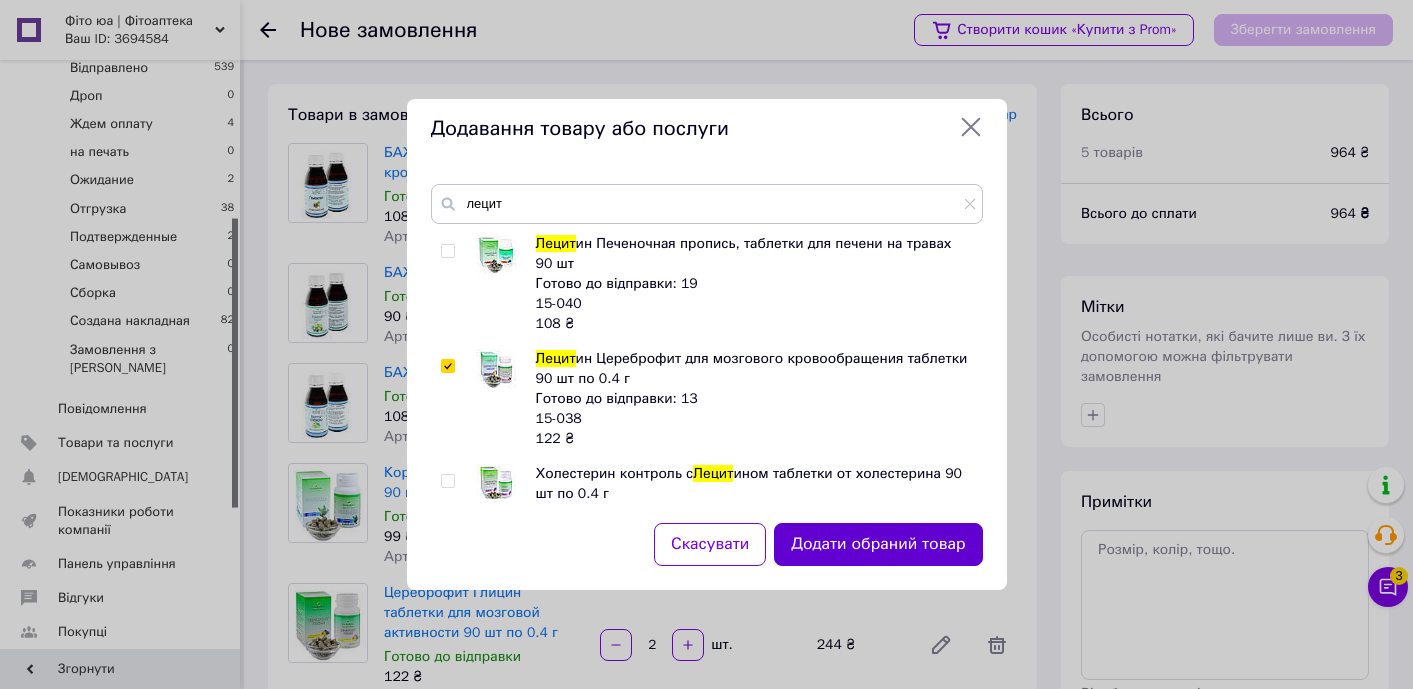 click on "Додати обраний товар" at bounding box center [878, 544] 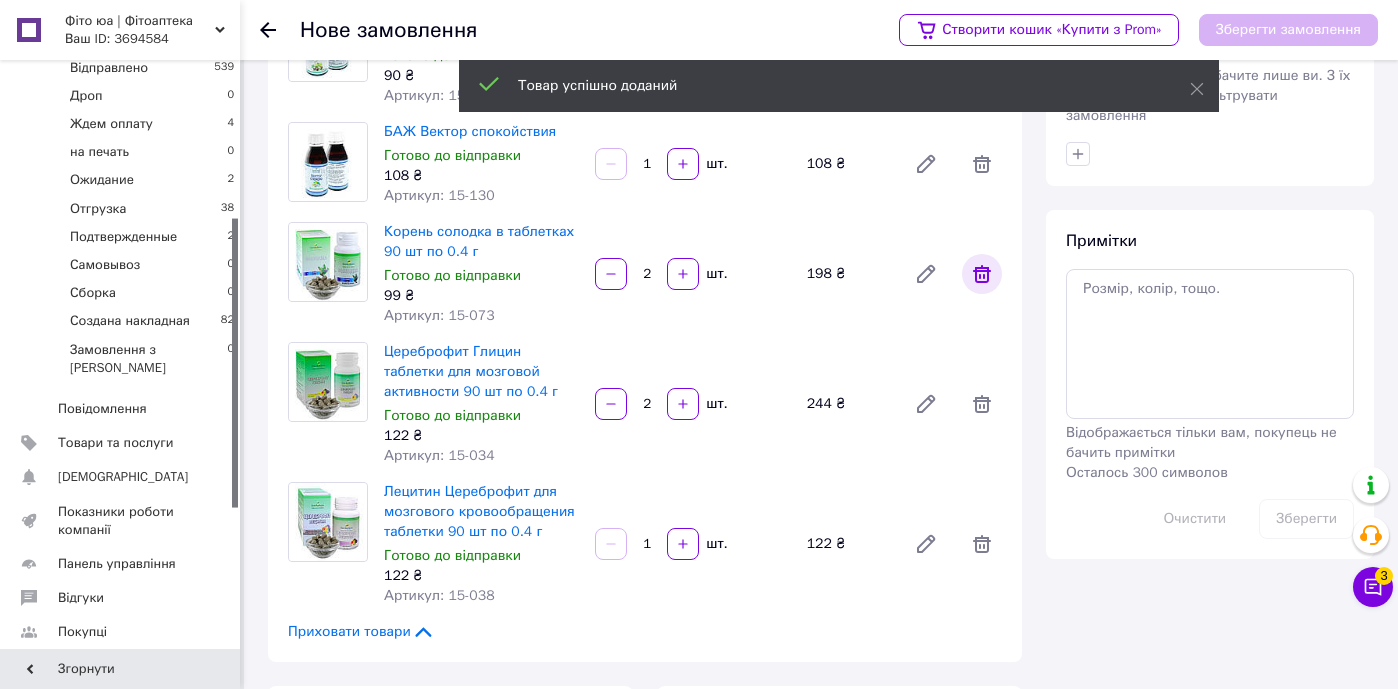 scroll, scrollTop: 267, scrollLeft: 0, axis: vertical 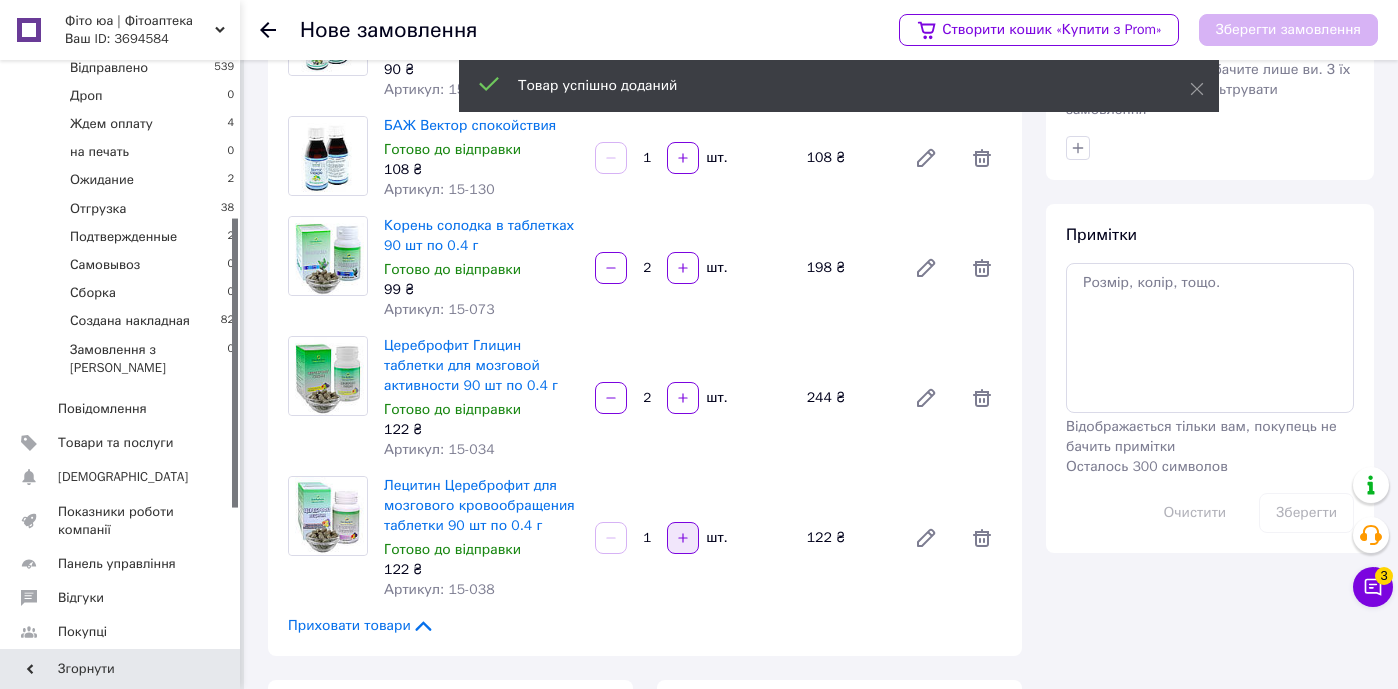 click 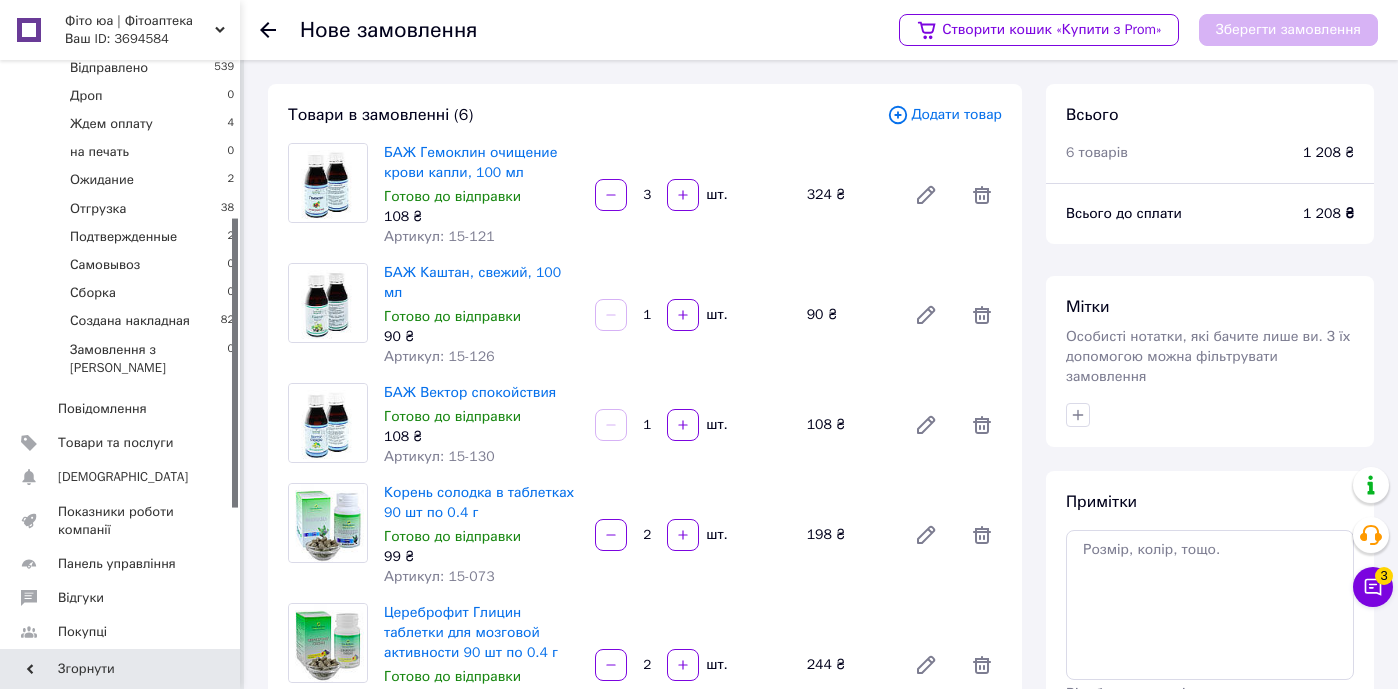 scroll, scrollTop: 0, scrollLeft: 0, axis: both 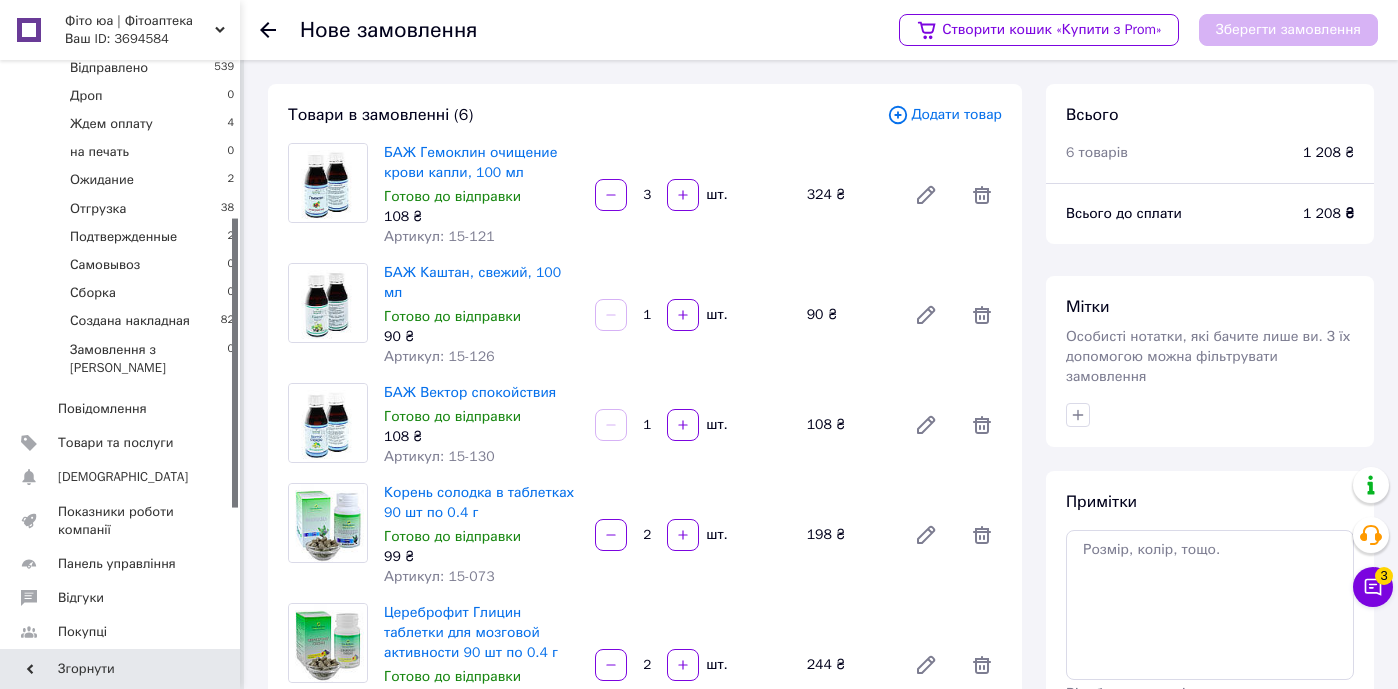 click on "Додати товар" at bounding box center (944, 115) 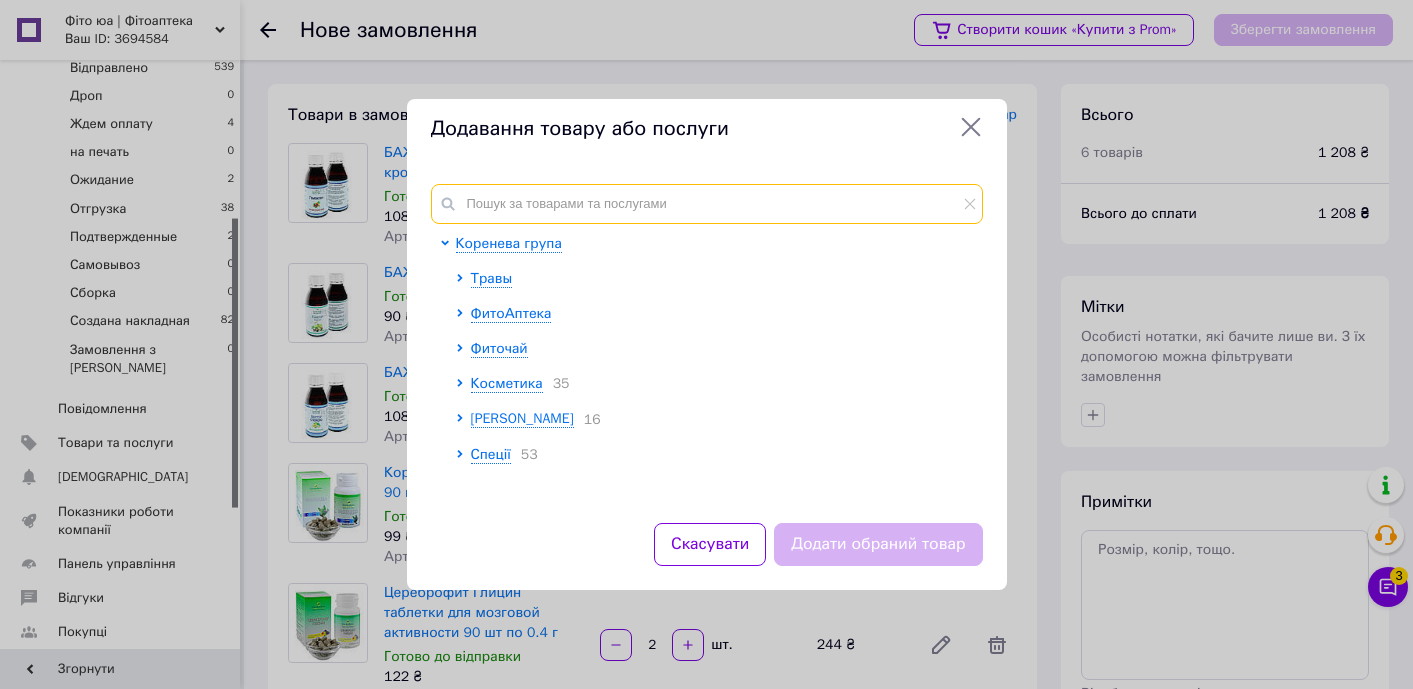click at bounding box center [707, 204] 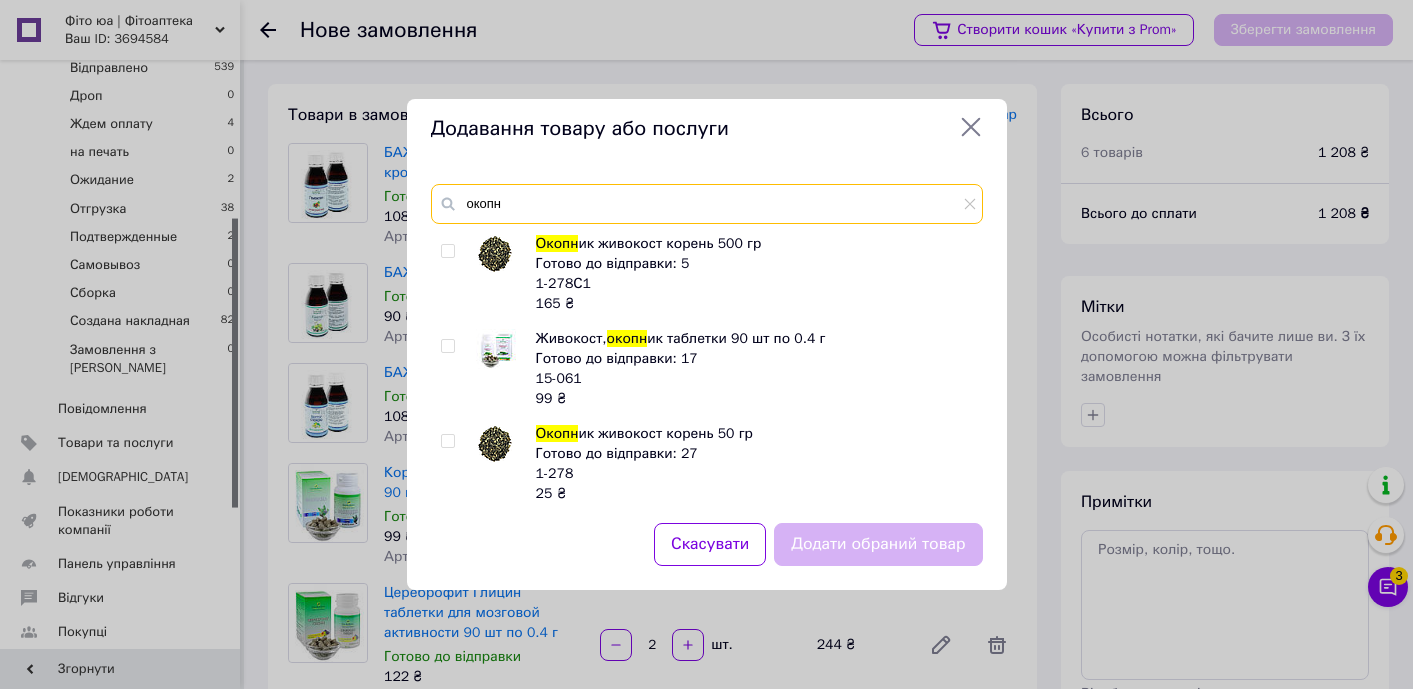 type on "окопн" 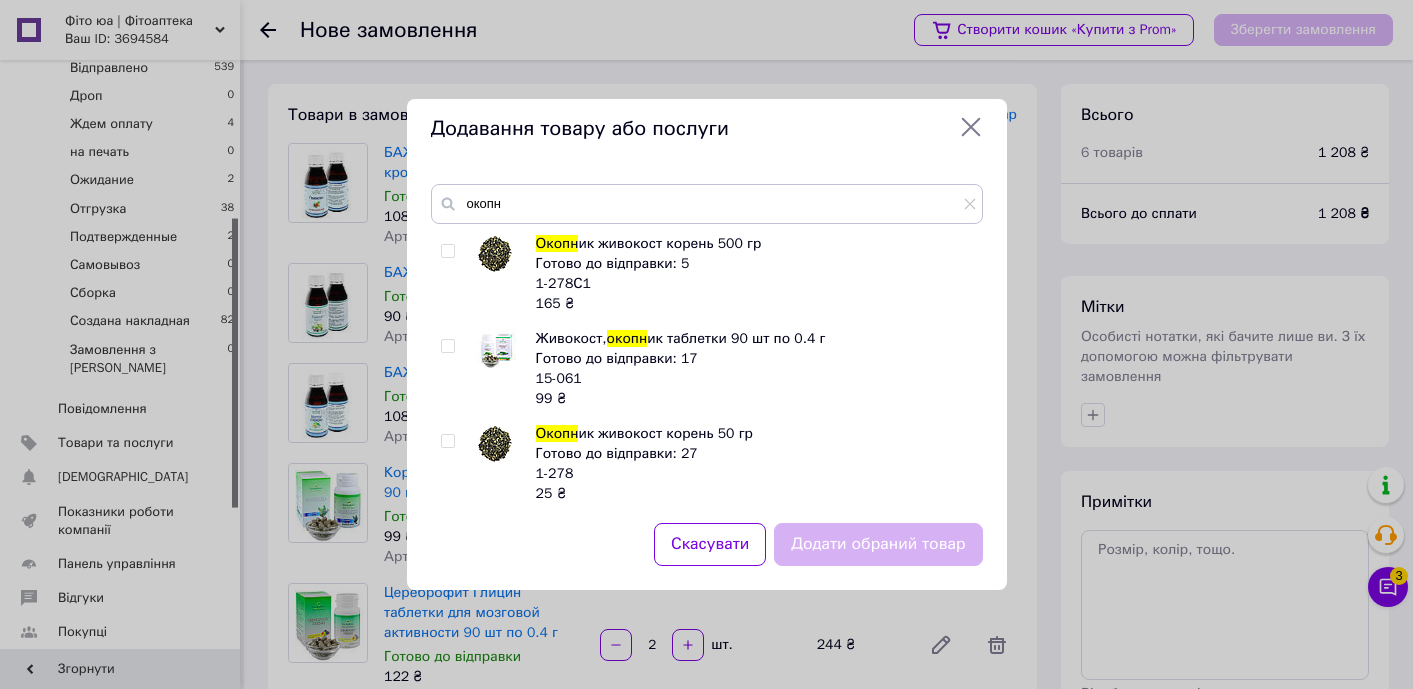 click at bounding box center [447, 346] 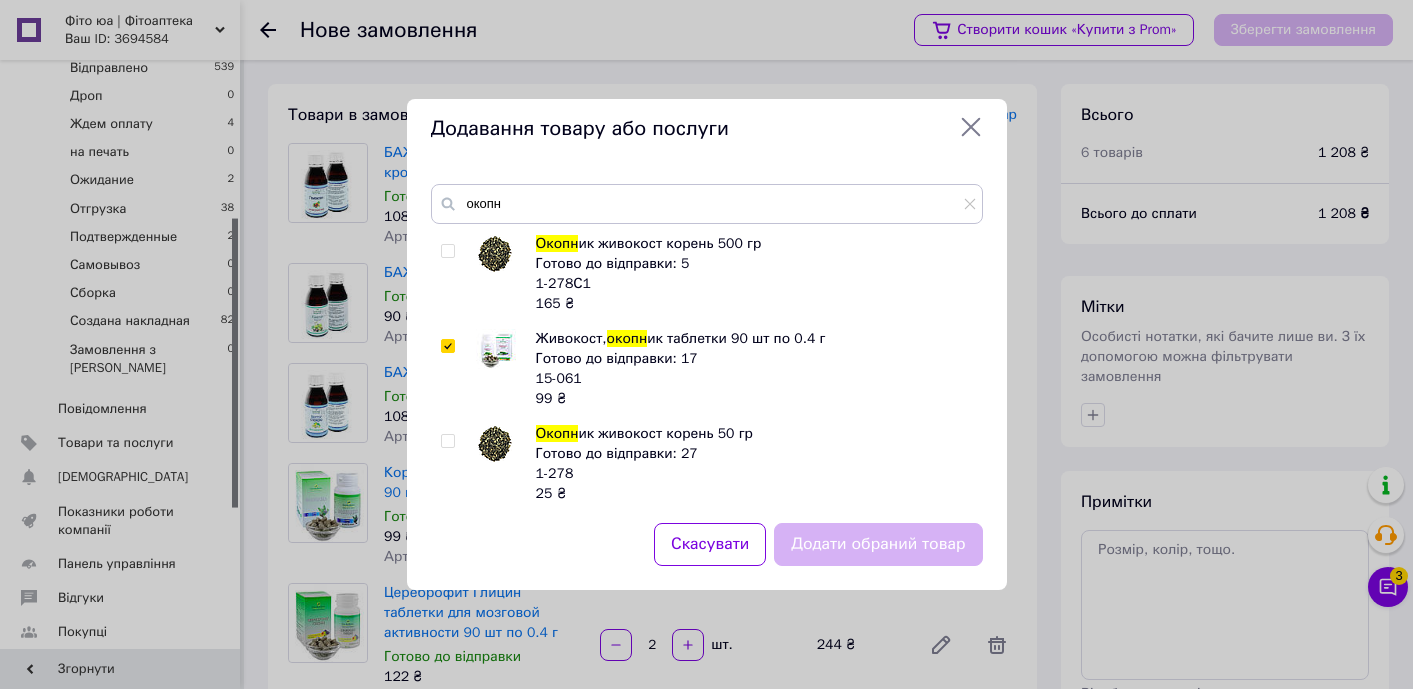 checkbox on "true" 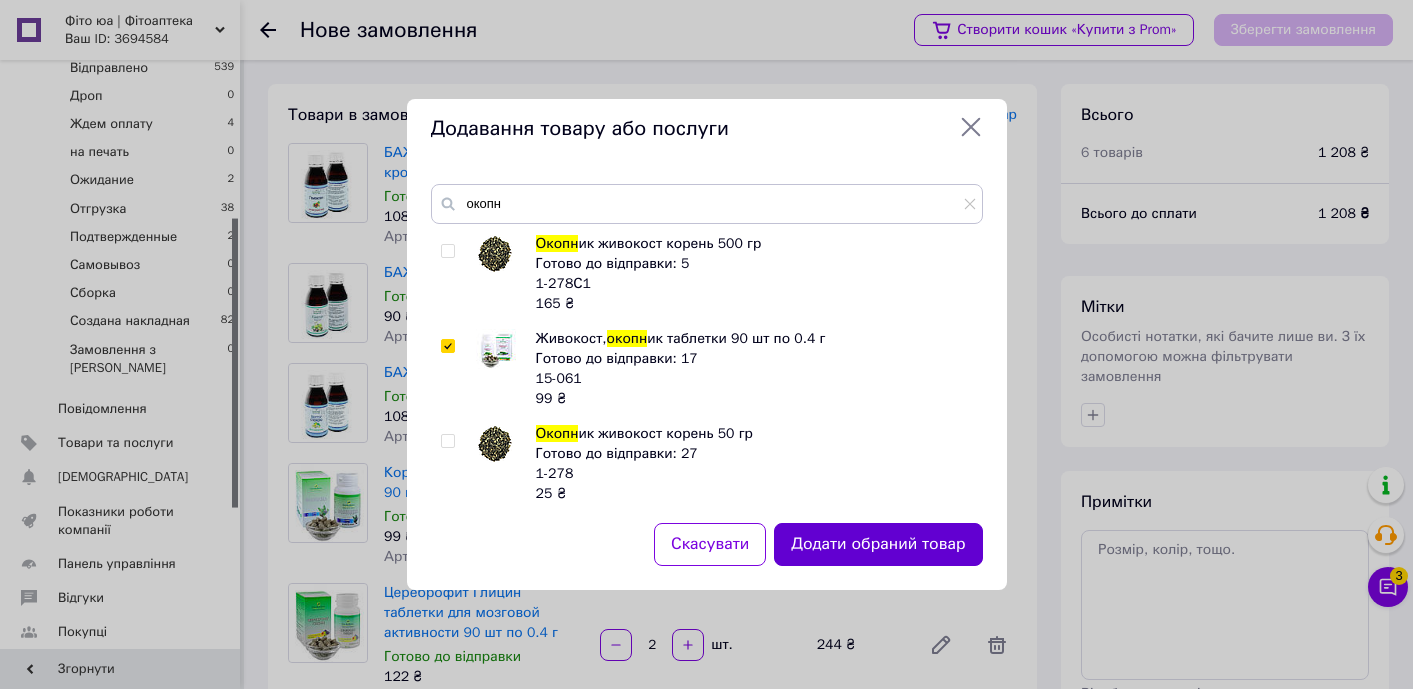 click on "Додати обраний товар" at bounding box center (878, 544) 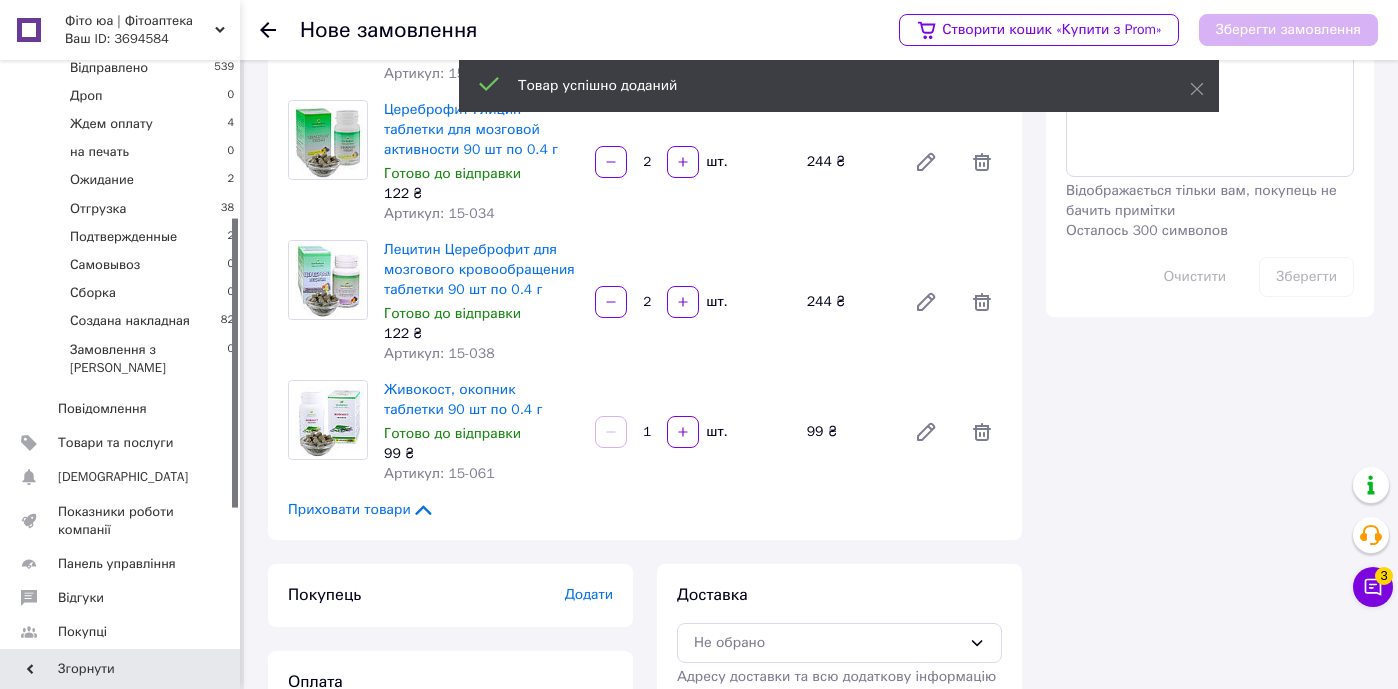 scroll, scrollTop: 518, scrollLeft: 0, axis: vertical 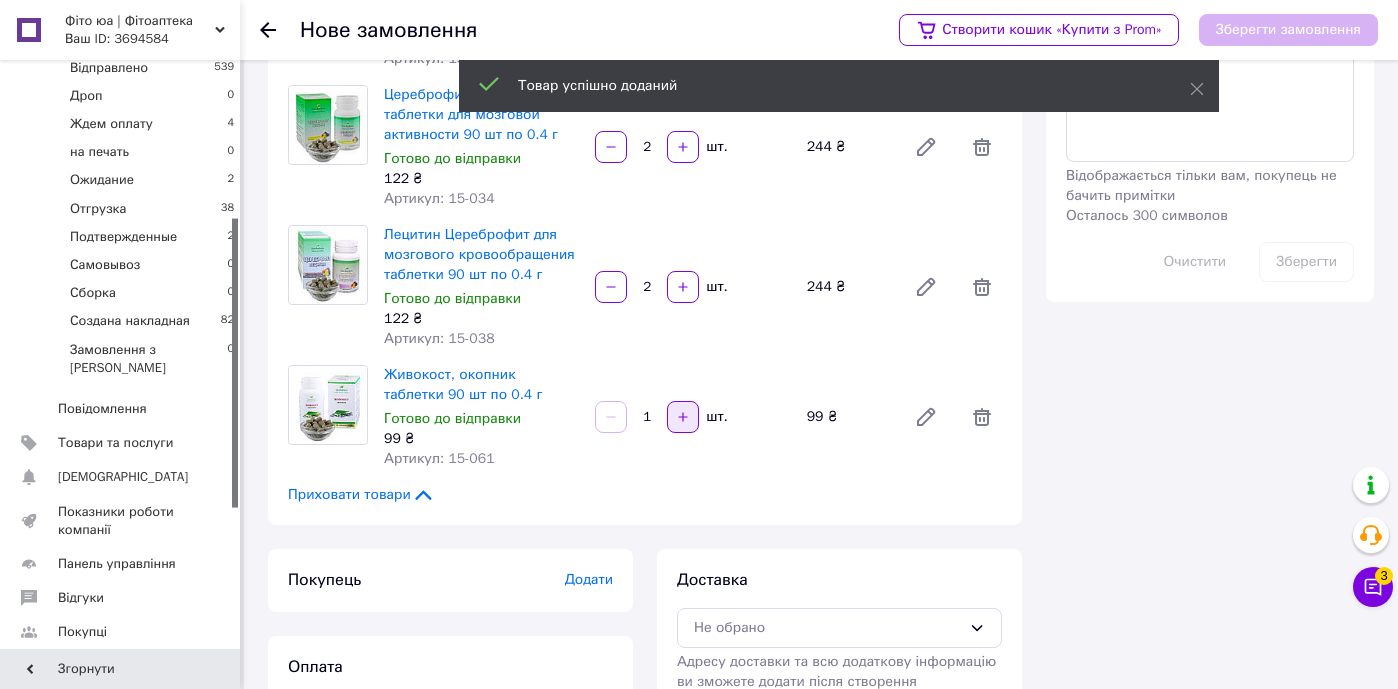 click at bounding box center [683, 417] 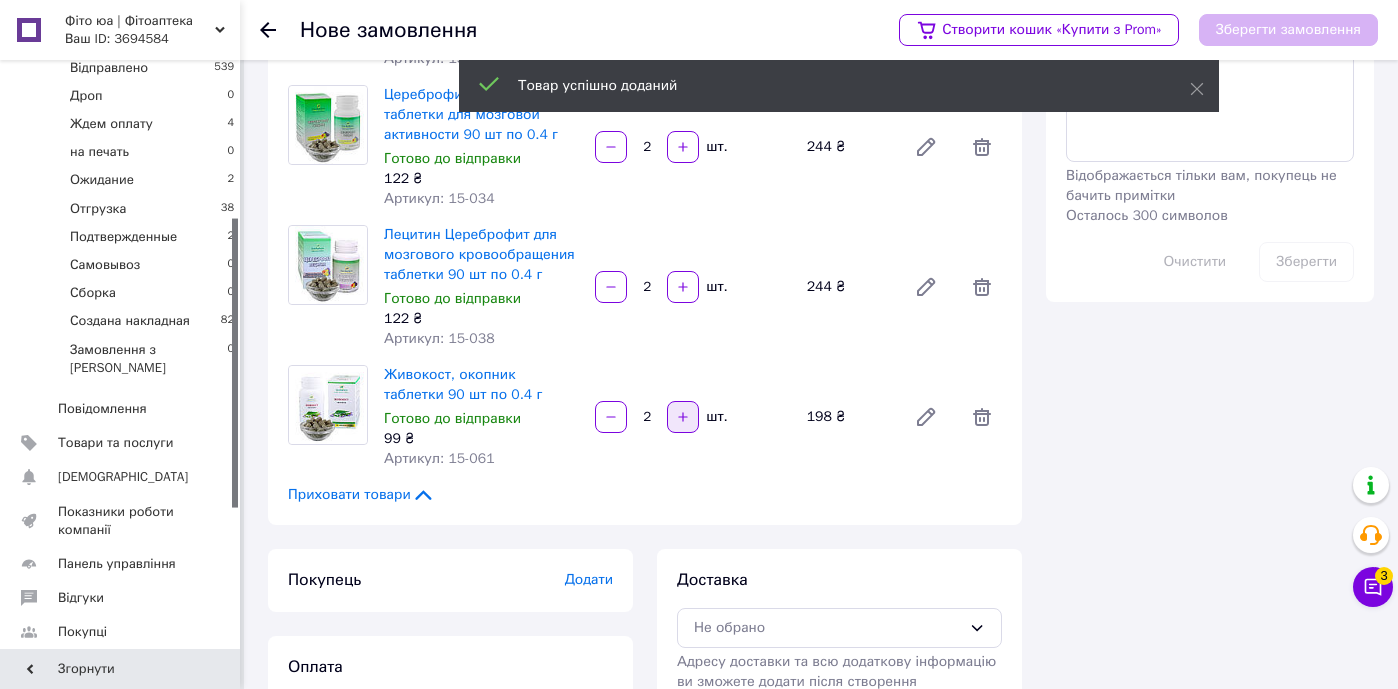 click at bounding box center (683, 417) 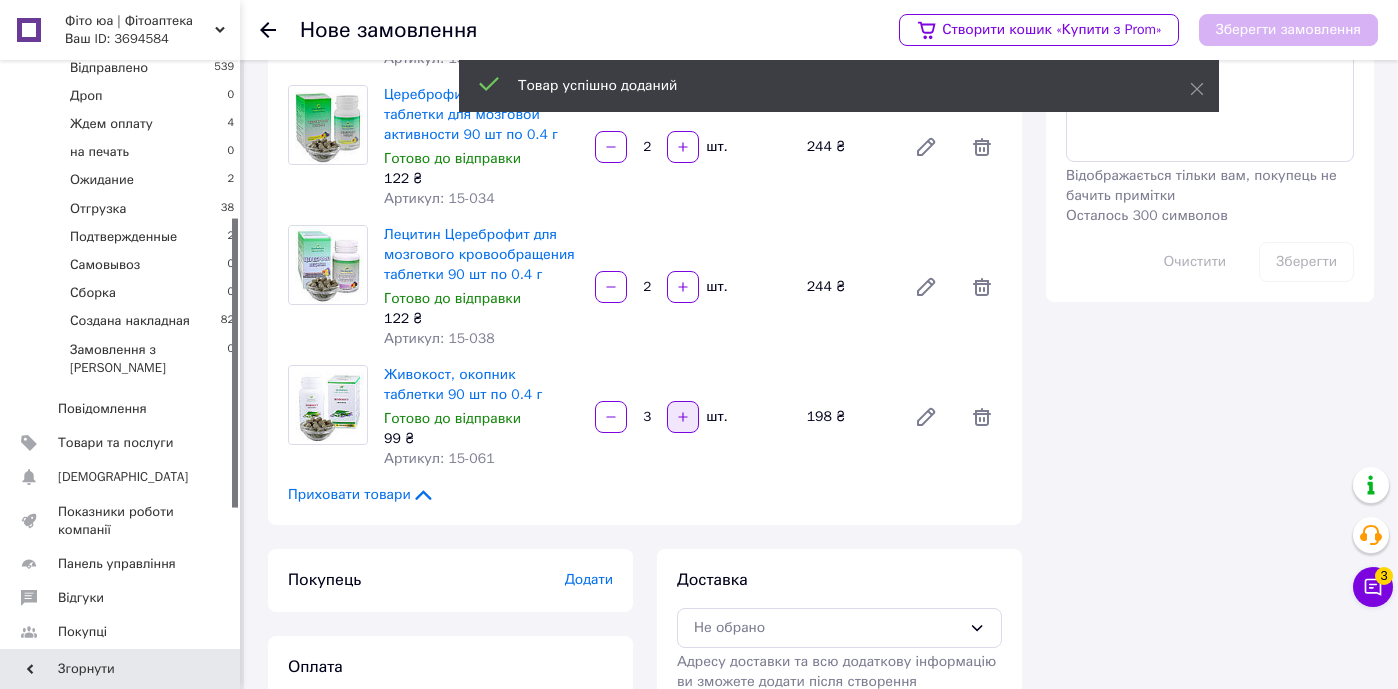 click at bounding box center [683, 417] 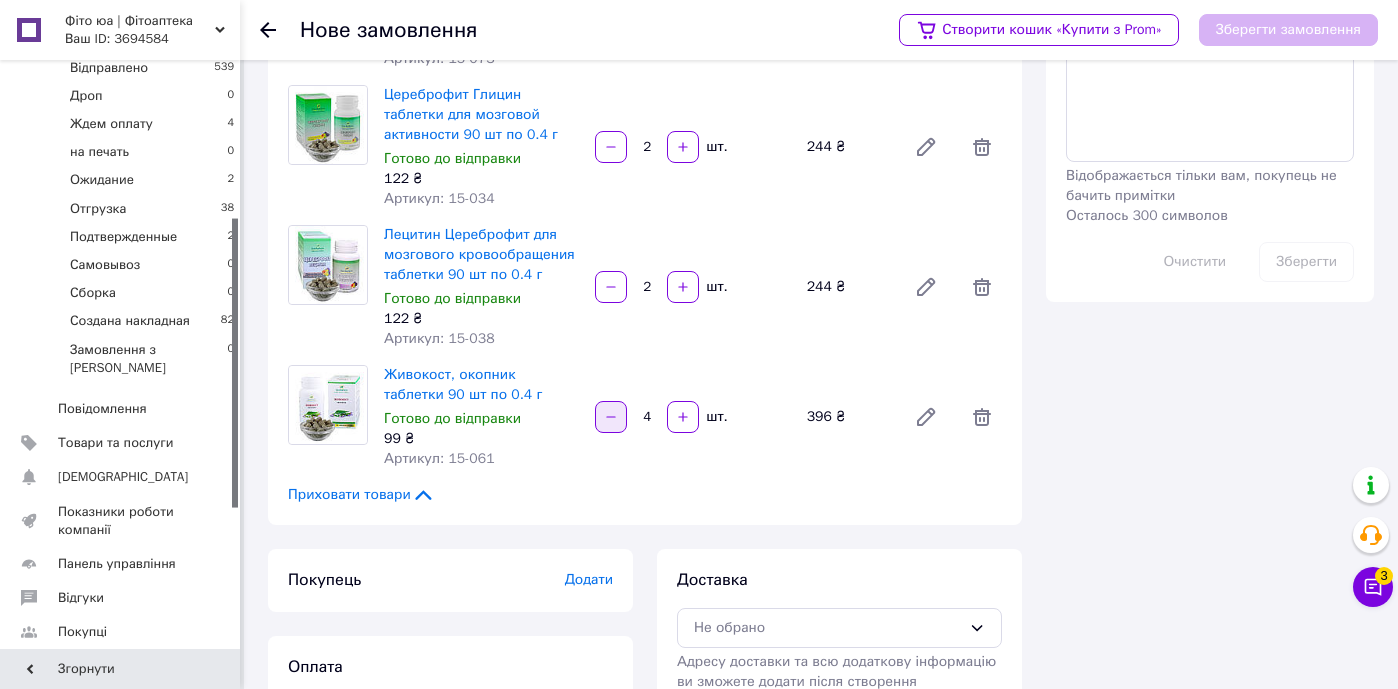 click at bounding box center [611, 417] 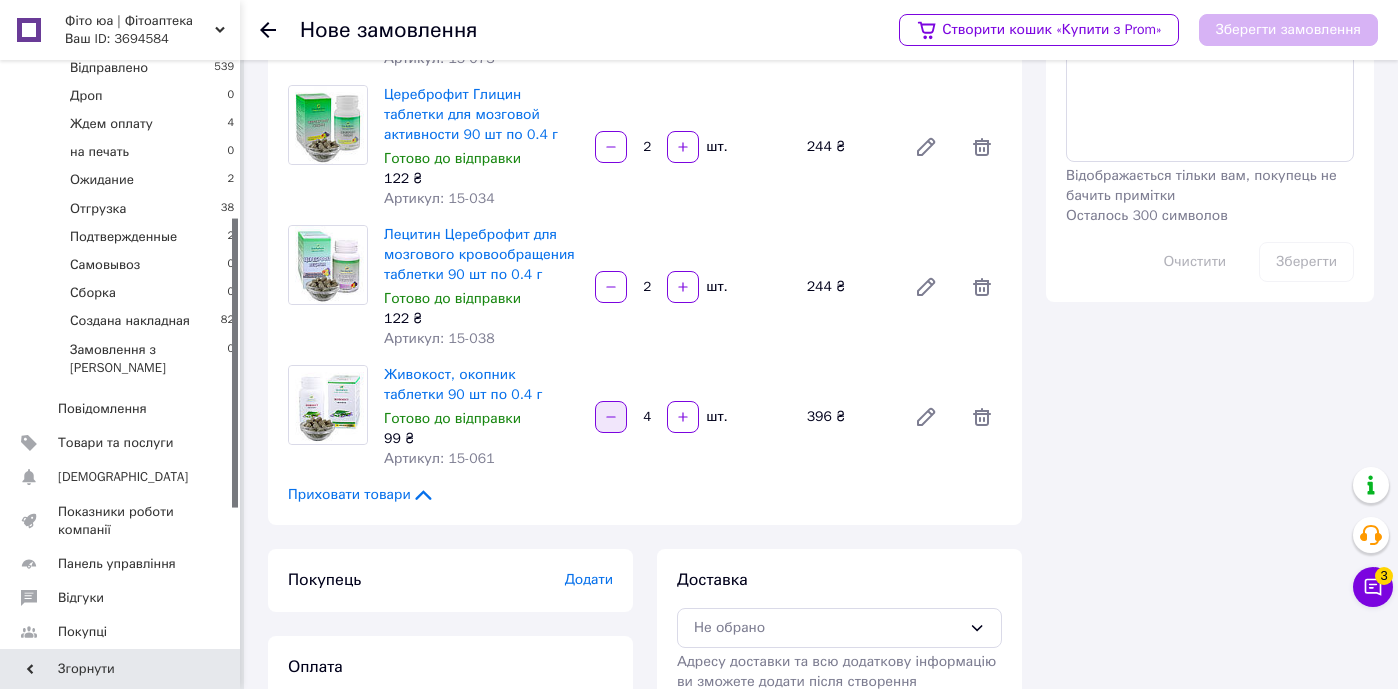 type on "3" 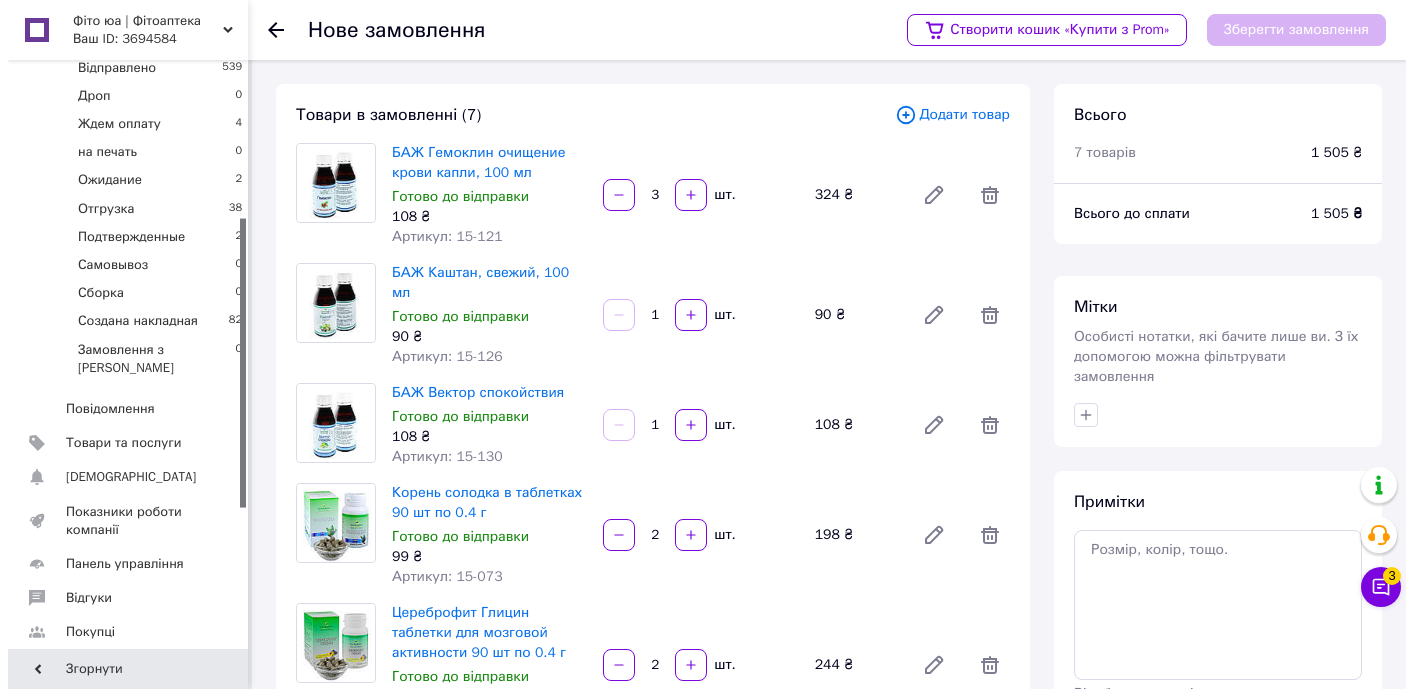 scroll, scrollTop: 0, scrollLeft: 0, axis: both 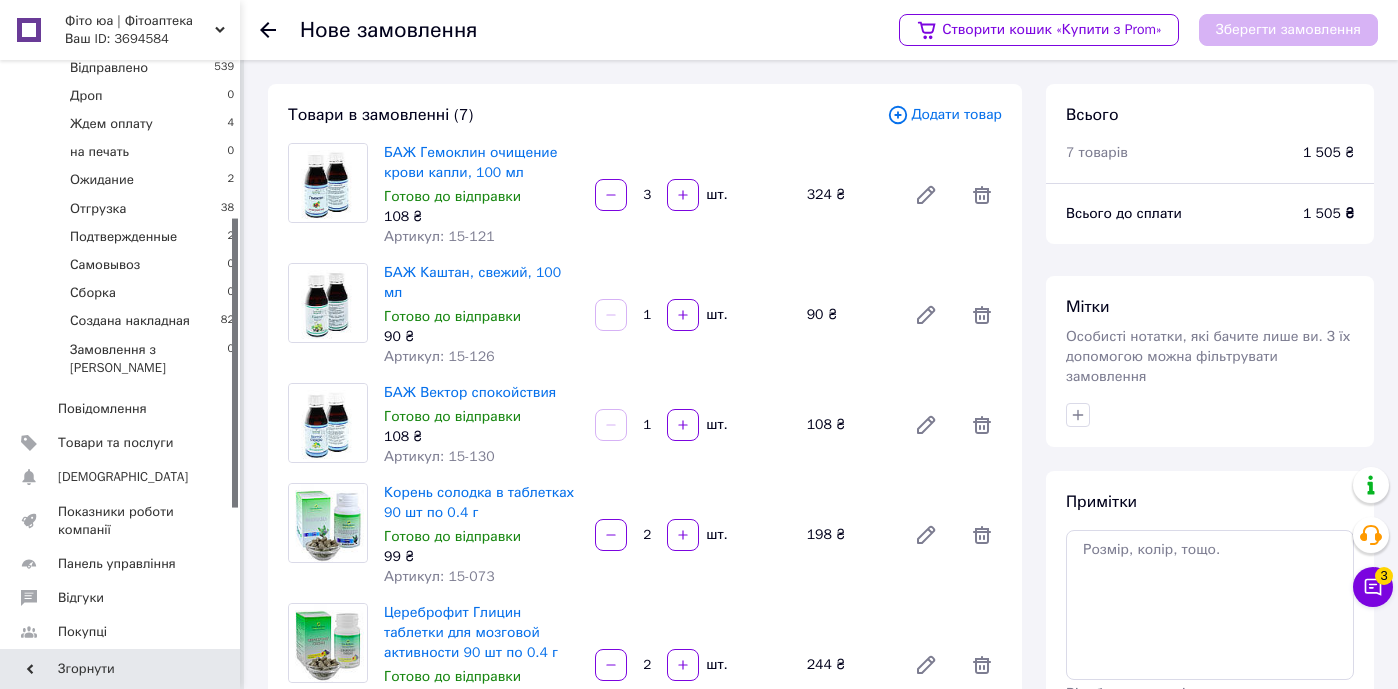 click on "Додати товар" at bounding box center (944, 115) 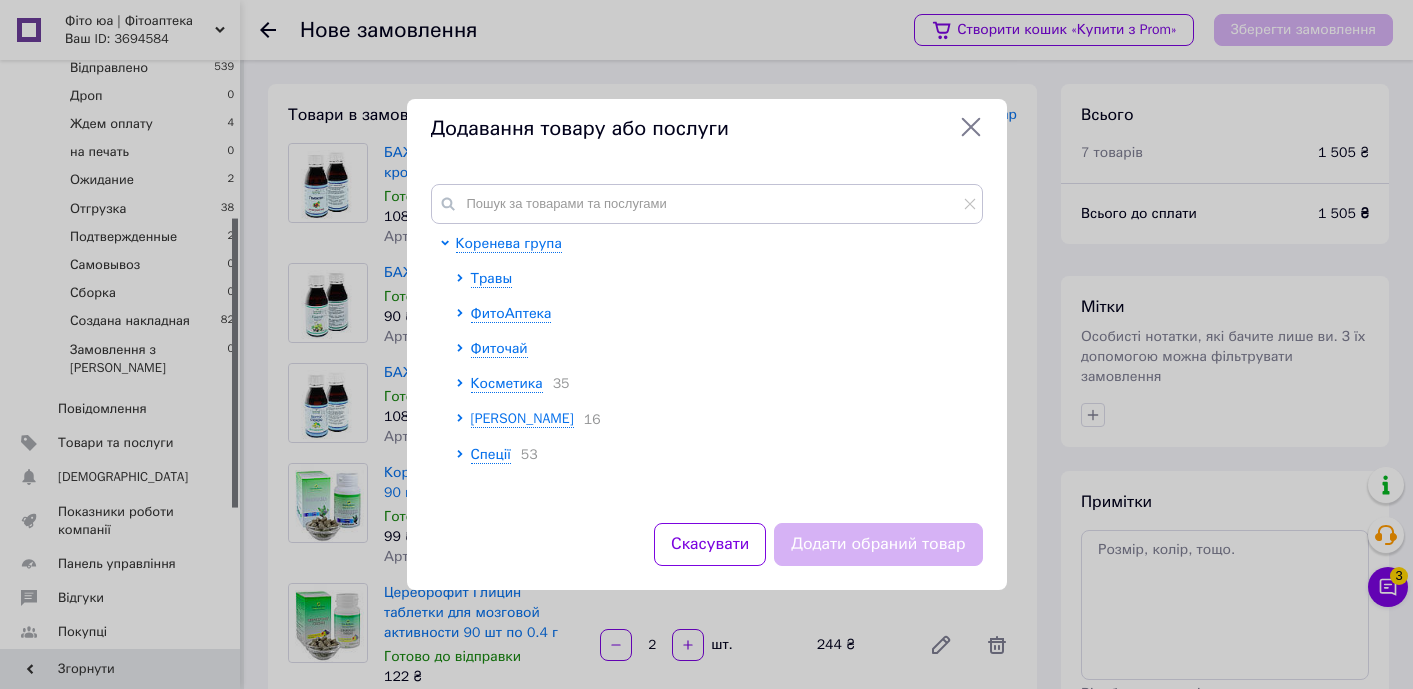 click 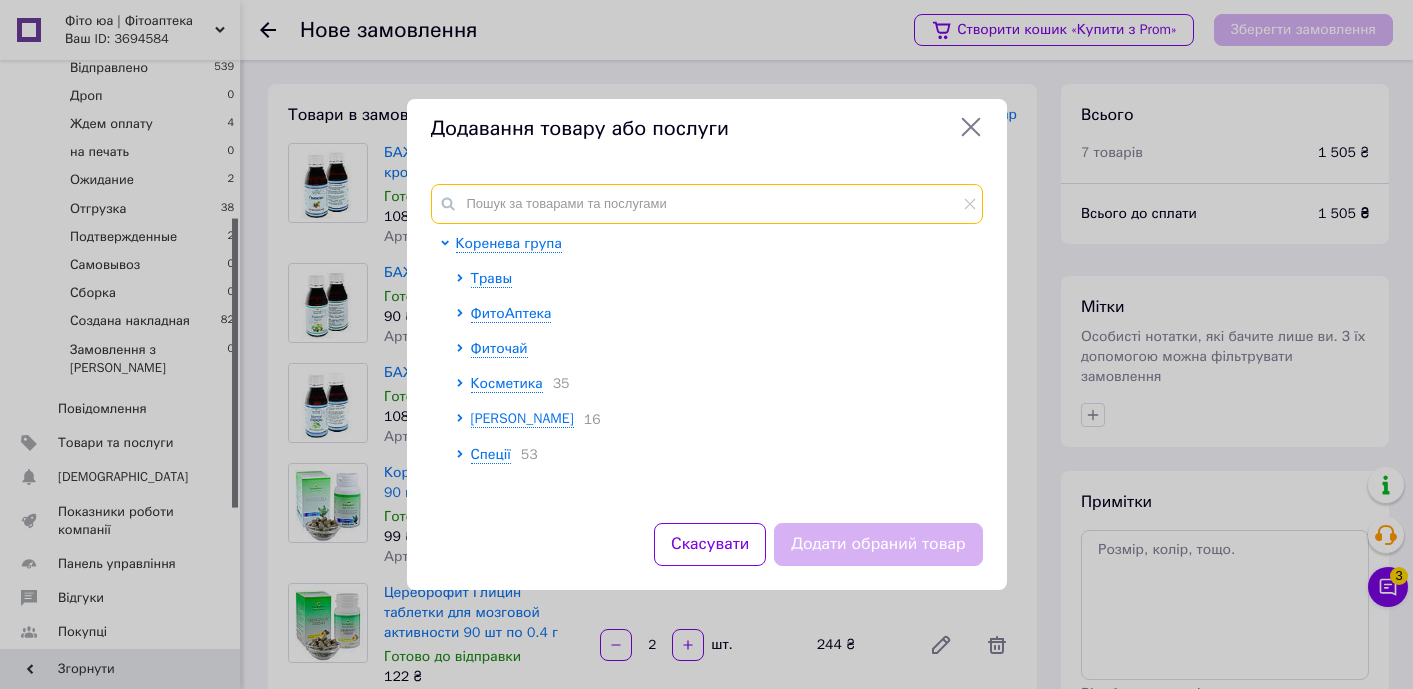 click at bounding box center [707, 204] 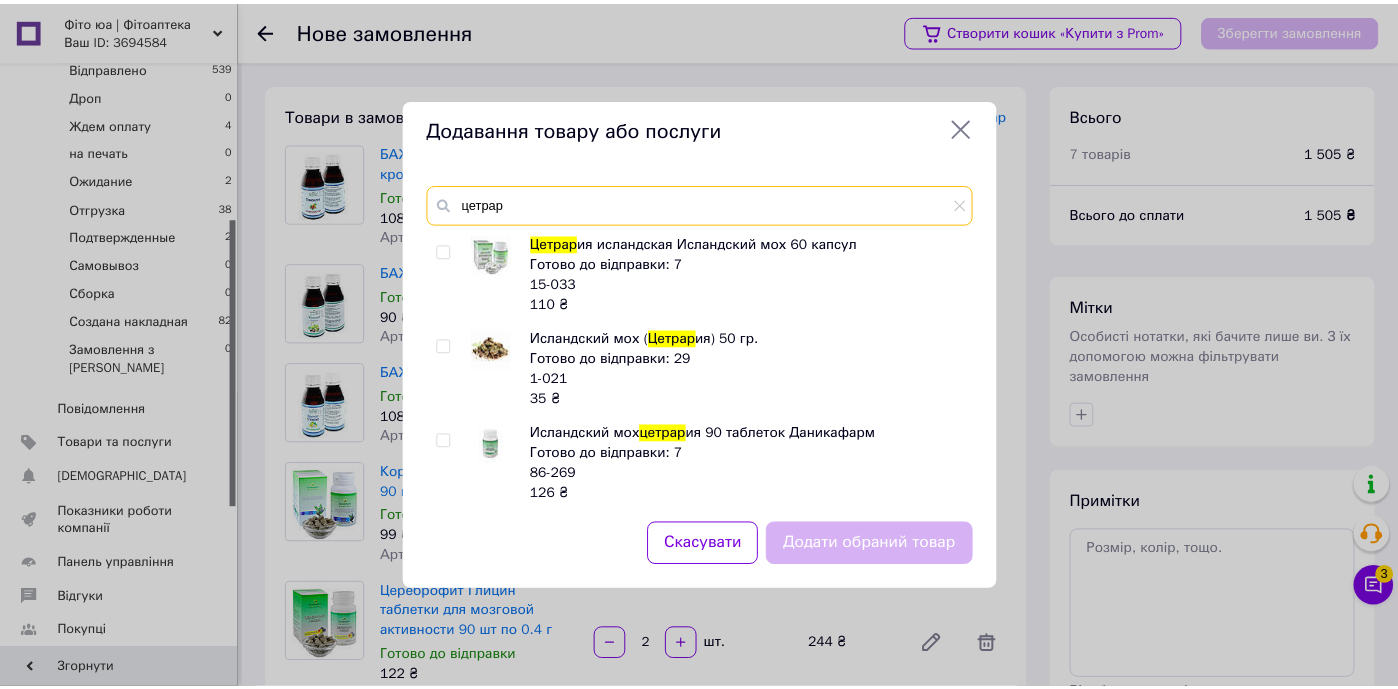 scroll, scrollTop: 0, scrollLeft: 0, axis: both 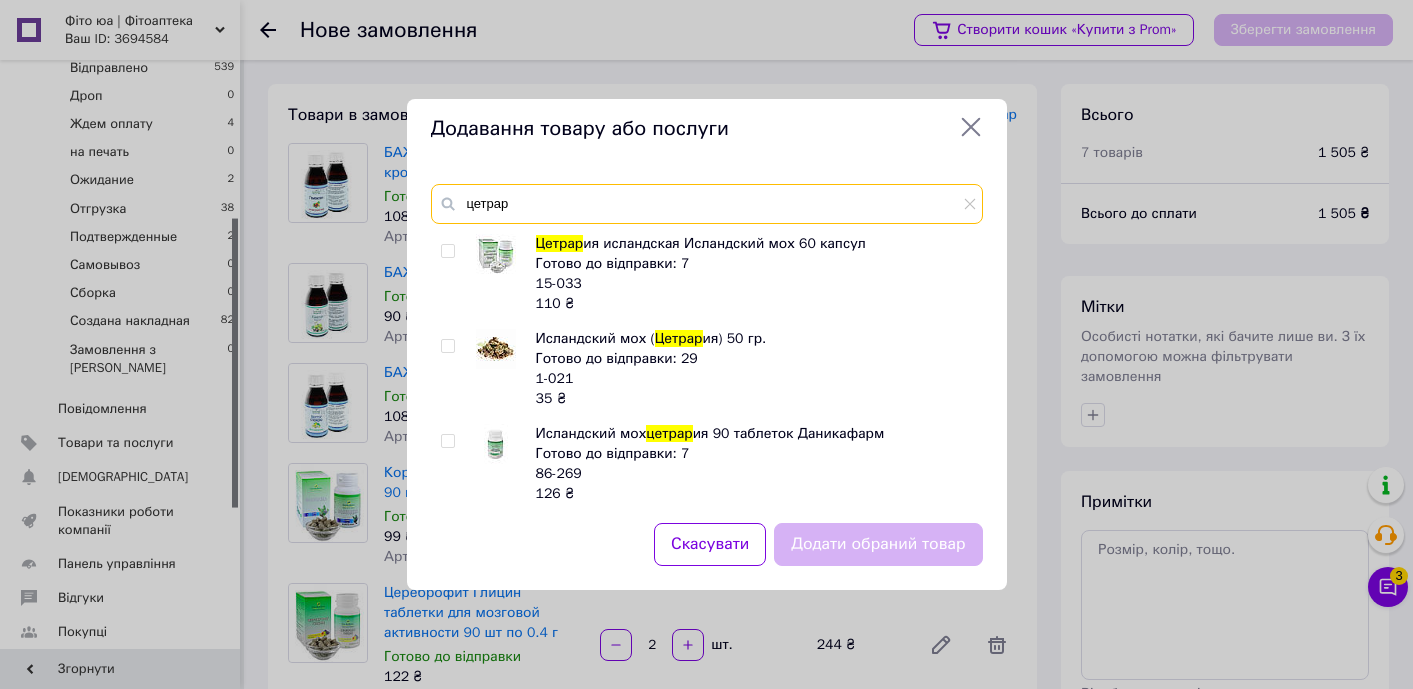 type on "цетрар" 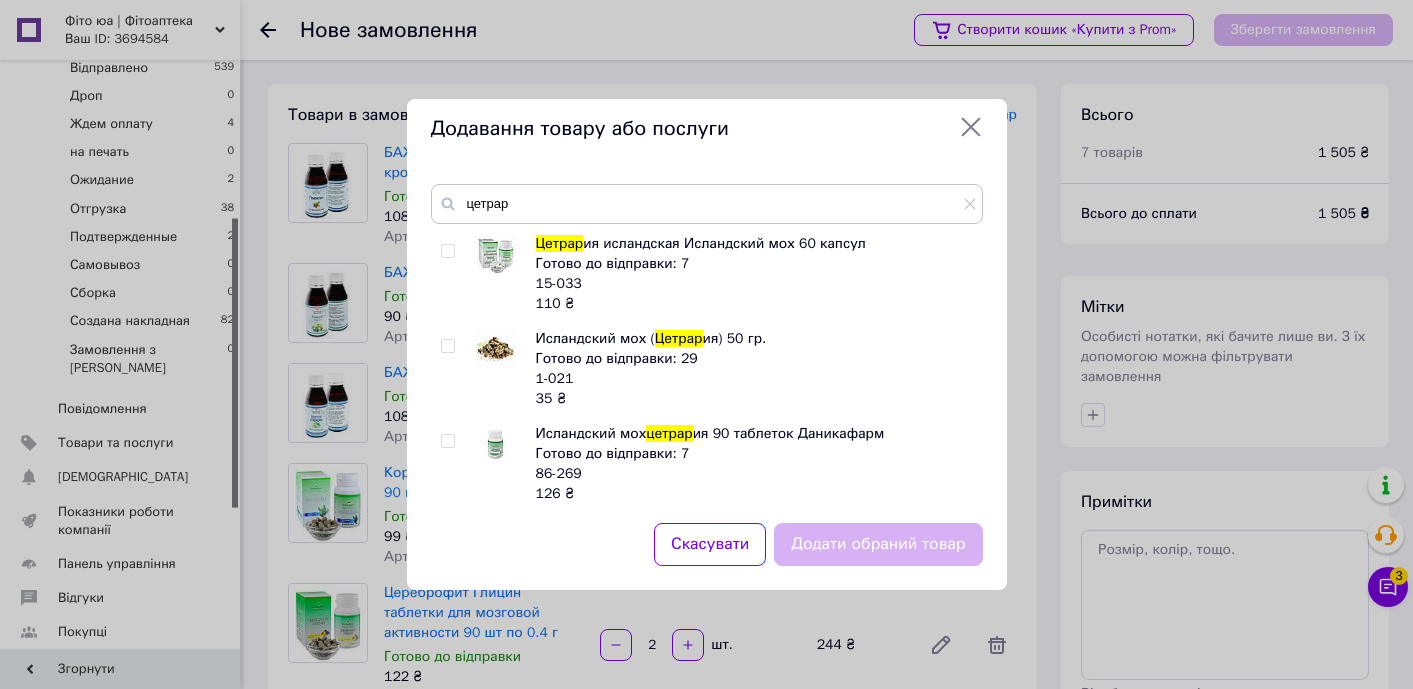 click at bounding box center [447, 251] 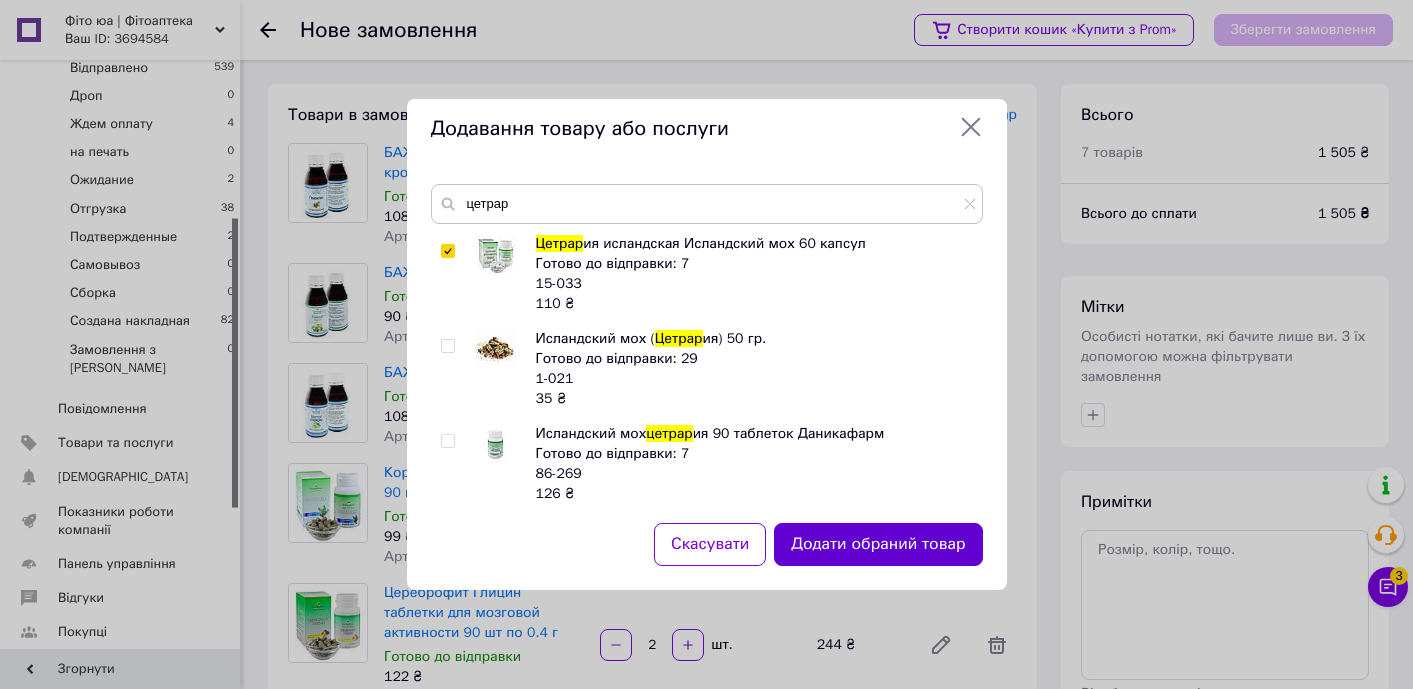 click on "Додати обраний товар" at bounding box center [878, 544] 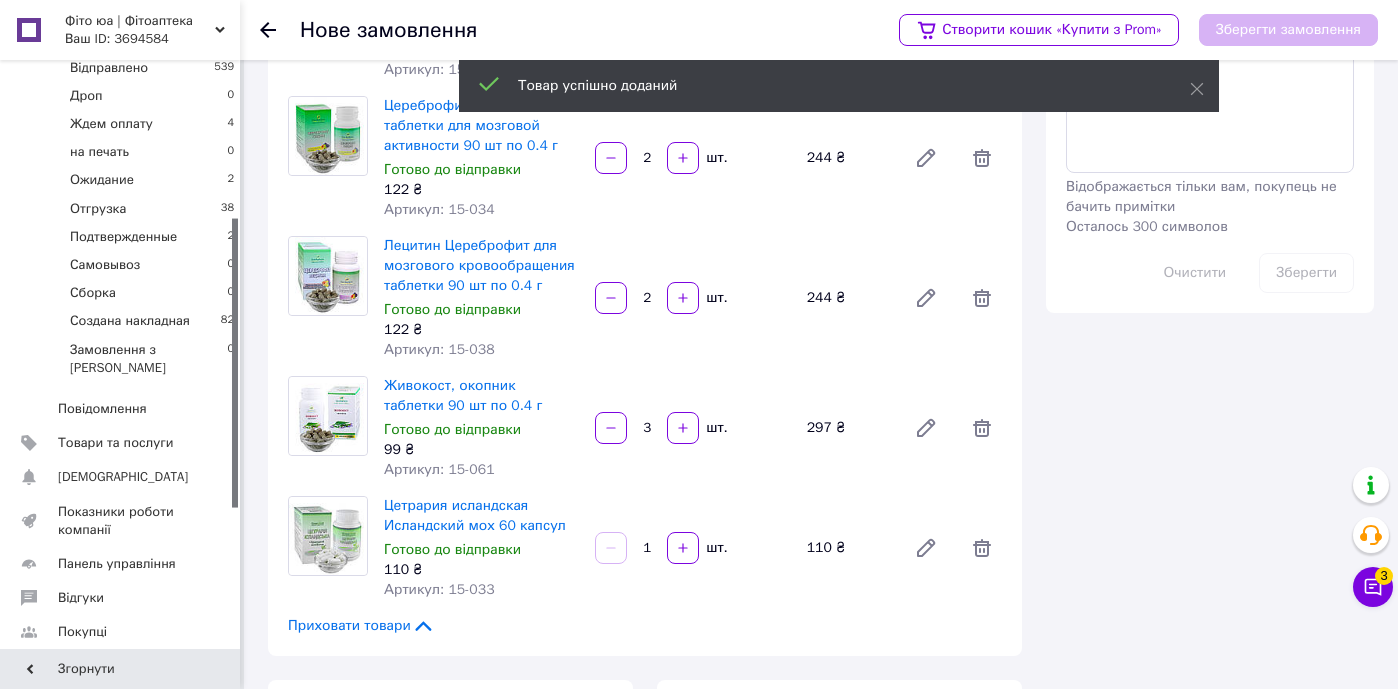 scroll, scrollTop: 526, scrollLeft: 0, axis: vertical 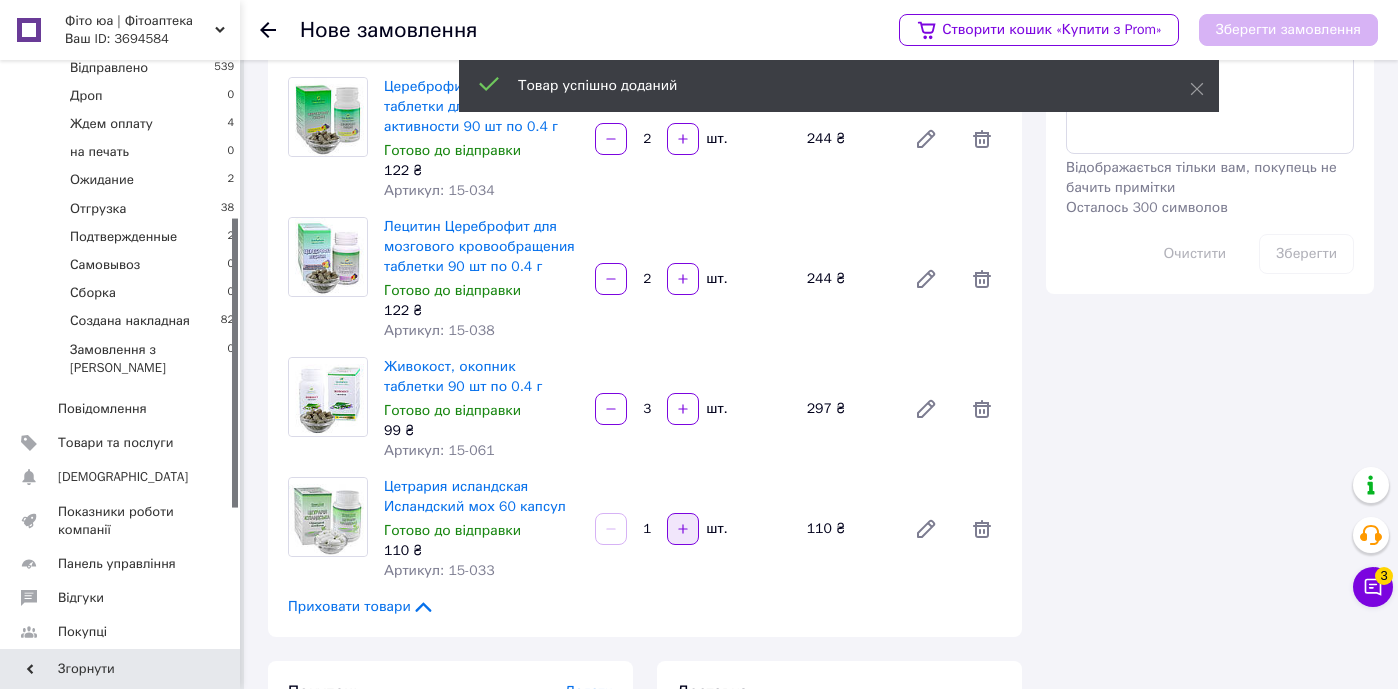 click at bounding box center (683, 529) 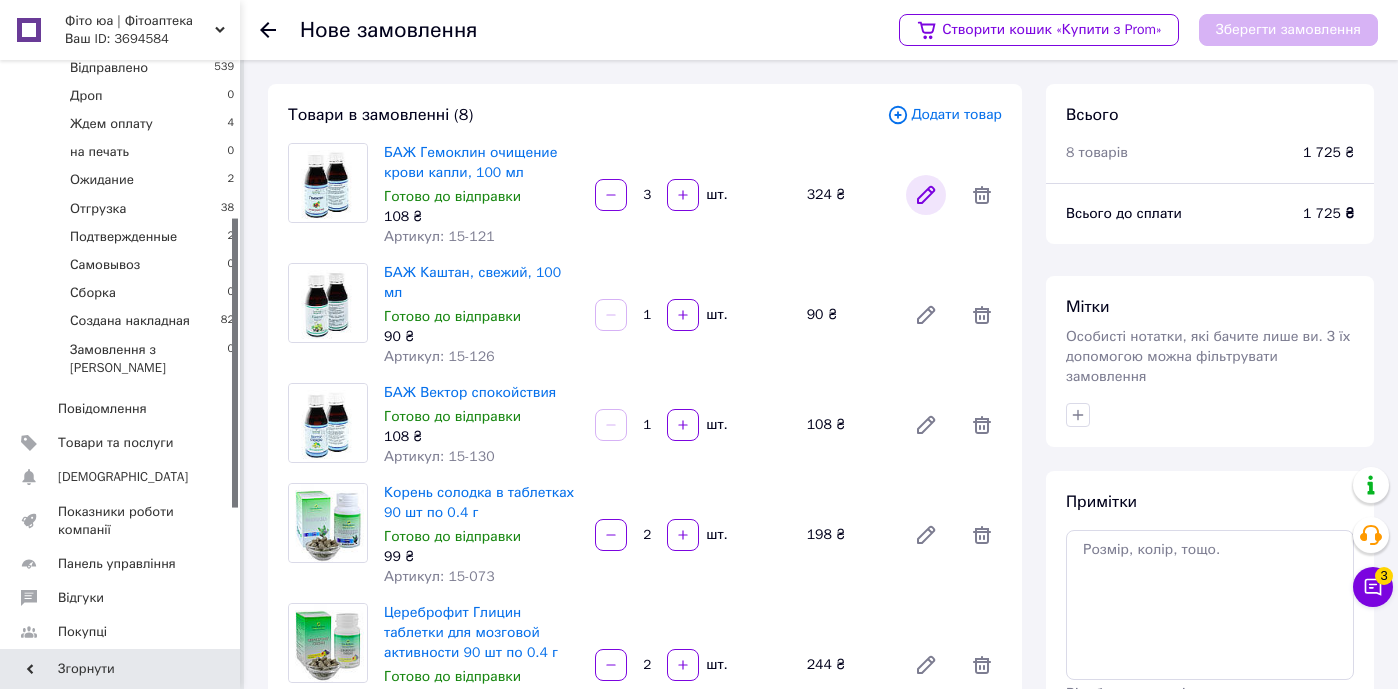 scroll, scrollTop: 0, scrollLeft: 0, axis: both 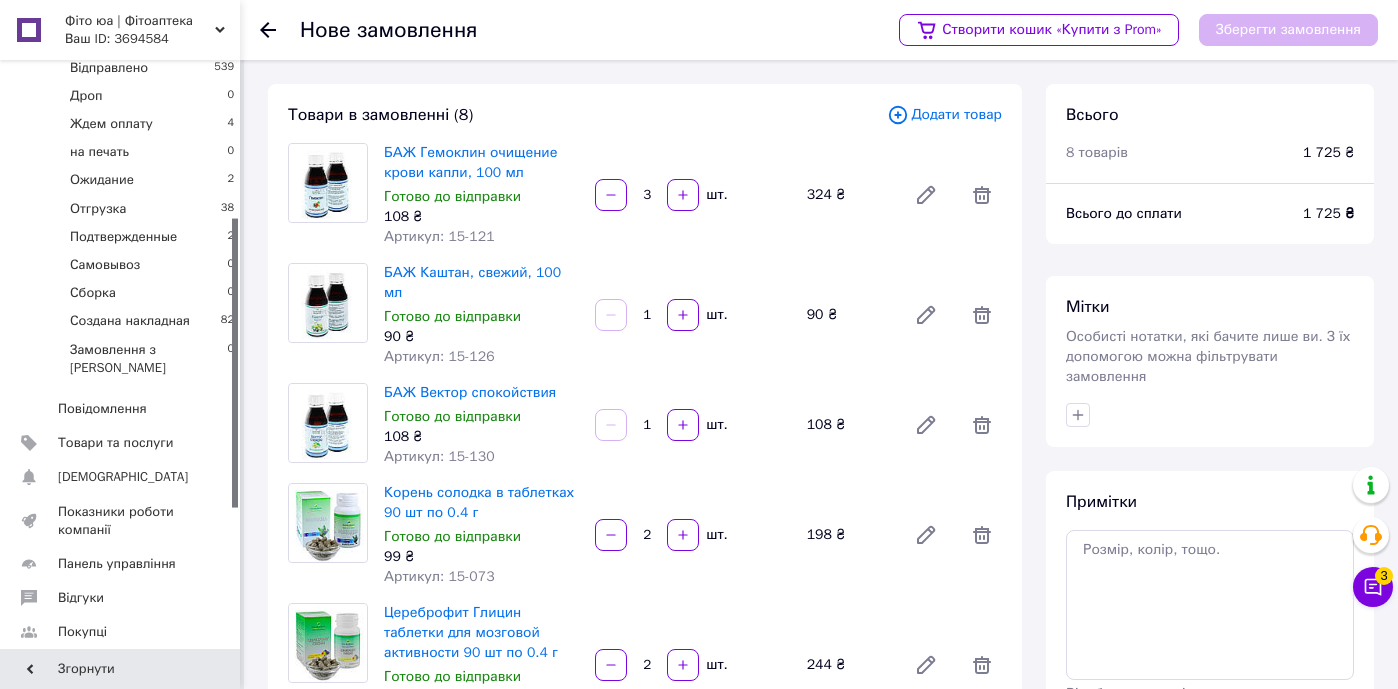 click on "Додати товар" at bounding box center (944, 115) 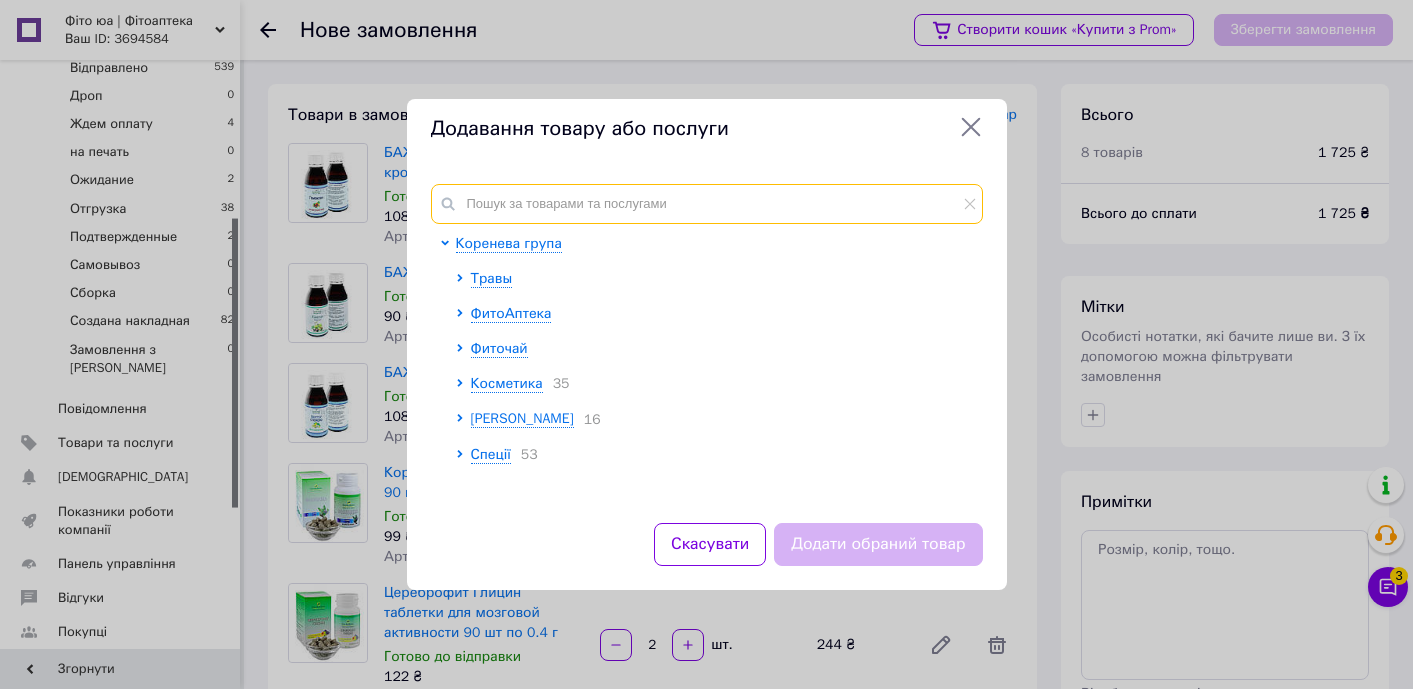 click at bounding box center (707, 204) 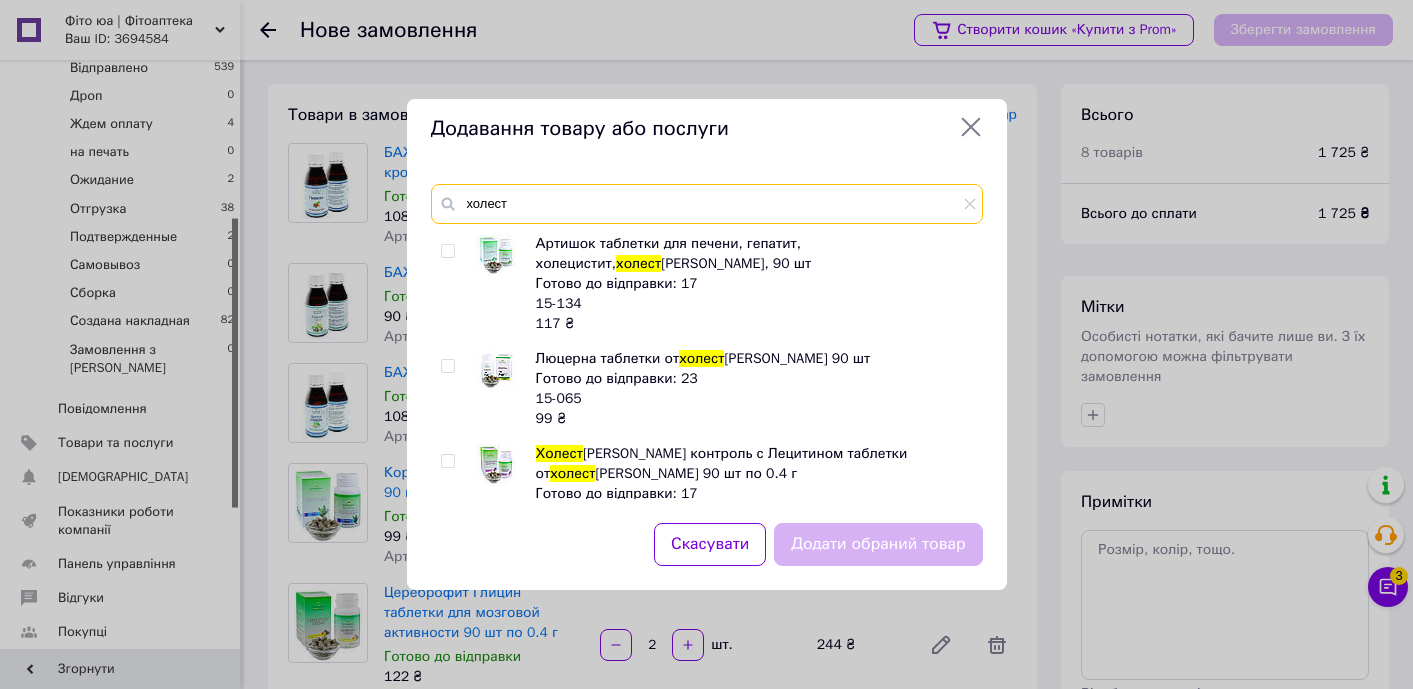 type on "холест" 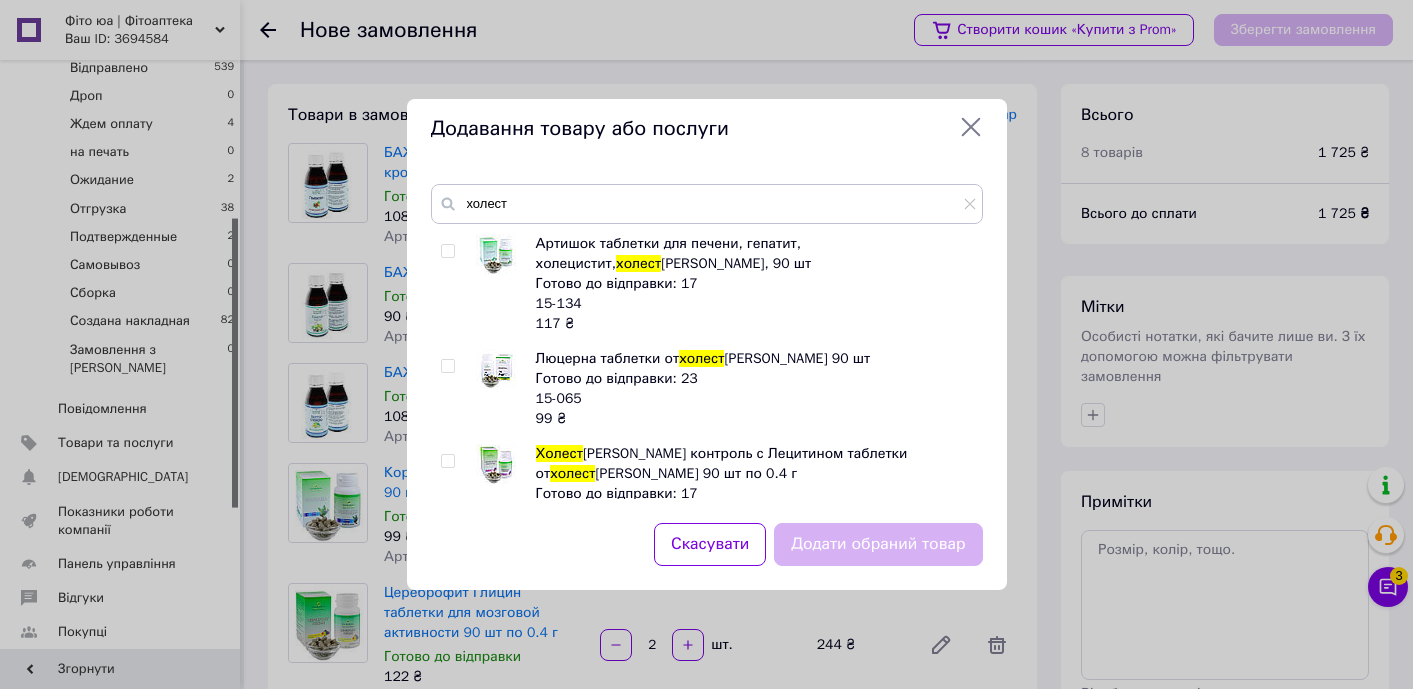 click at bounding box center [447, 461] 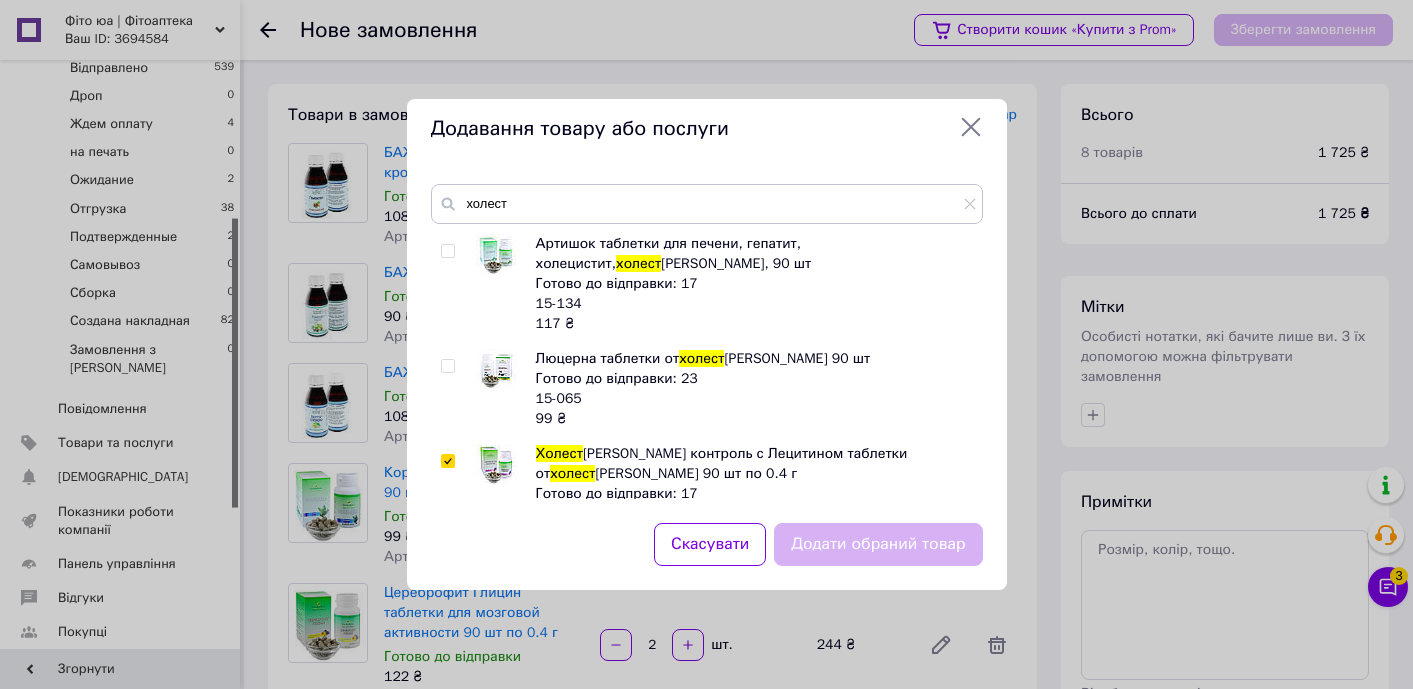 checkbox on "true" 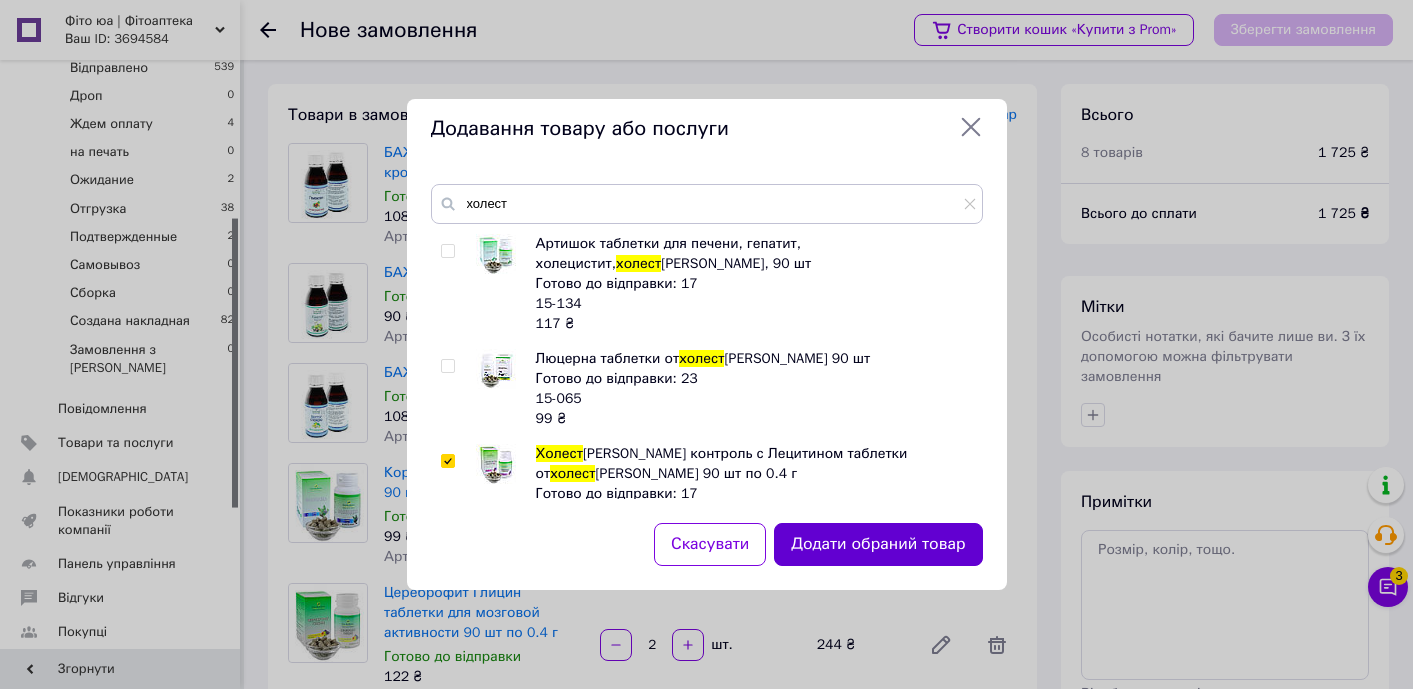 click on "Додати обраний товар" at bounding box center (878, 544) 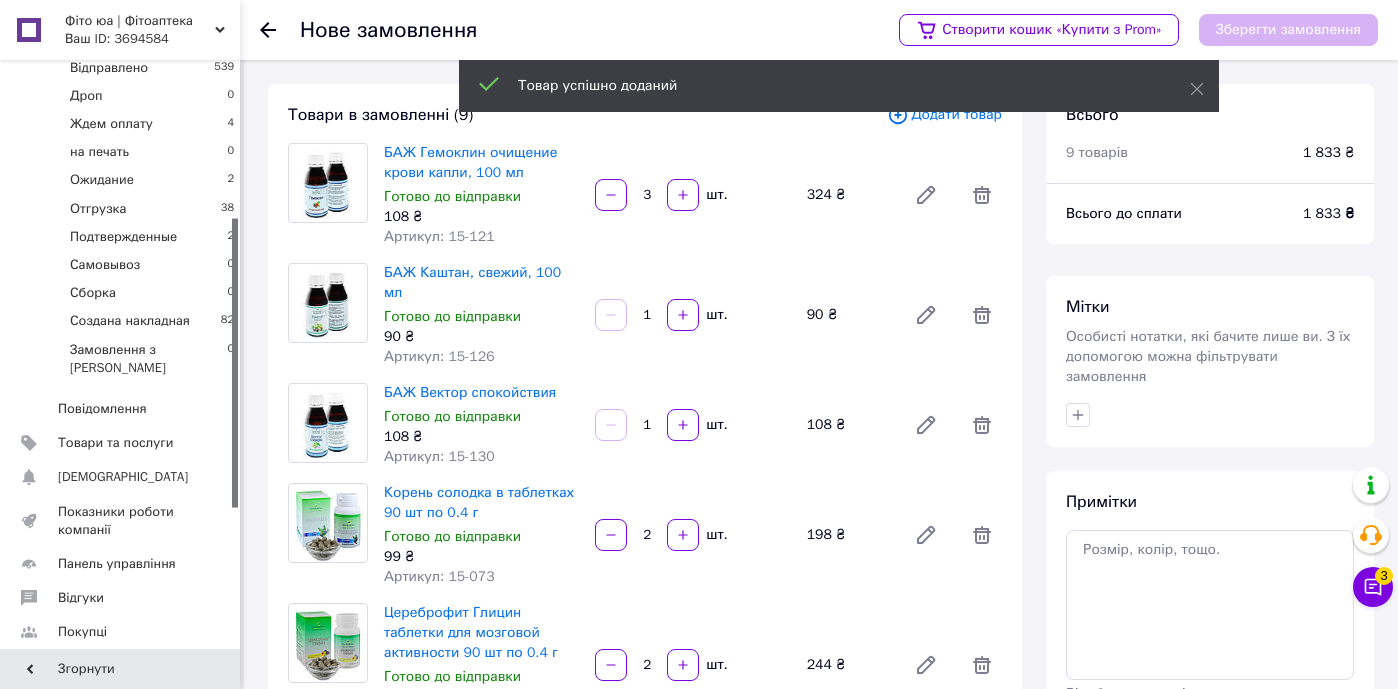 click on "Додати товар" at bounding box center (944, 115) 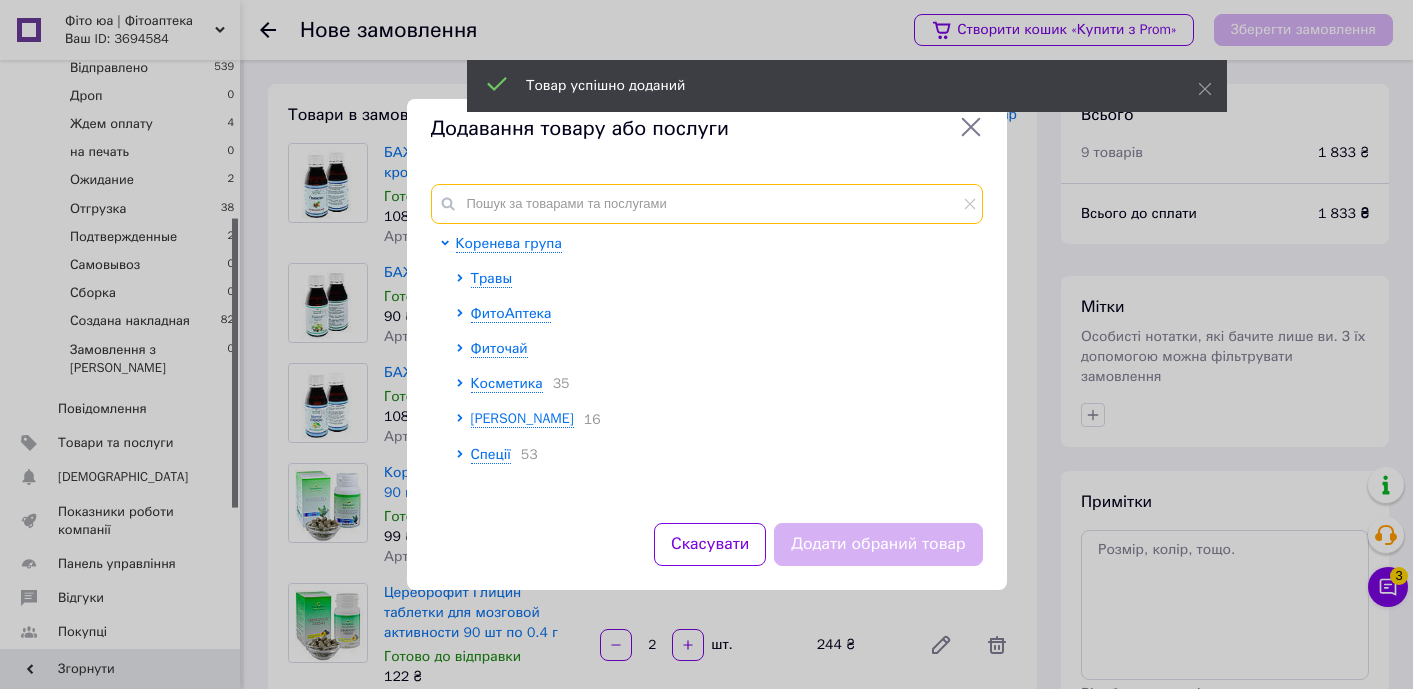 click at bounding box center [707, 204] 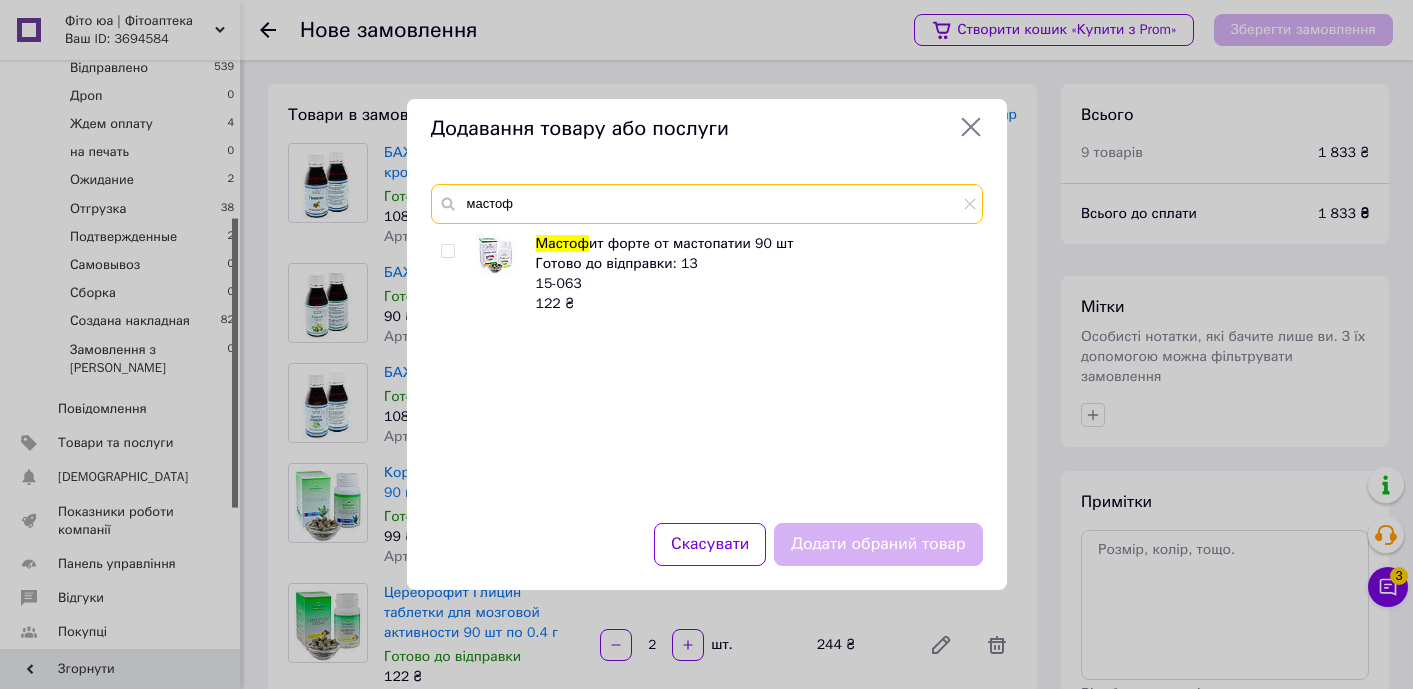 type on "мастоф" 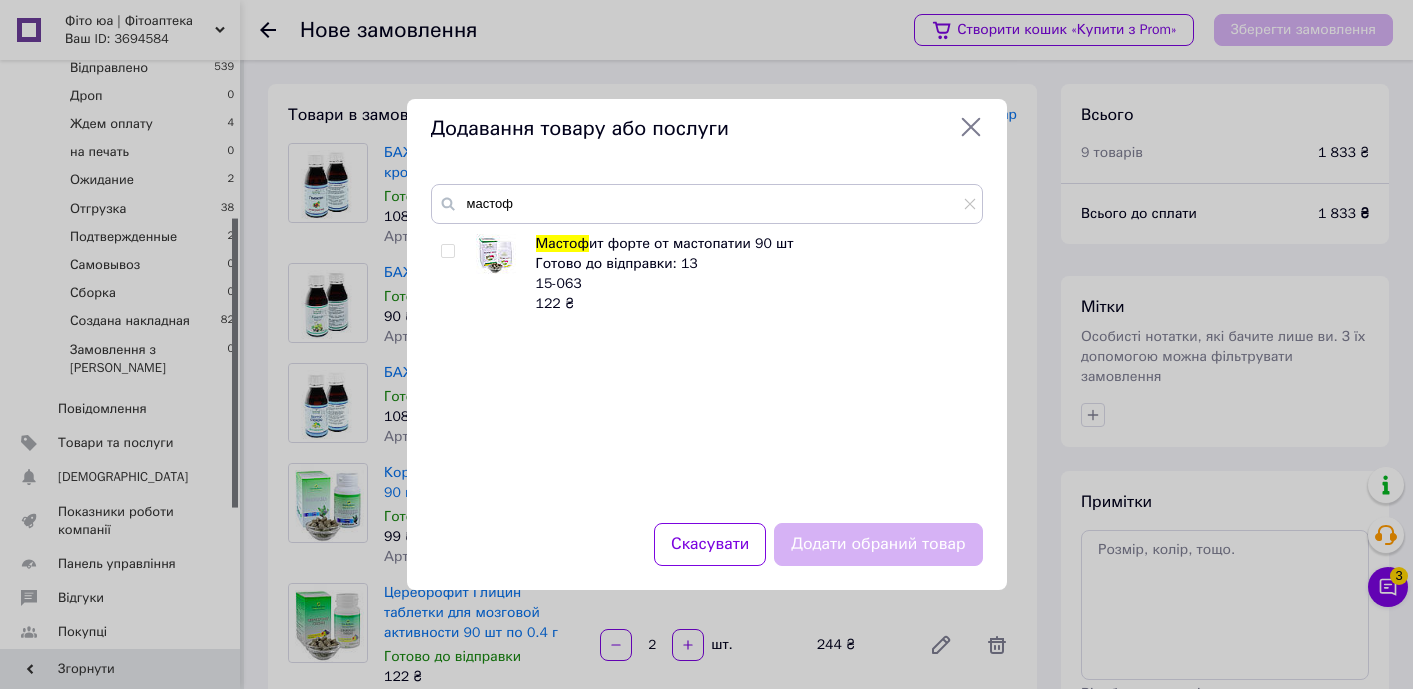 click at bounding box center (447, 251) 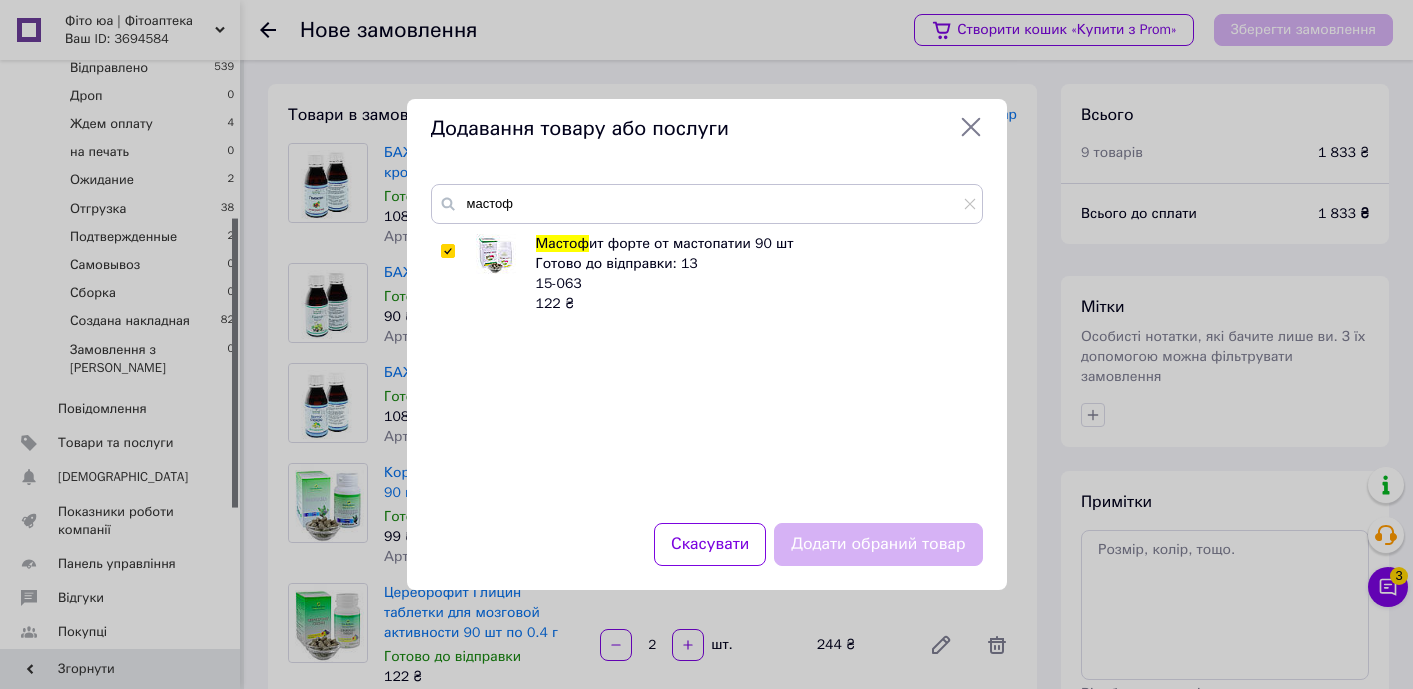 checkbox on "true" 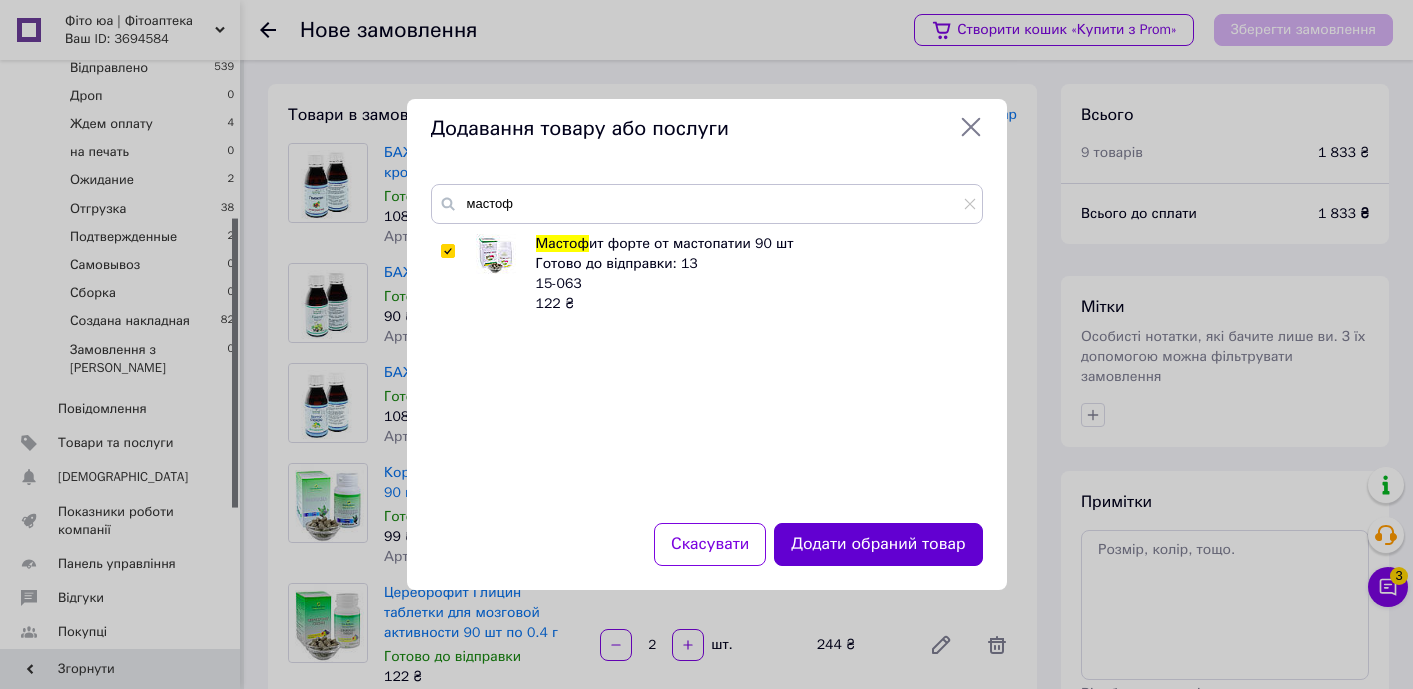 click on "Додати обраний товар" at bounding box center (878, 544) 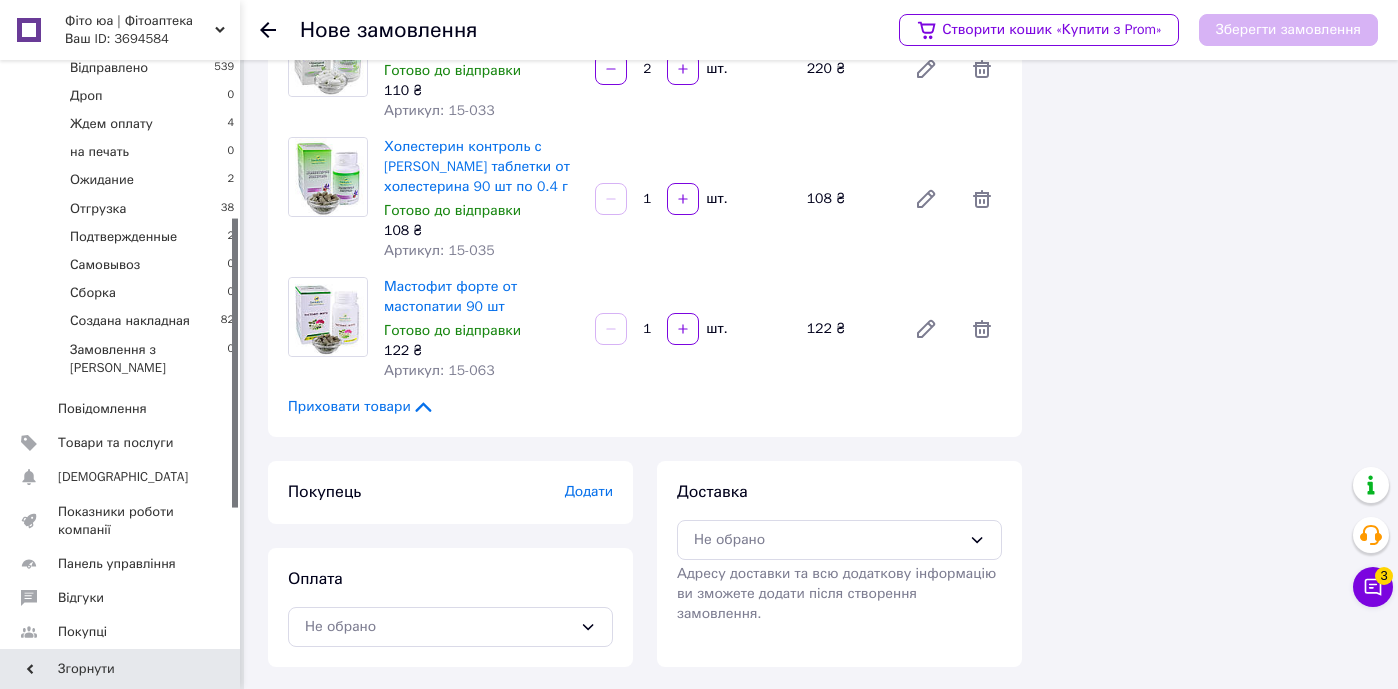scroll, scrollTop: 985, scrollLeft: 0, axis: vertical 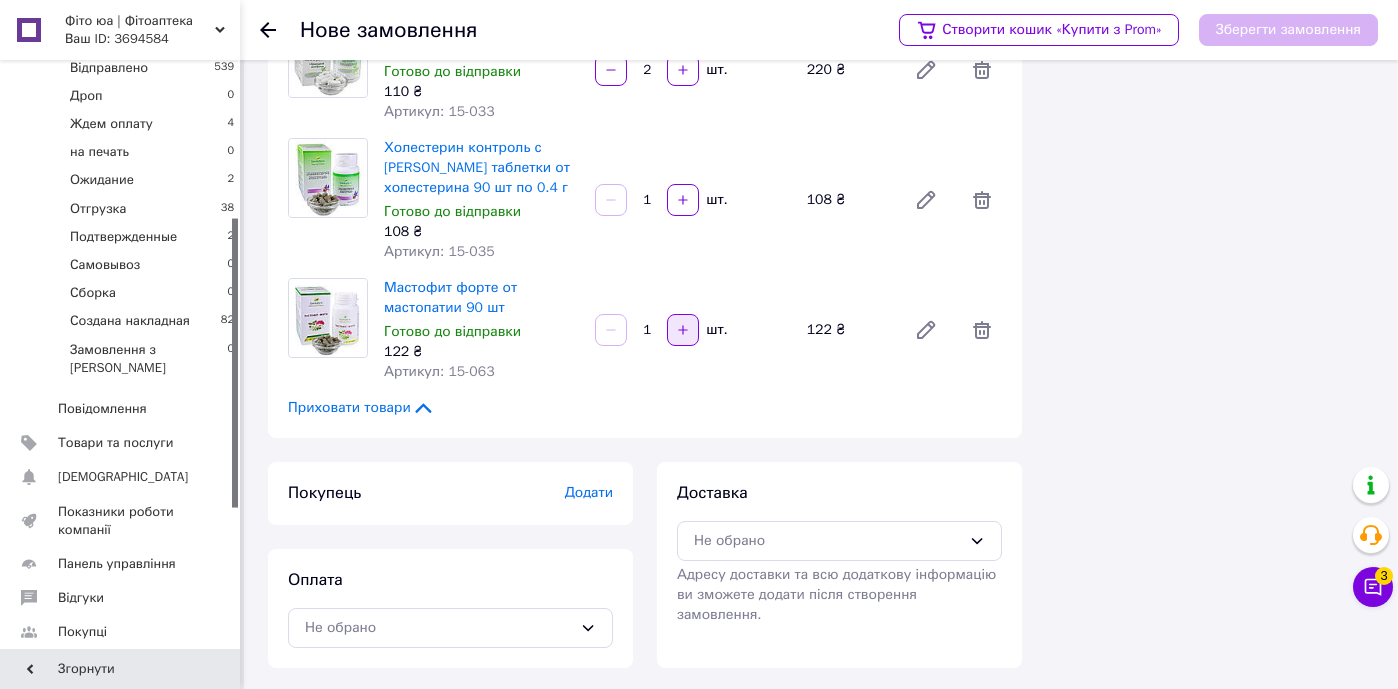 click at bounding box center [683, 330] 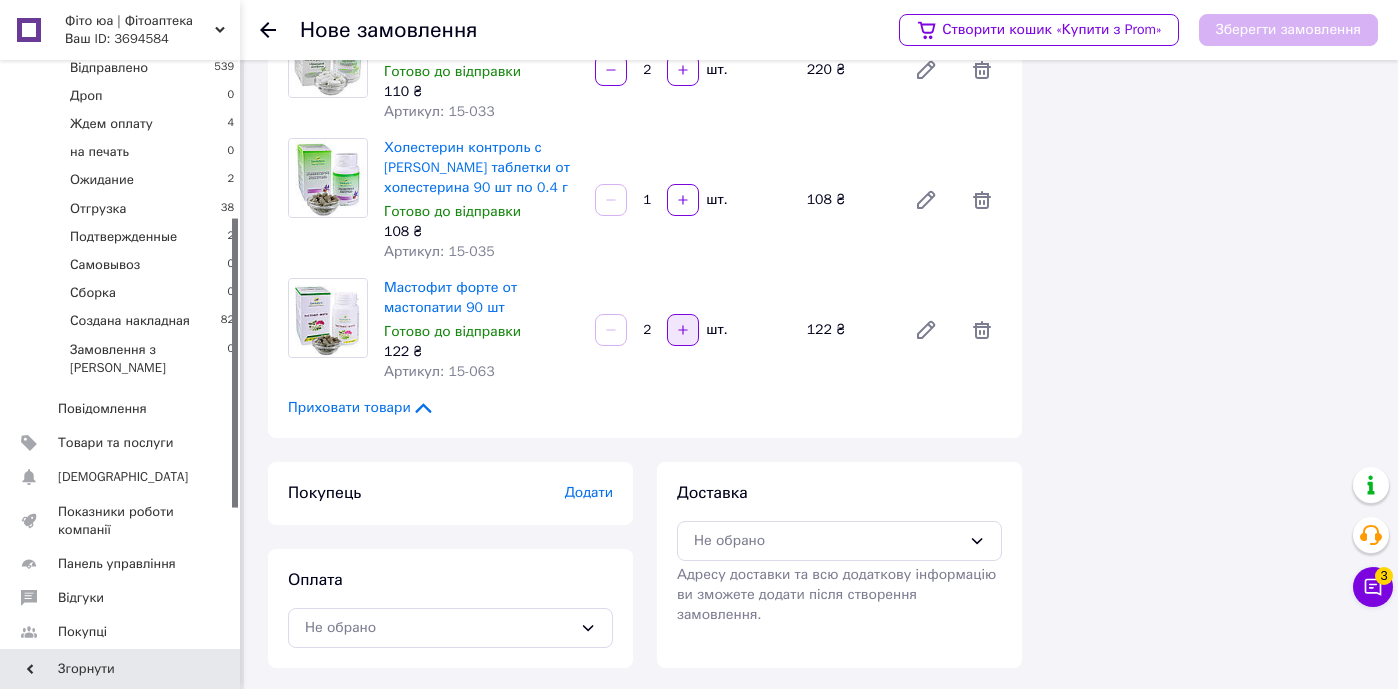 click at bounding box center (683, 330) 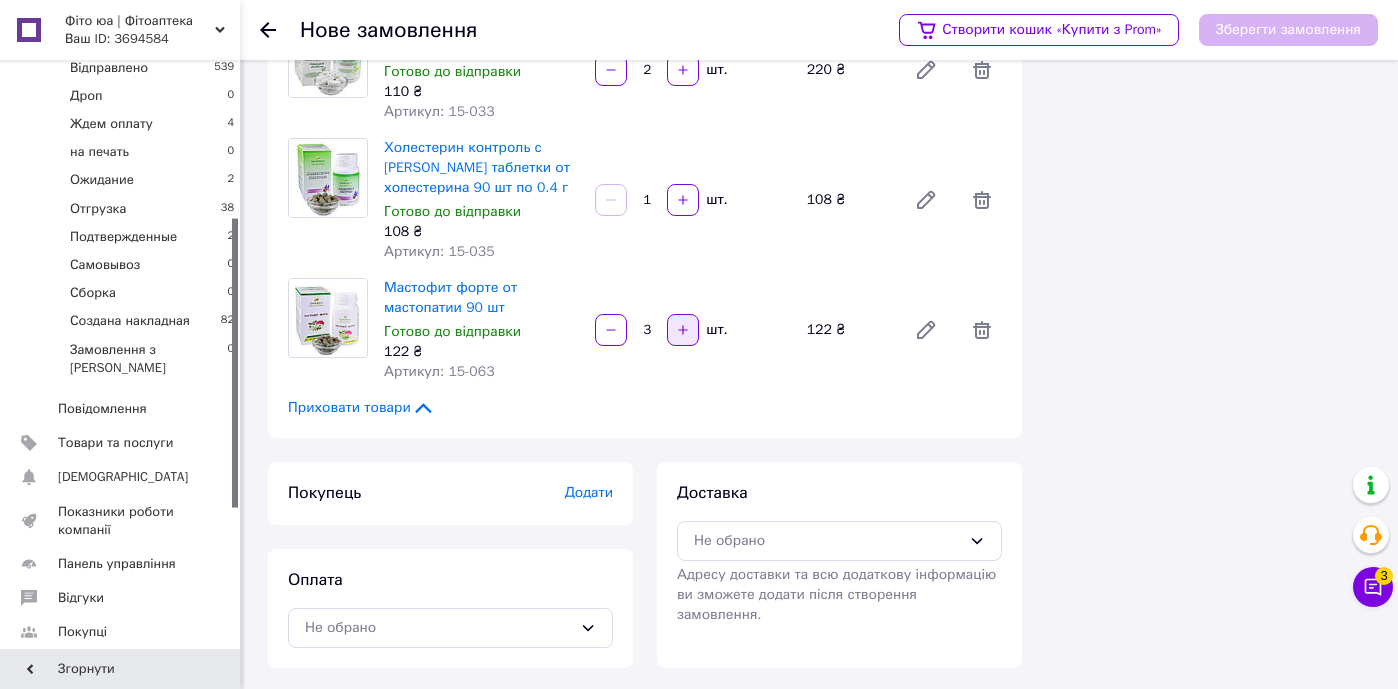 click at bounding box center [683, 330] 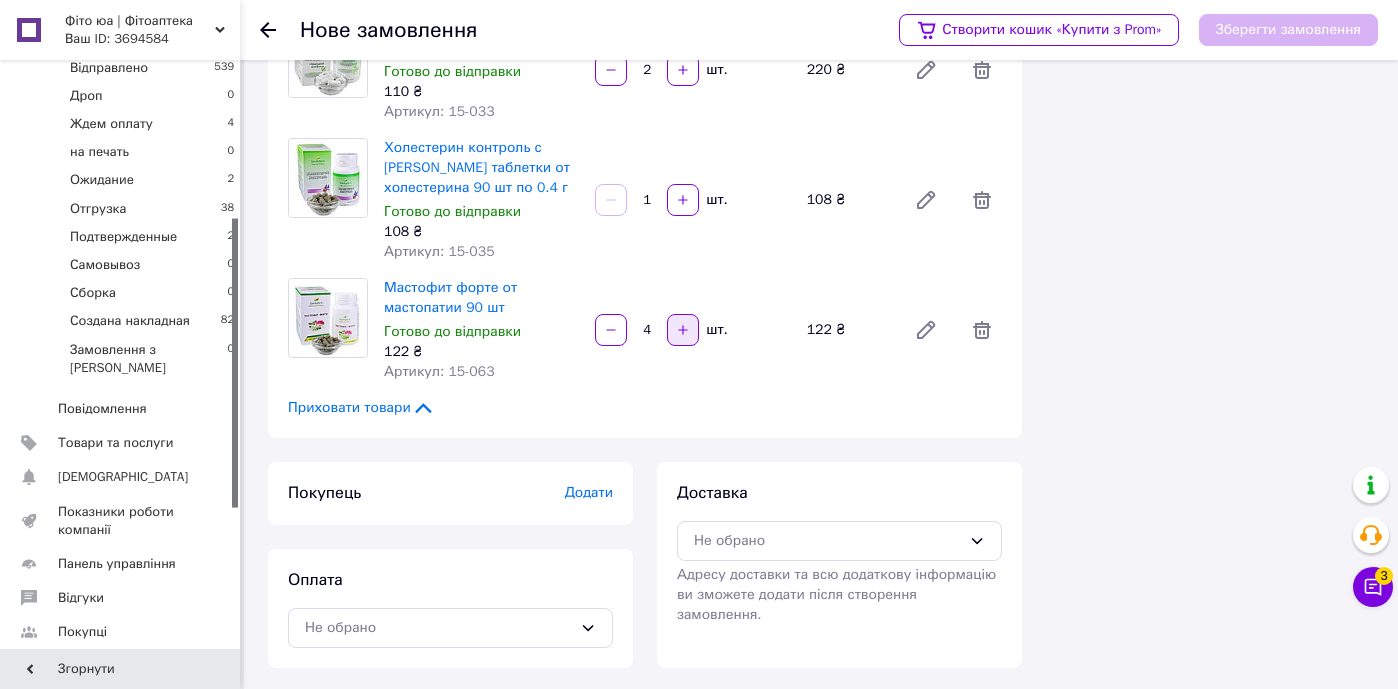 click at bounding box center [683, 330] 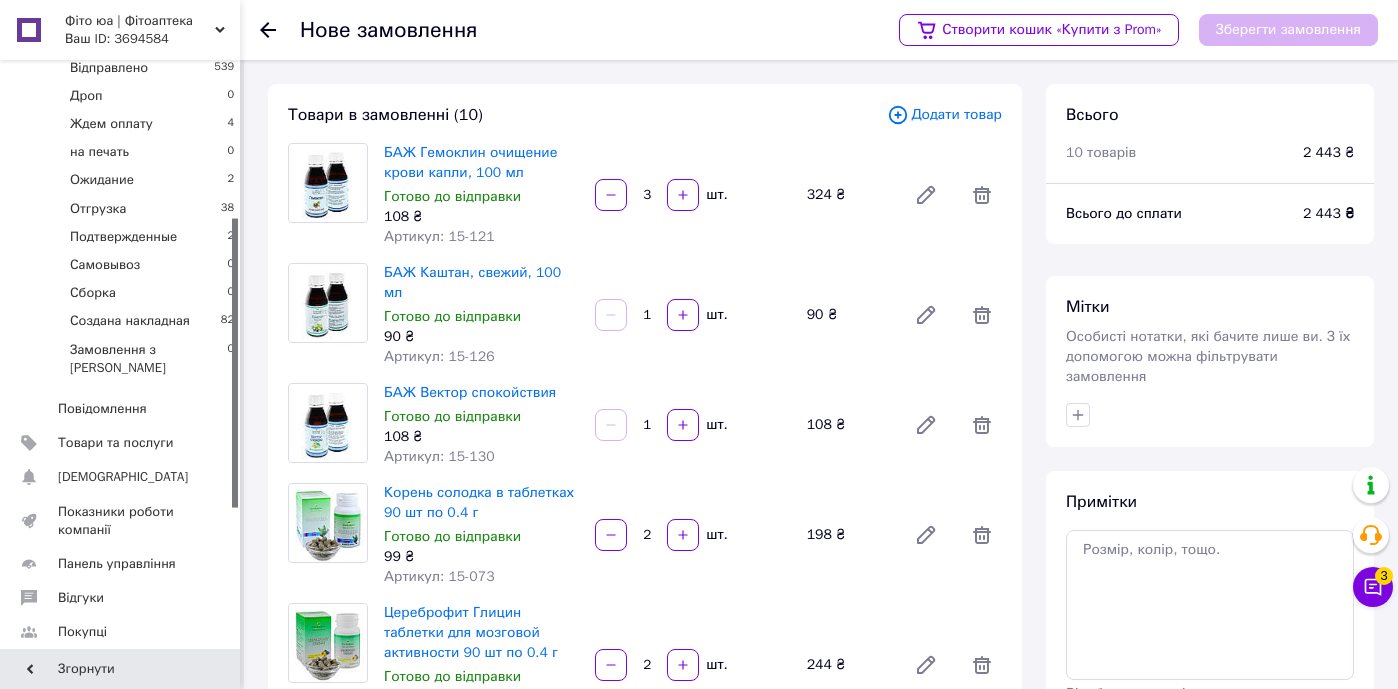 scroll, scrollTop: 0, scrollLeft: 0, axis: both 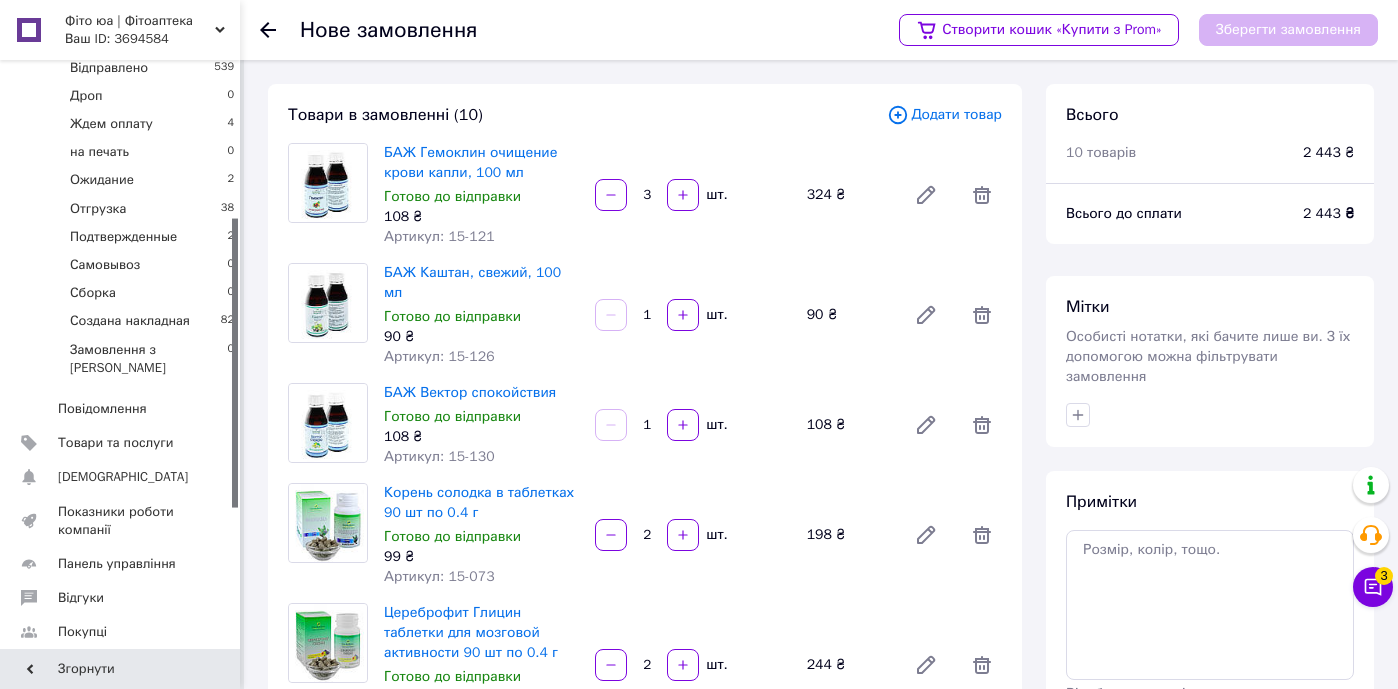 click on "Додати товар" at bounding box center [944, 115] 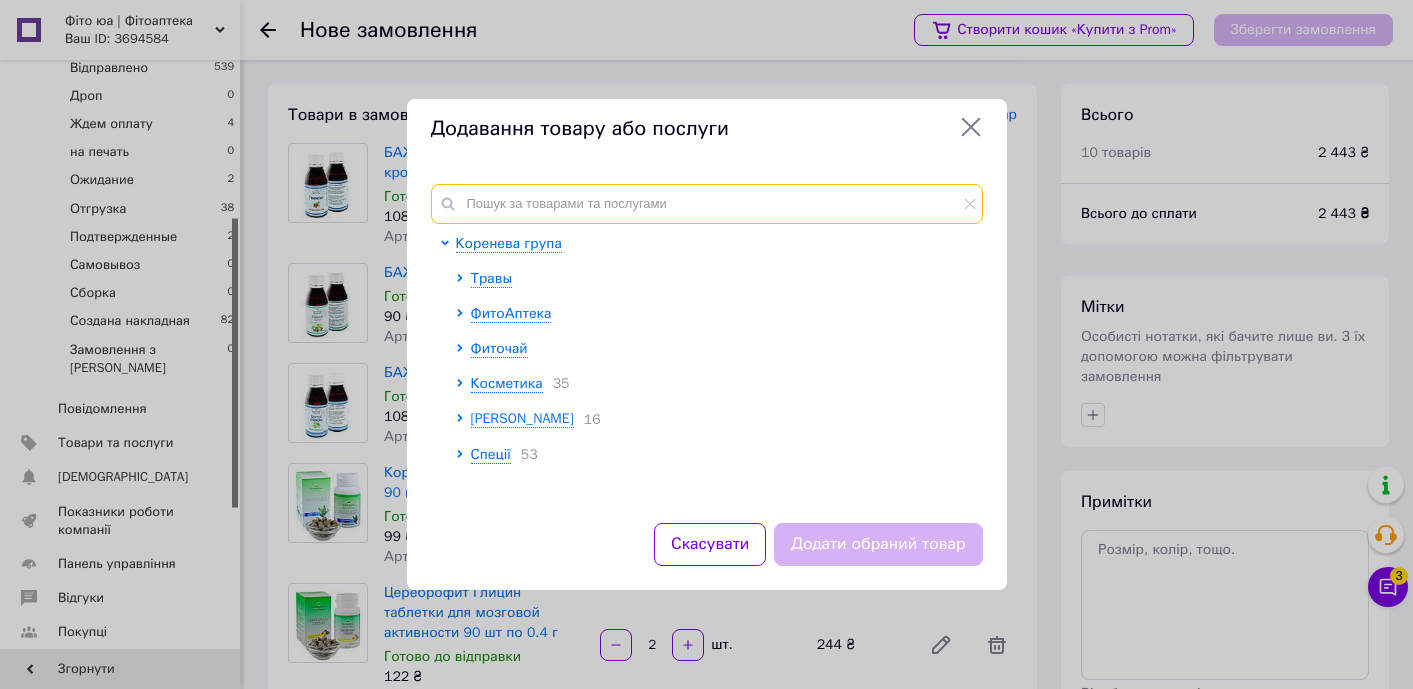click at bounding box center [707, 204] 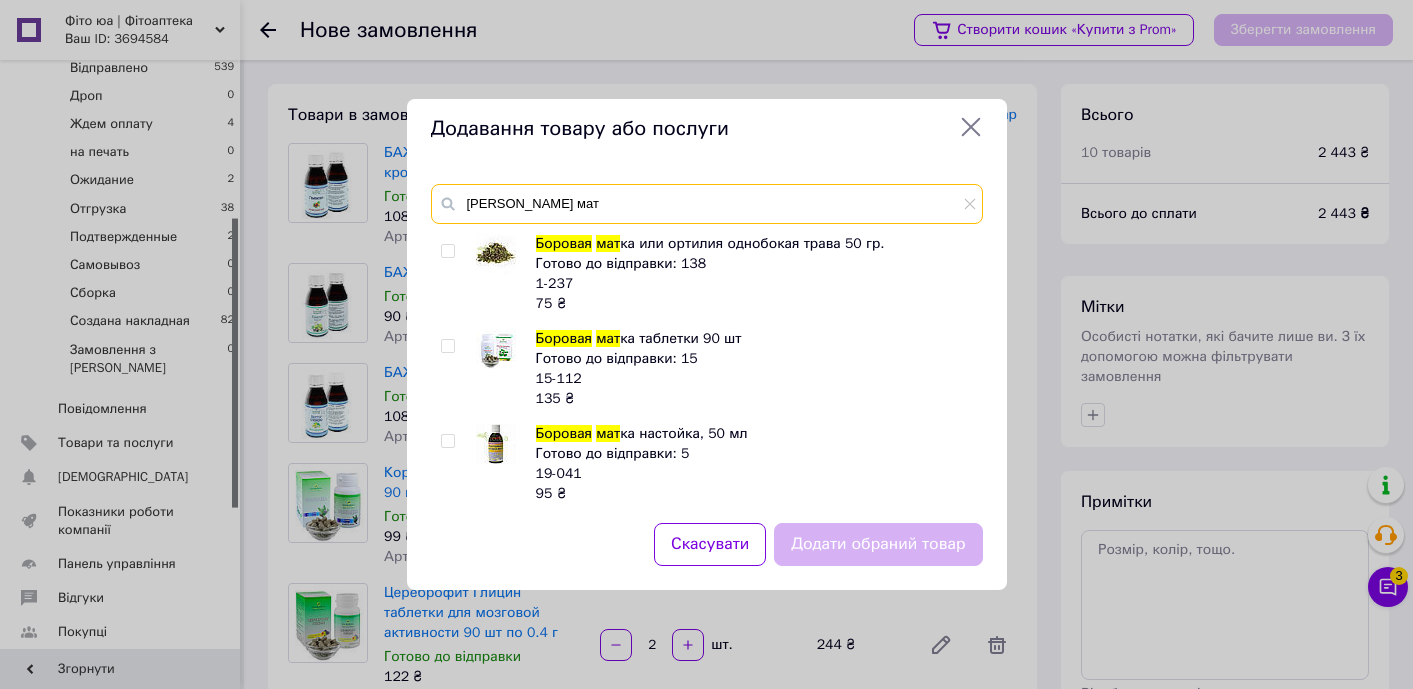 type on "боровая мат" 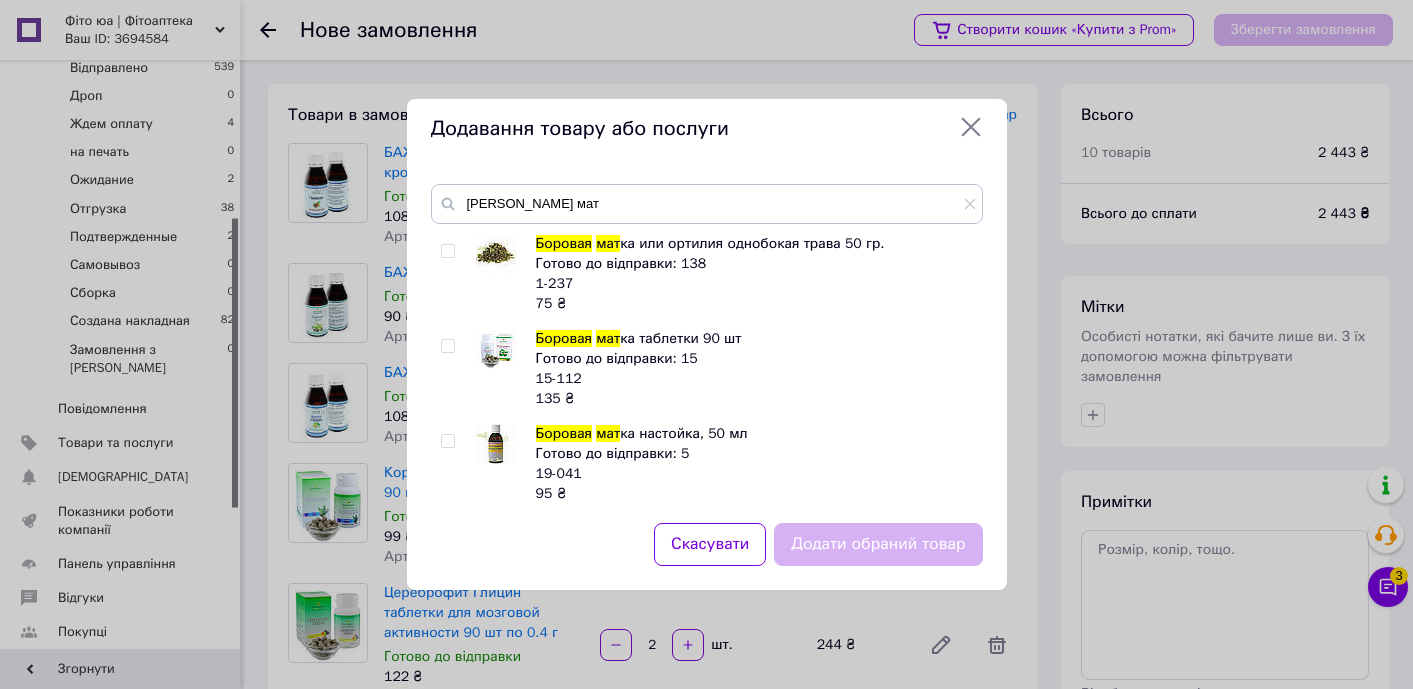 click at bounding box center (447, 346) 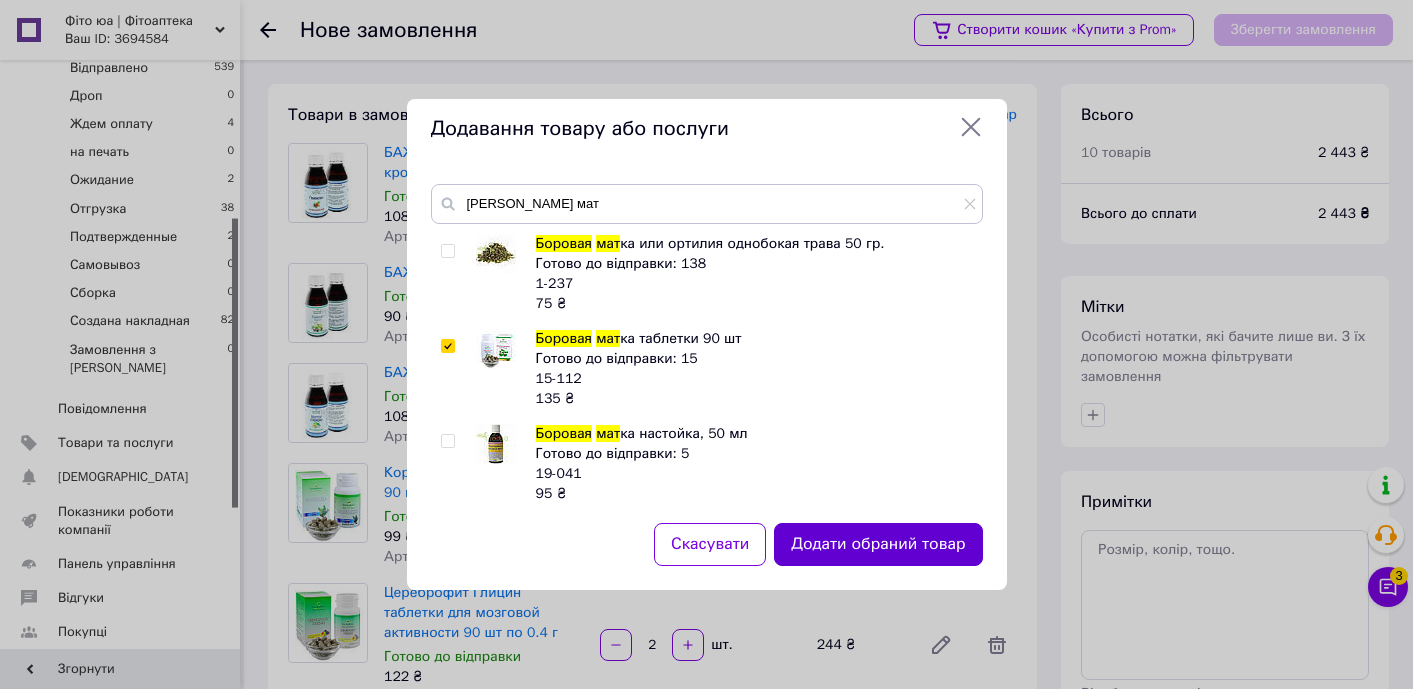 click on "Додати обраний товар" at bounding box center [878, 544] 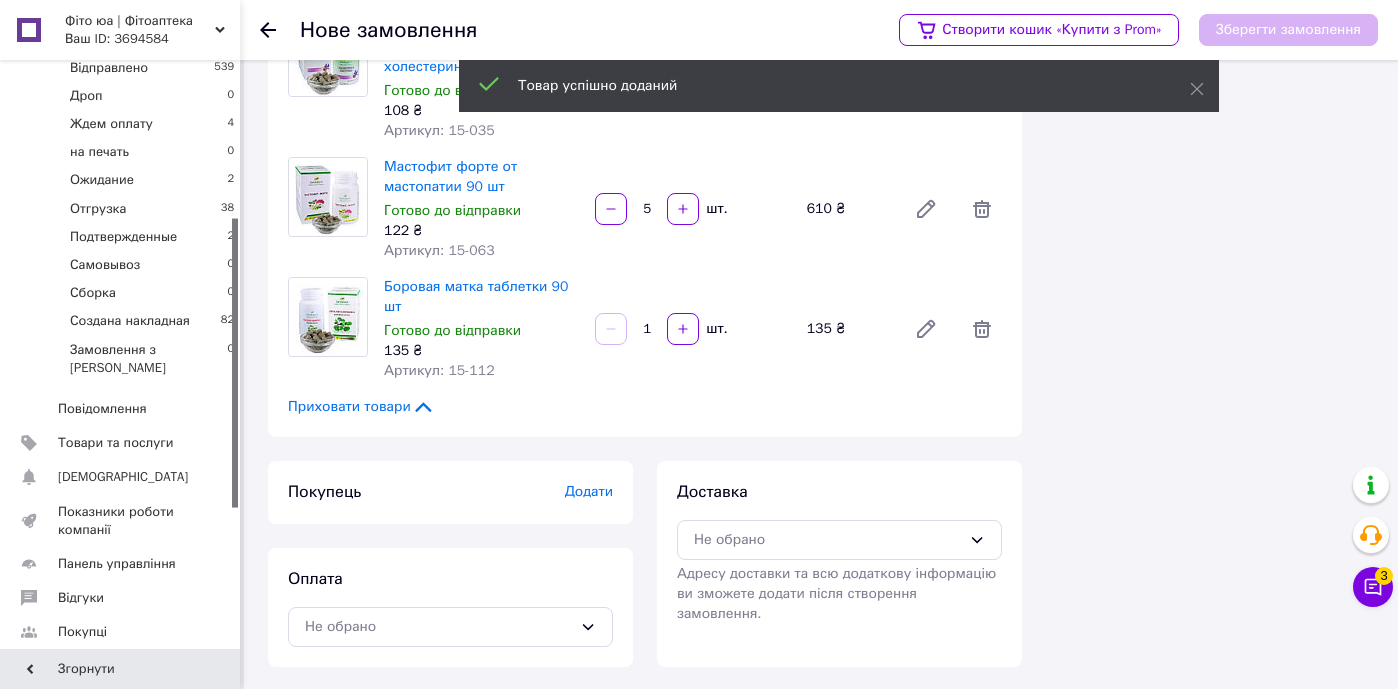 scroll, scrollTop: 1105, scrollLeft: 0, axis: vertical 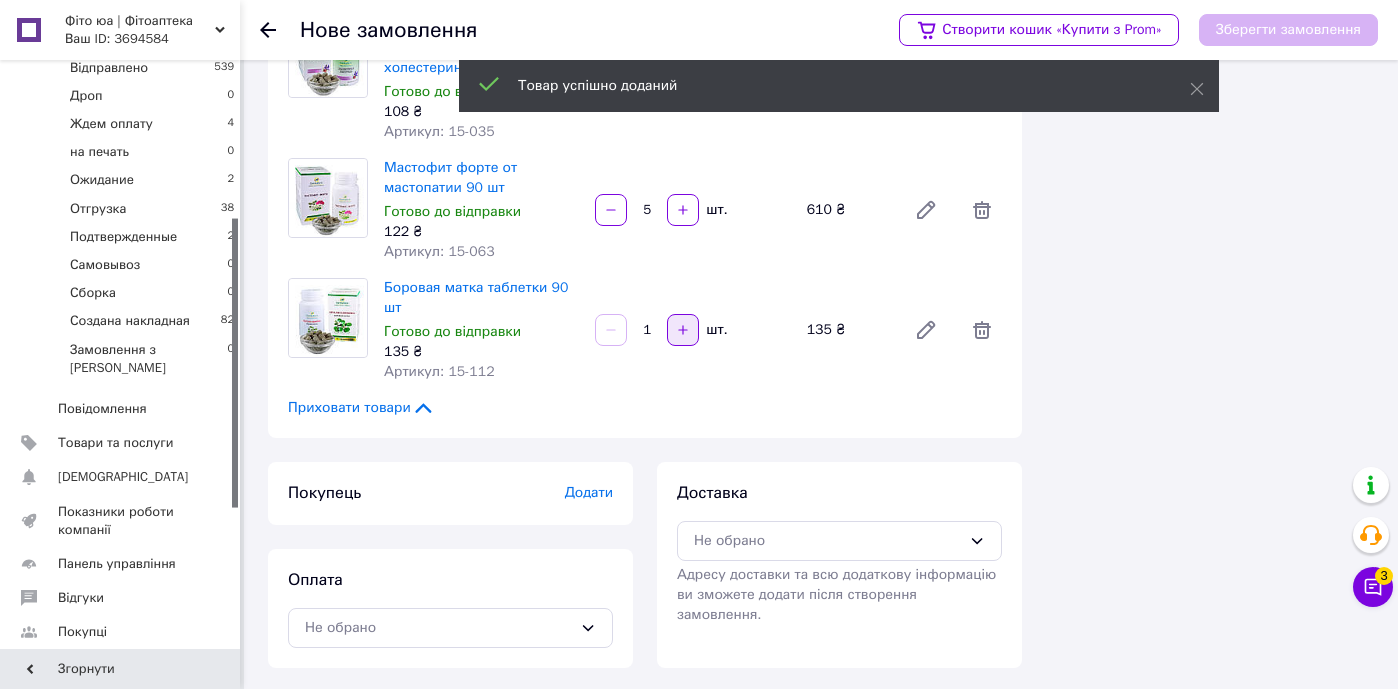 click 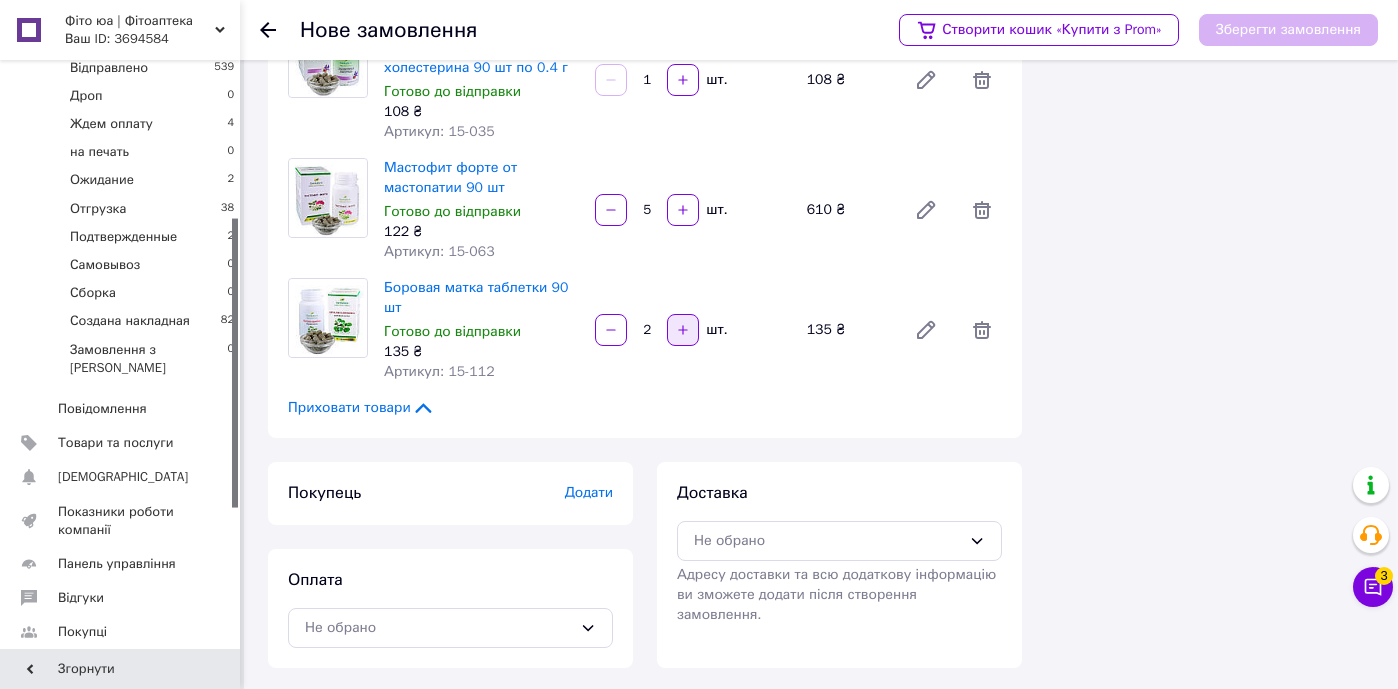 click 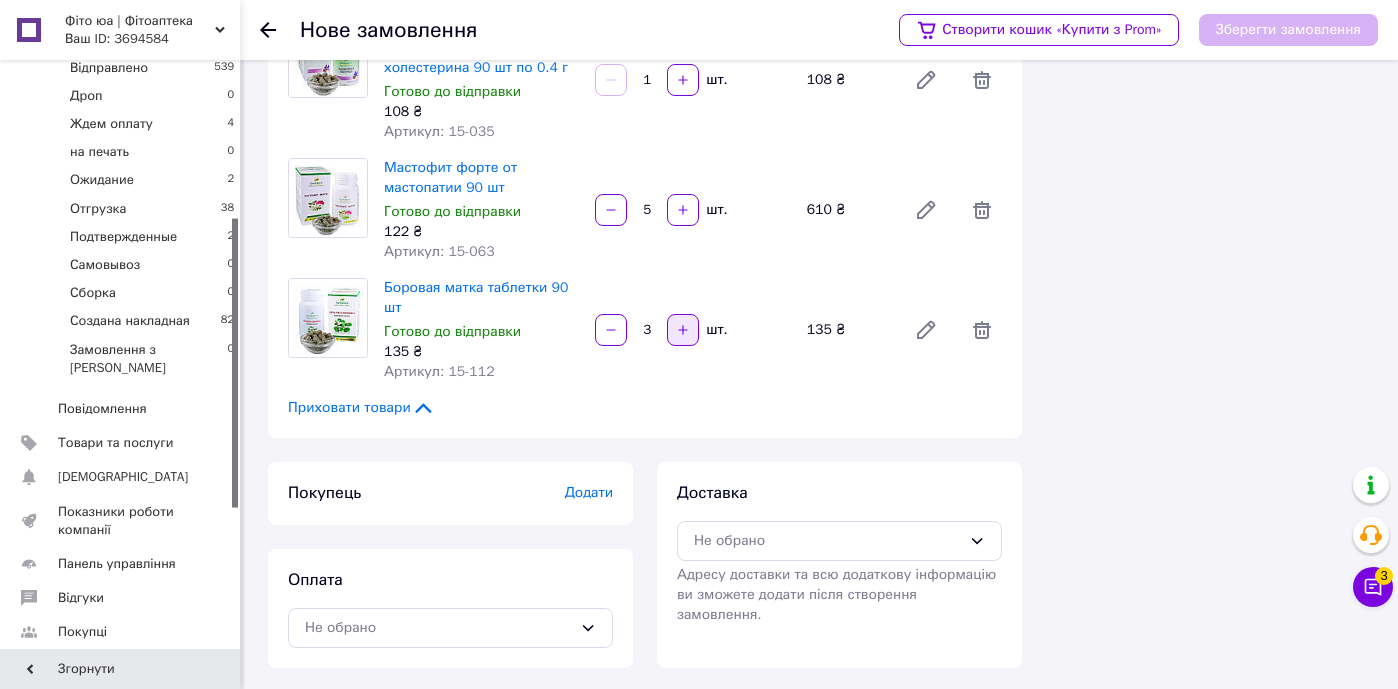 click 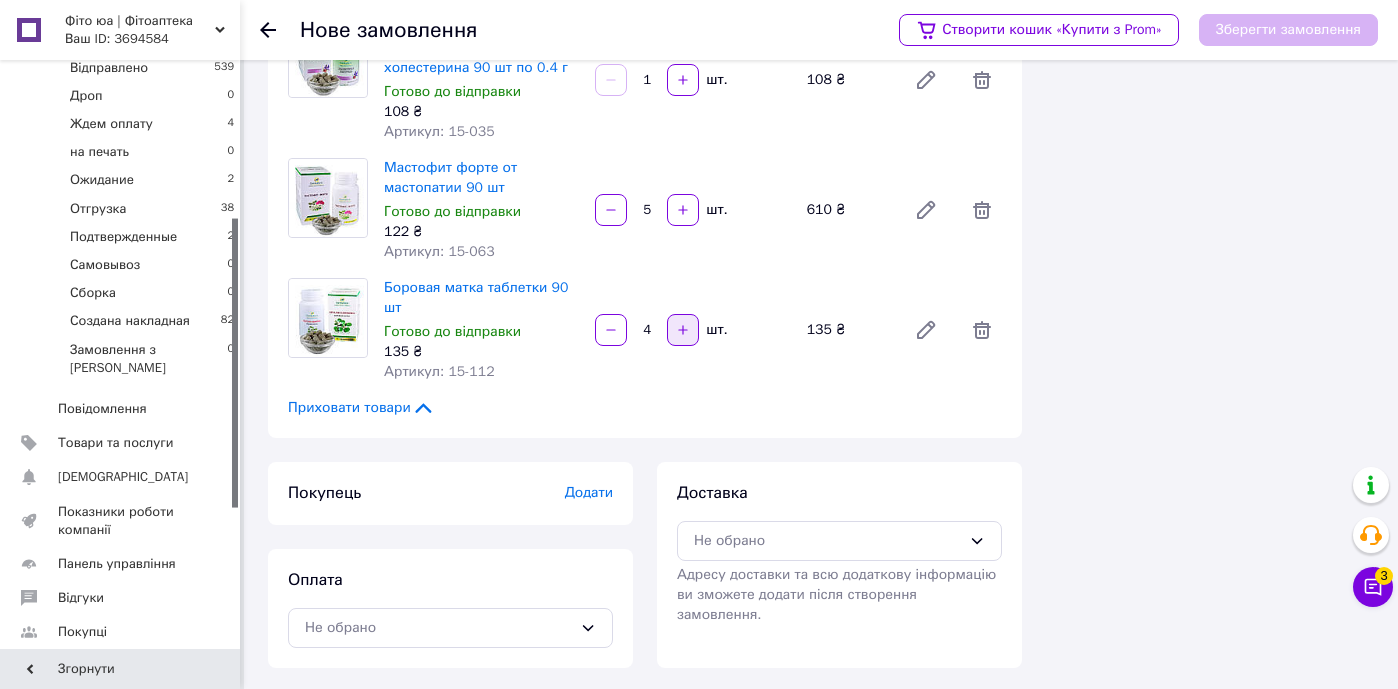 click 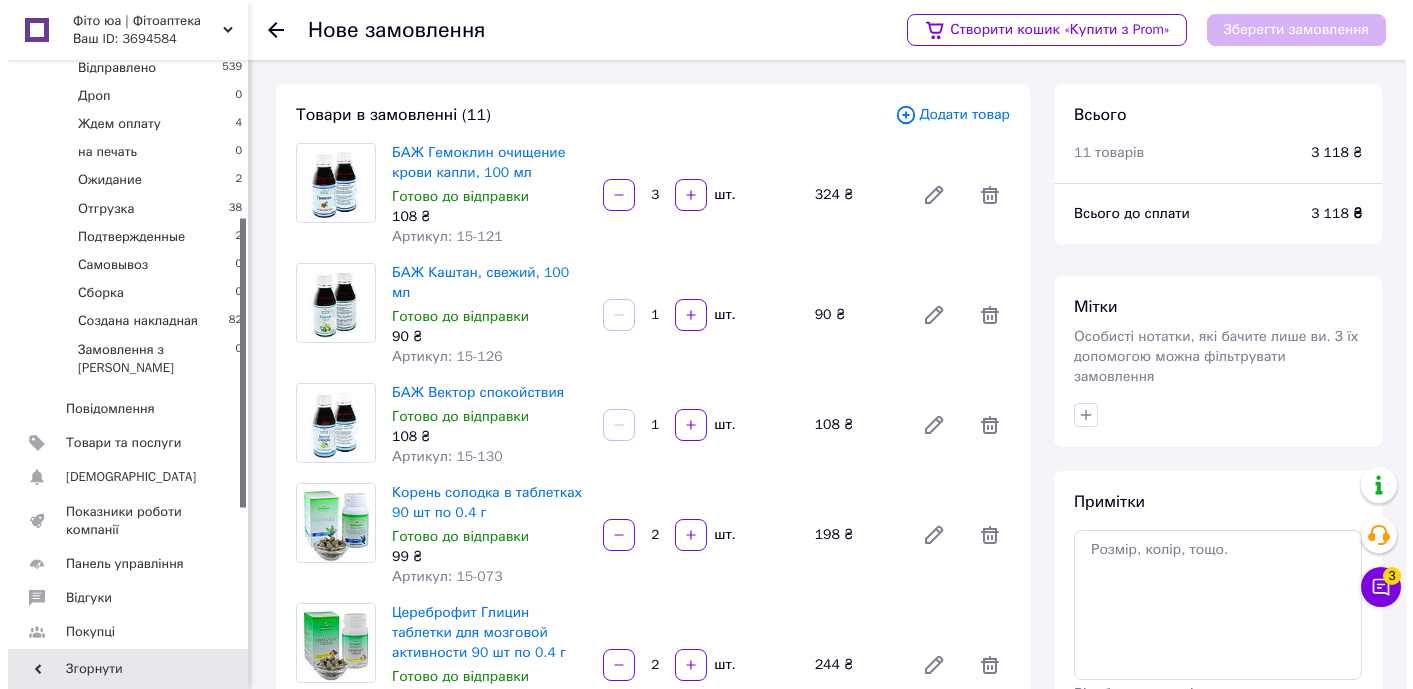 scroll, scrollTop: 0, scrollLeft: 0, axis: both 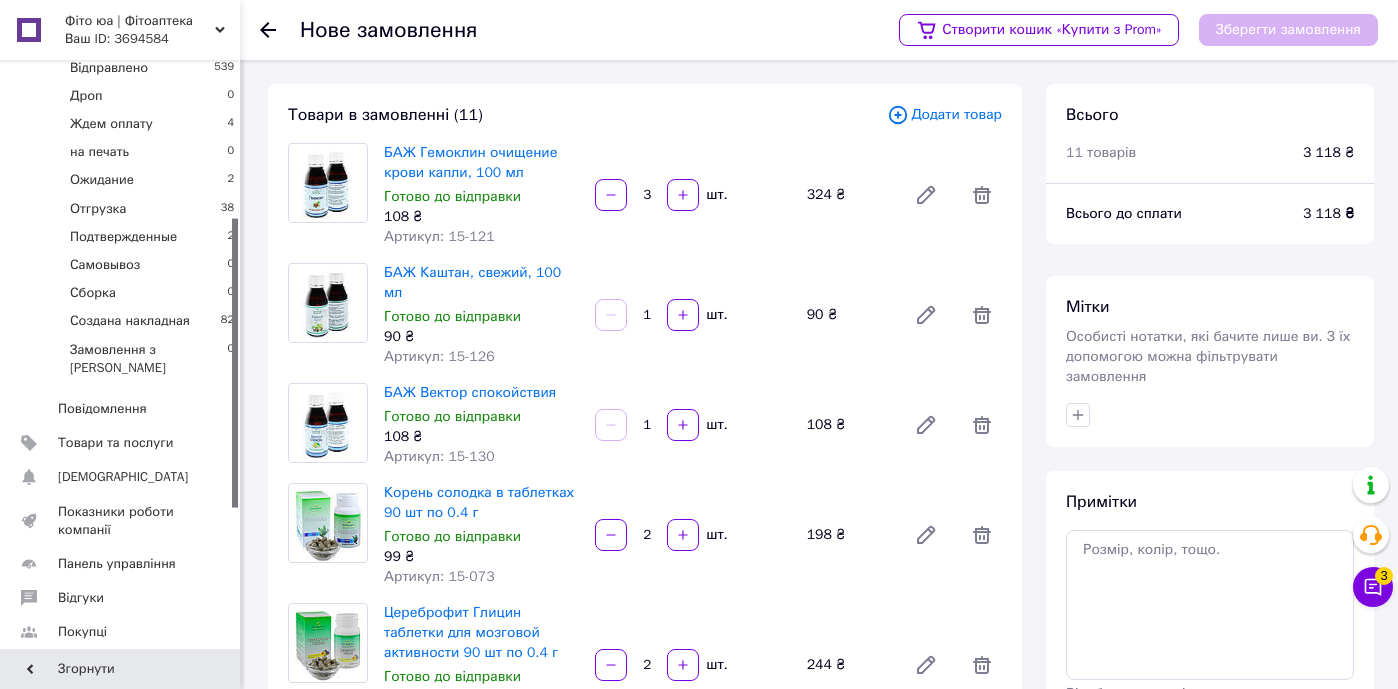 click on "Додати товар" at bounding box center (944, 115) 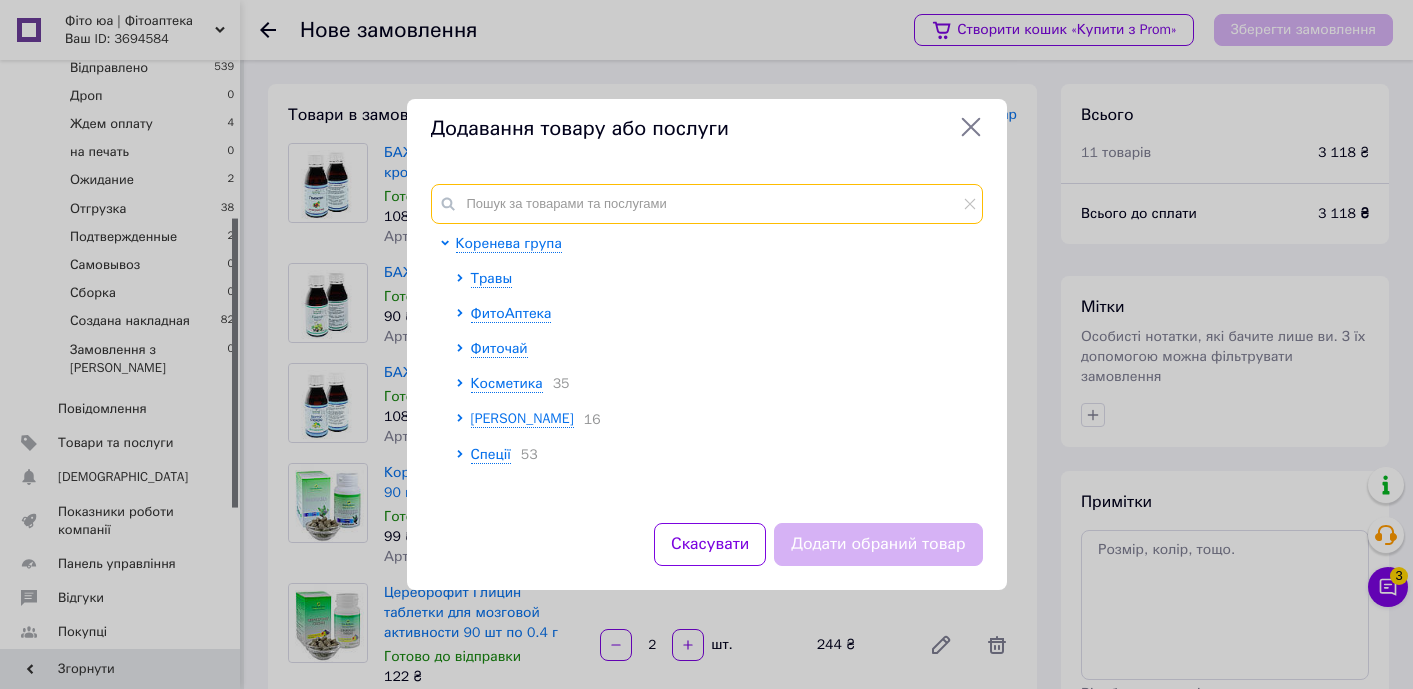 click at bounding box center (707, 204) 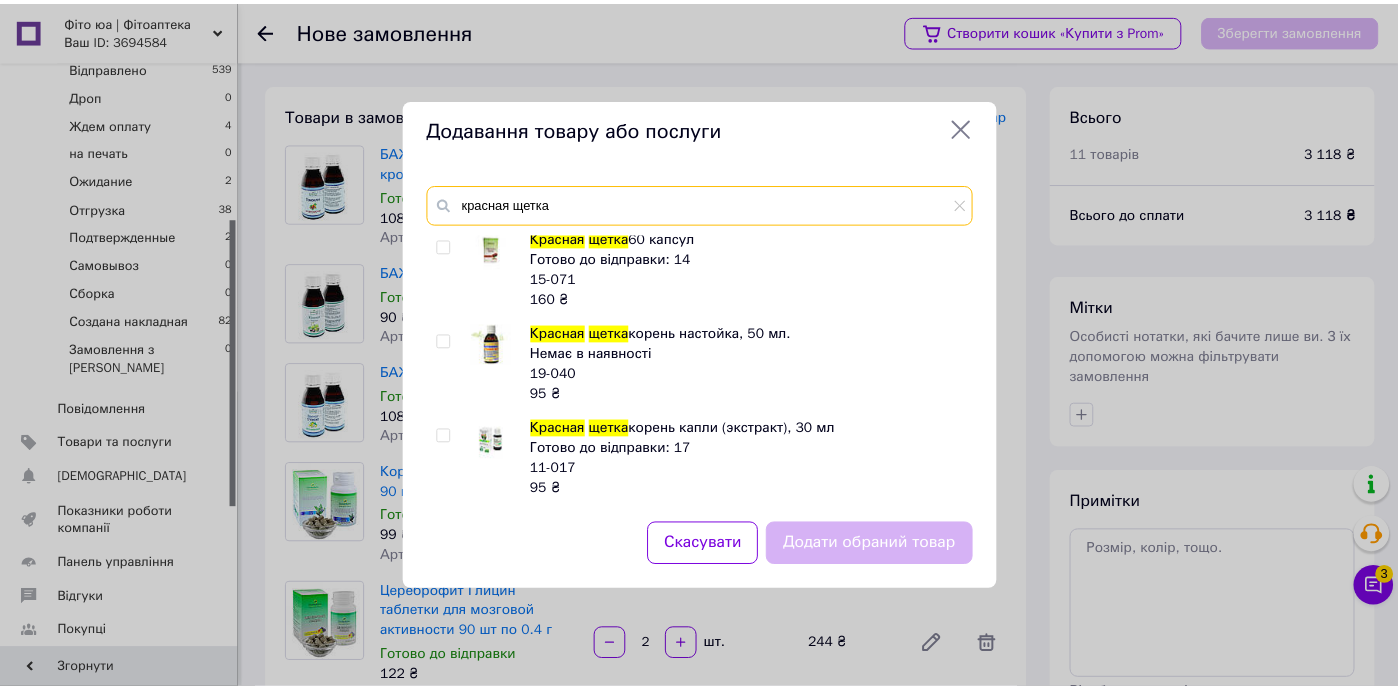 scroll, scrollTop: 0, scrollLeft: 0, axis: both 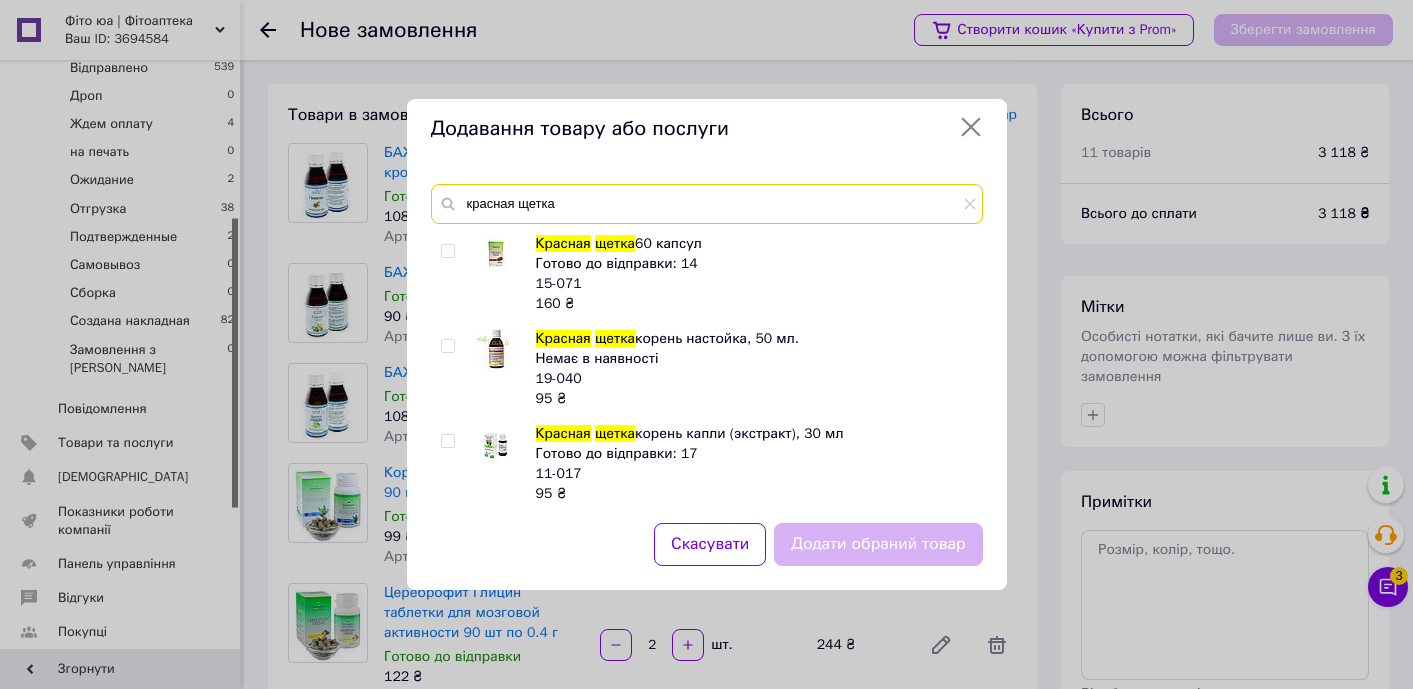 type on "красная щетка" 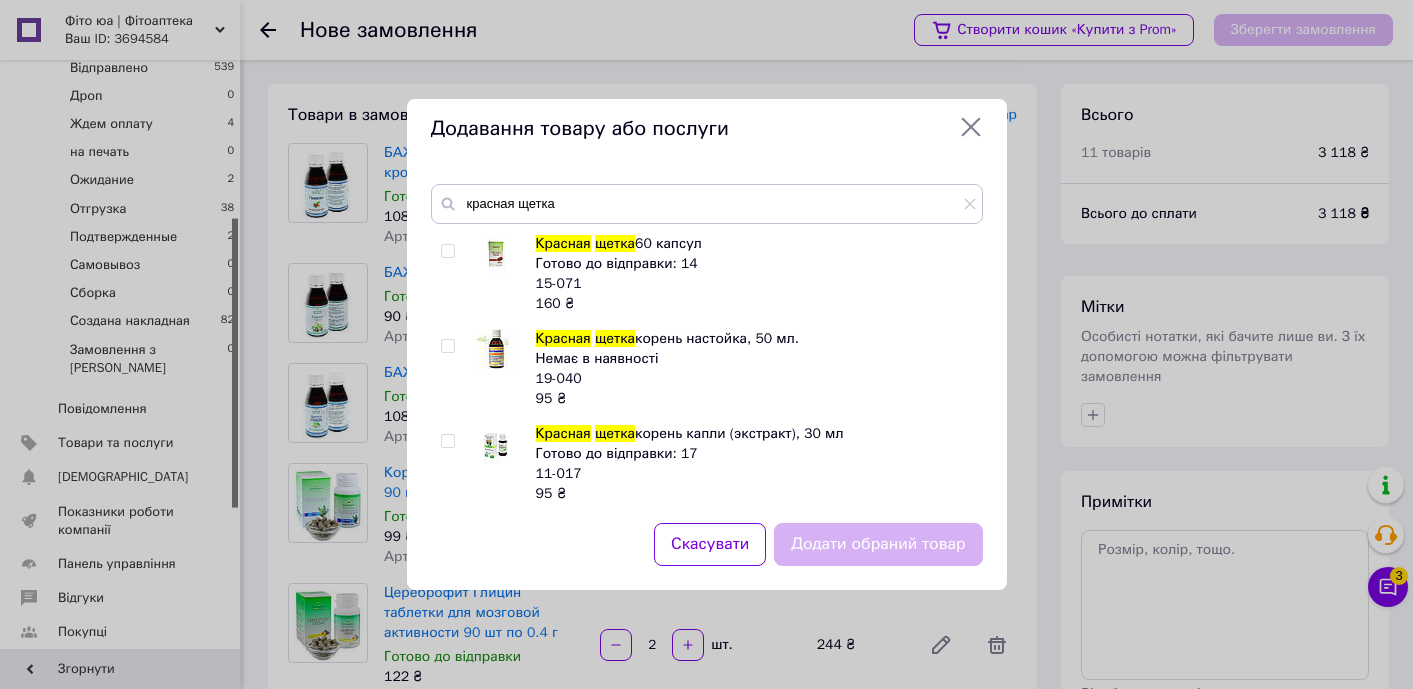 click at bounding box center (447, 251) 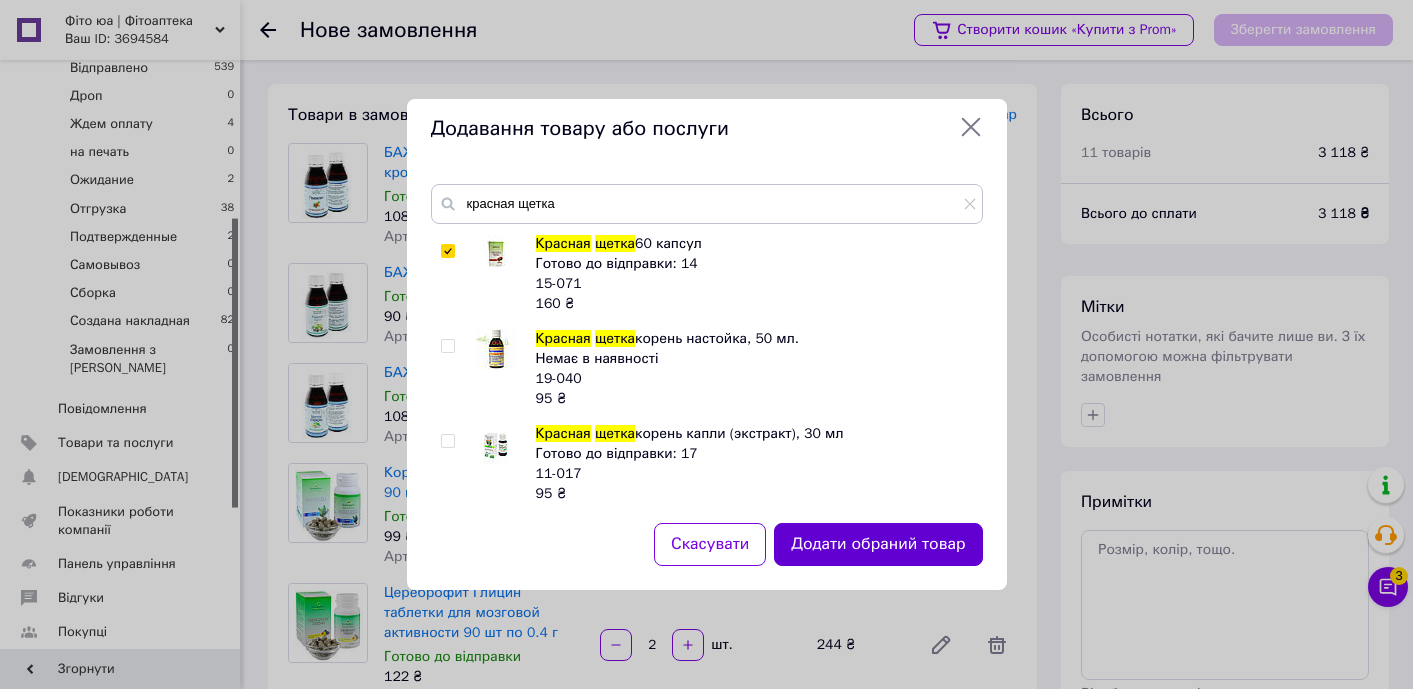 click on "Додати обраний товар" at bounding box center (878, 544) 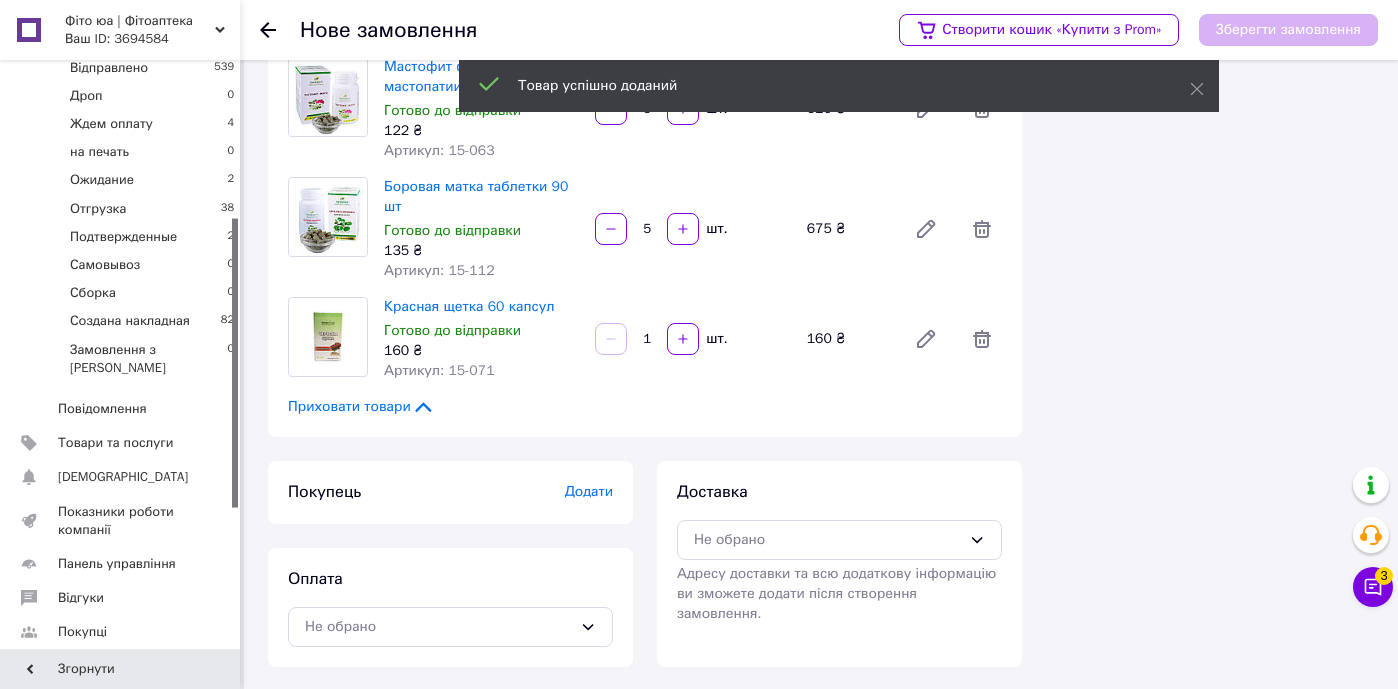 scroll, scrollTop: 1205, scrollLeft: 0, axis: vertical 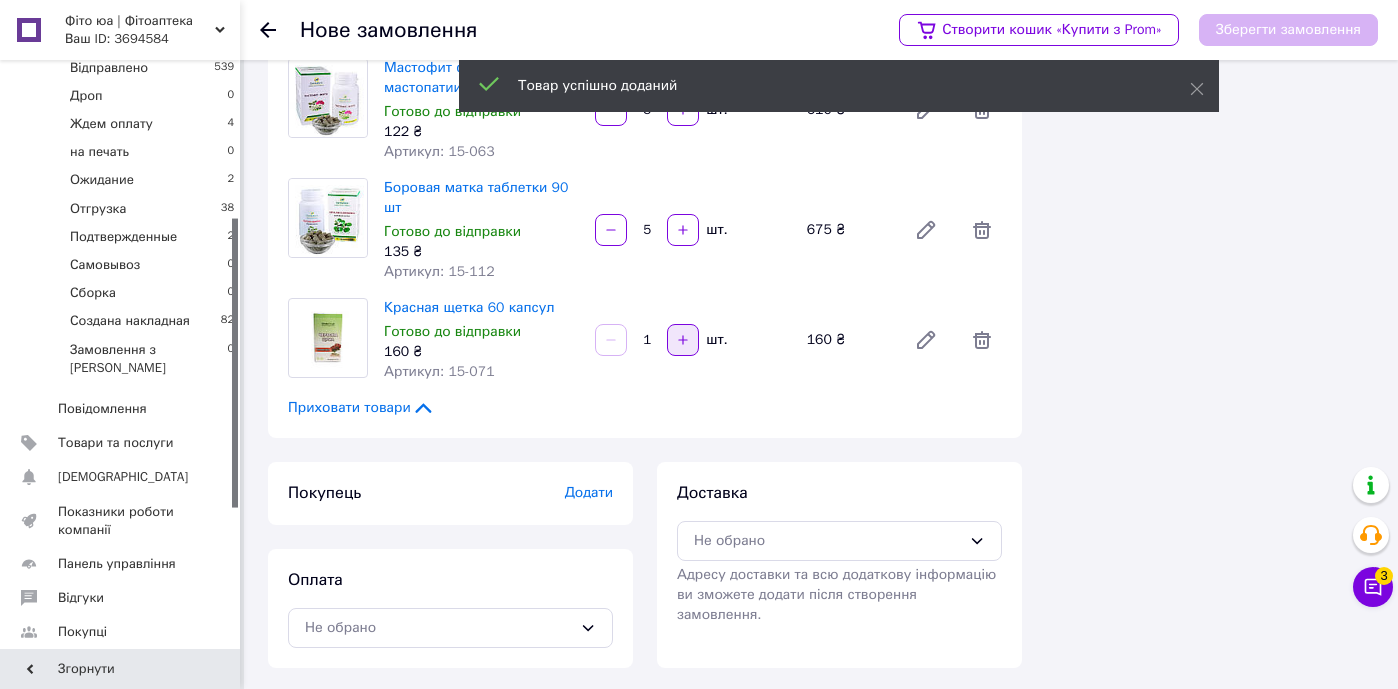 click 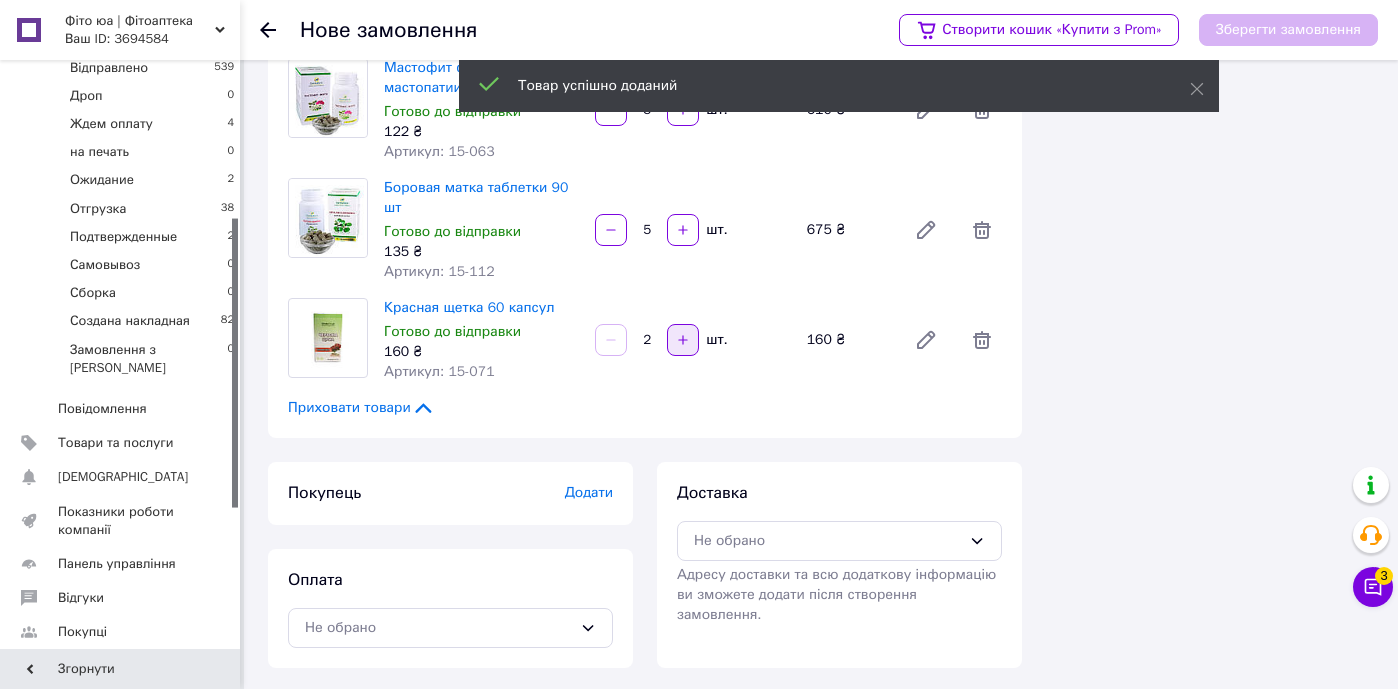 click 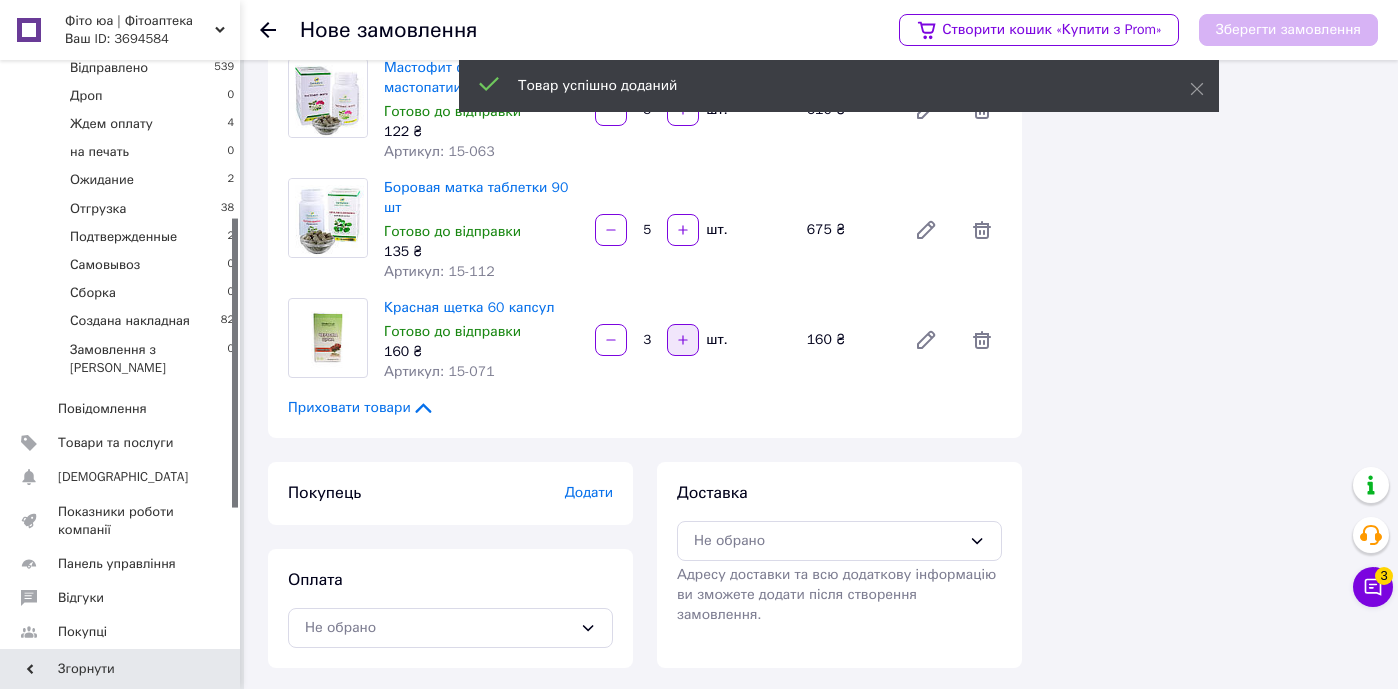 click 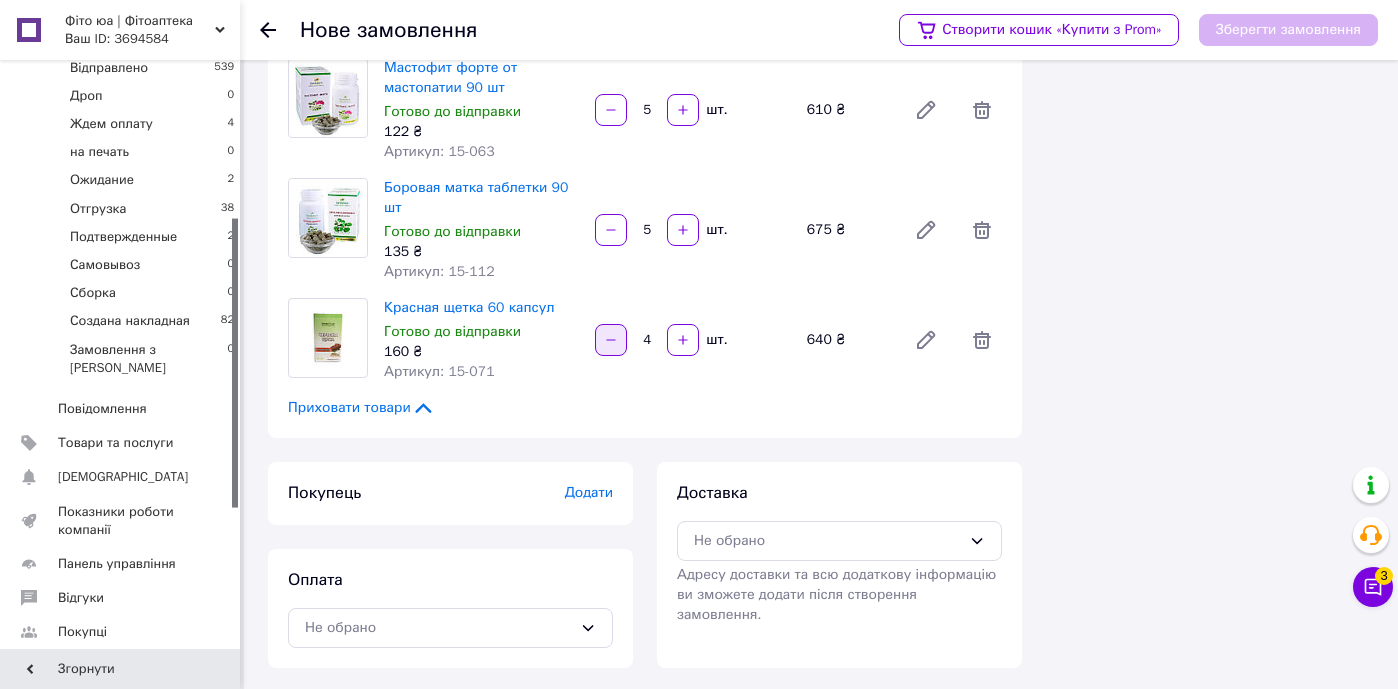 click 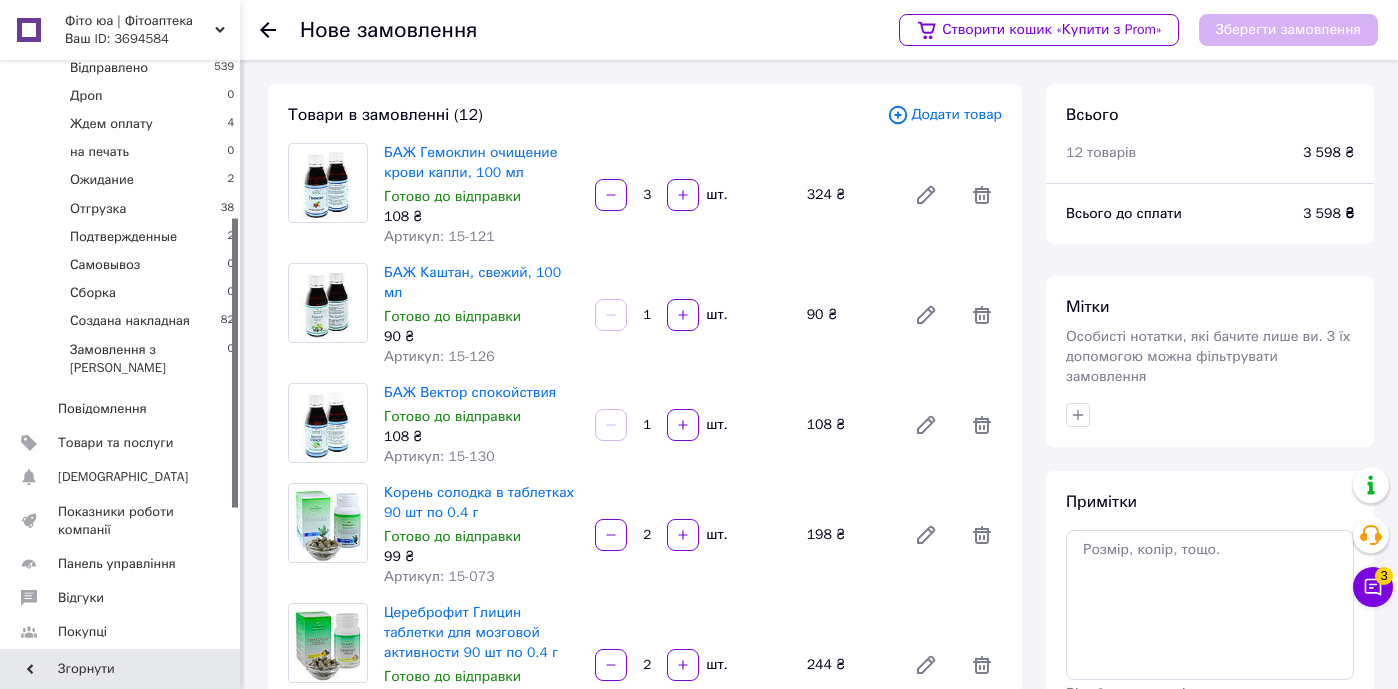 scroll, scrollTop: 0, scrollLeft: 0, axis: both 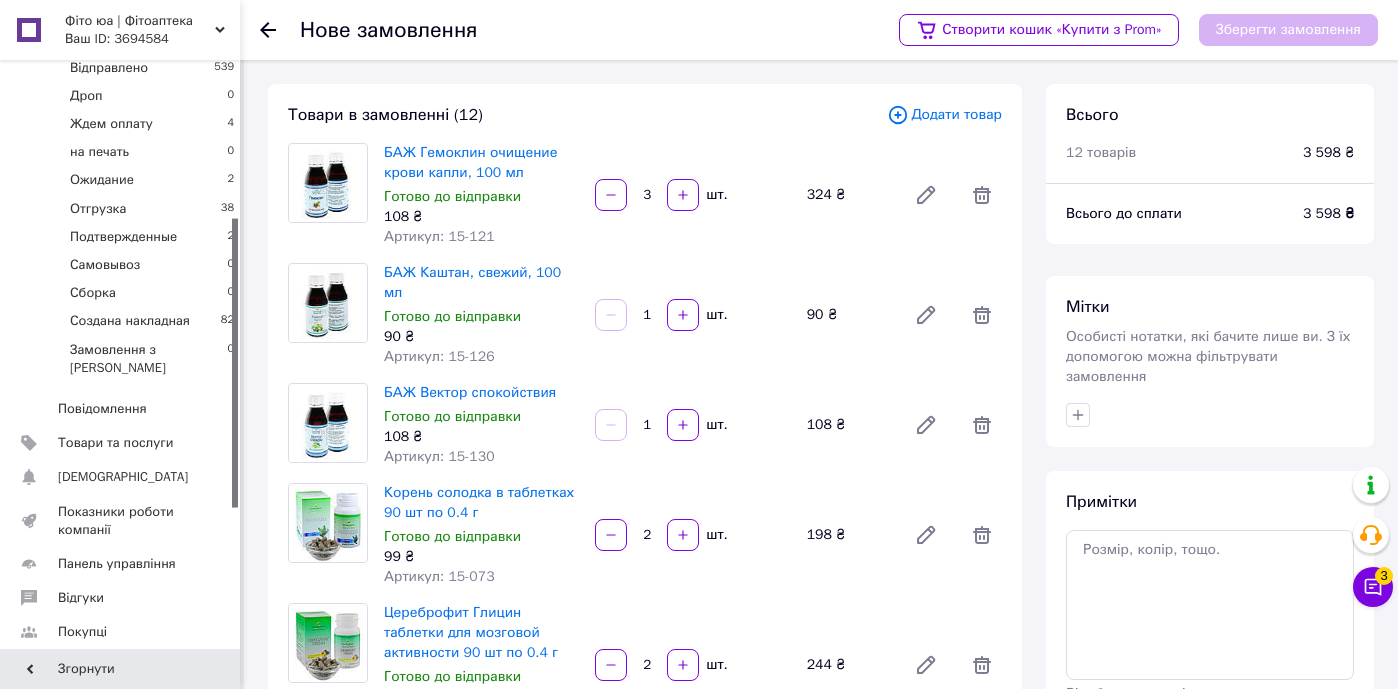 click on "Додати товар" at bounding box center [944, 115] 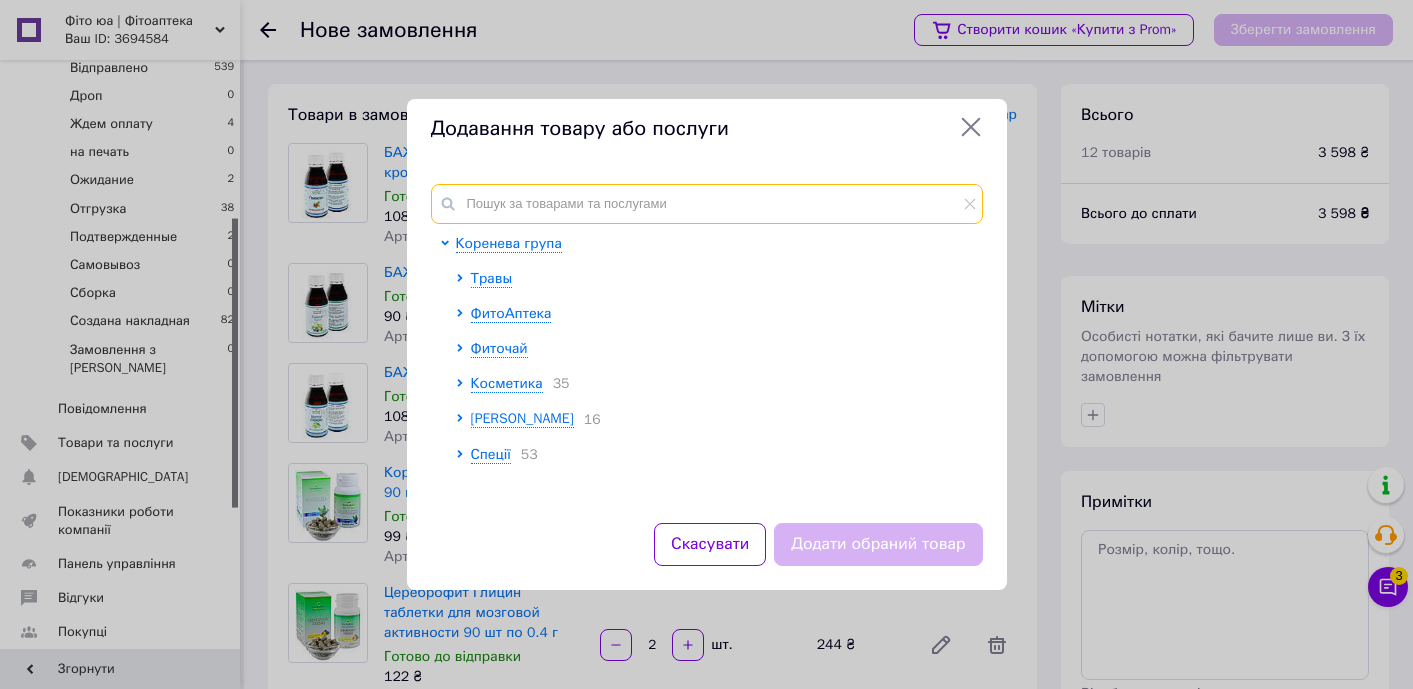 click at bounding box center [707, 204] 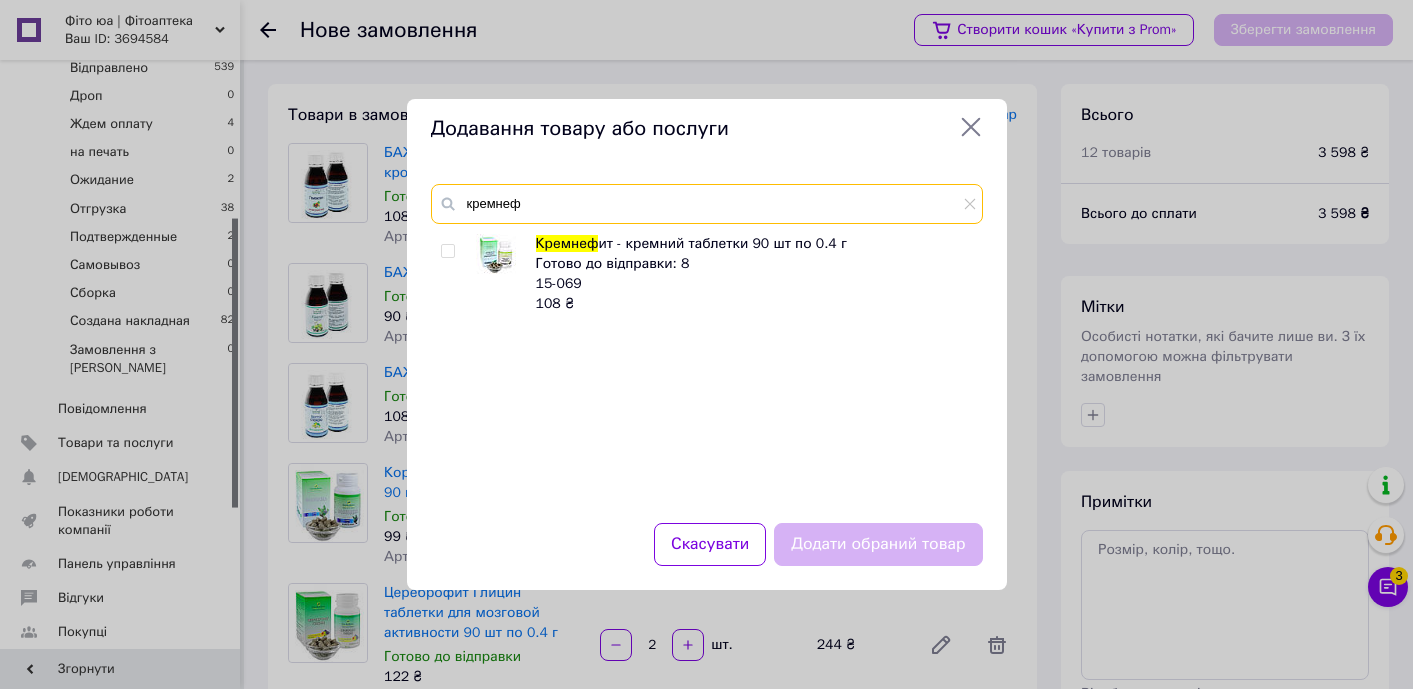 type on "кремнеф" 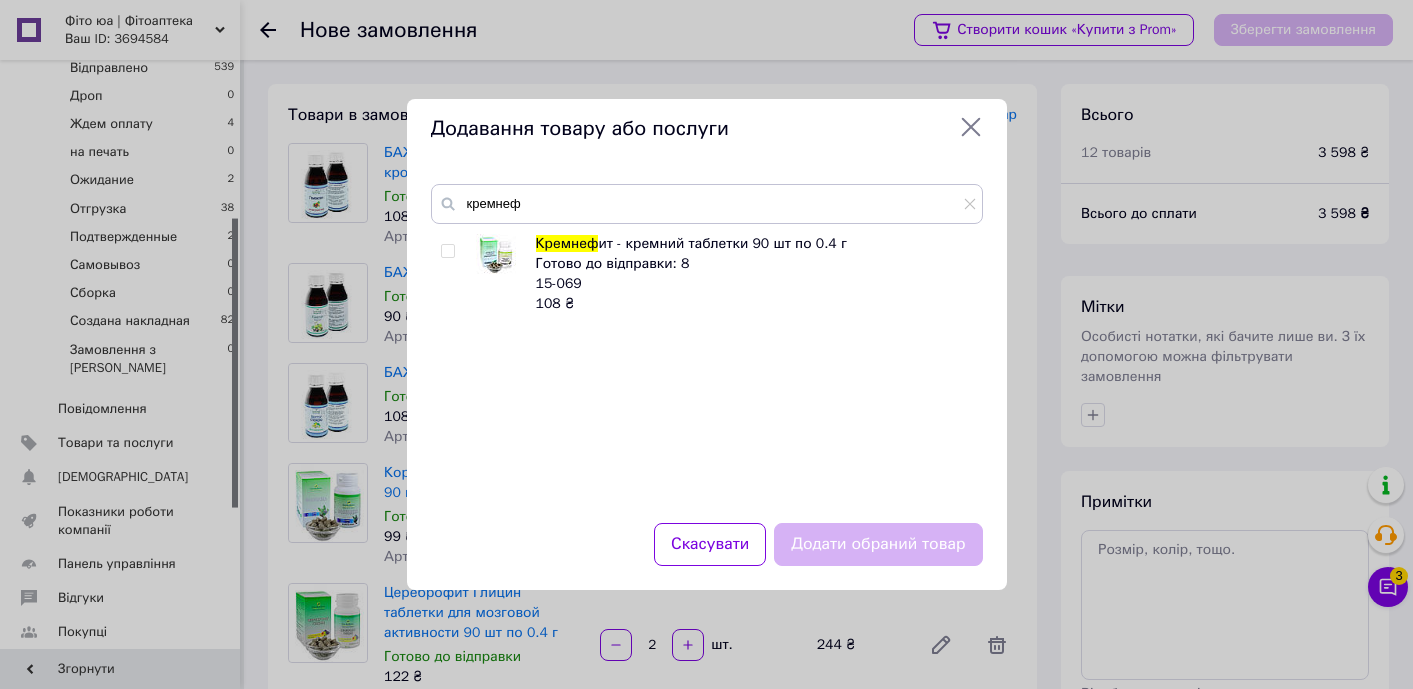 click at bounding box center (447, 251) 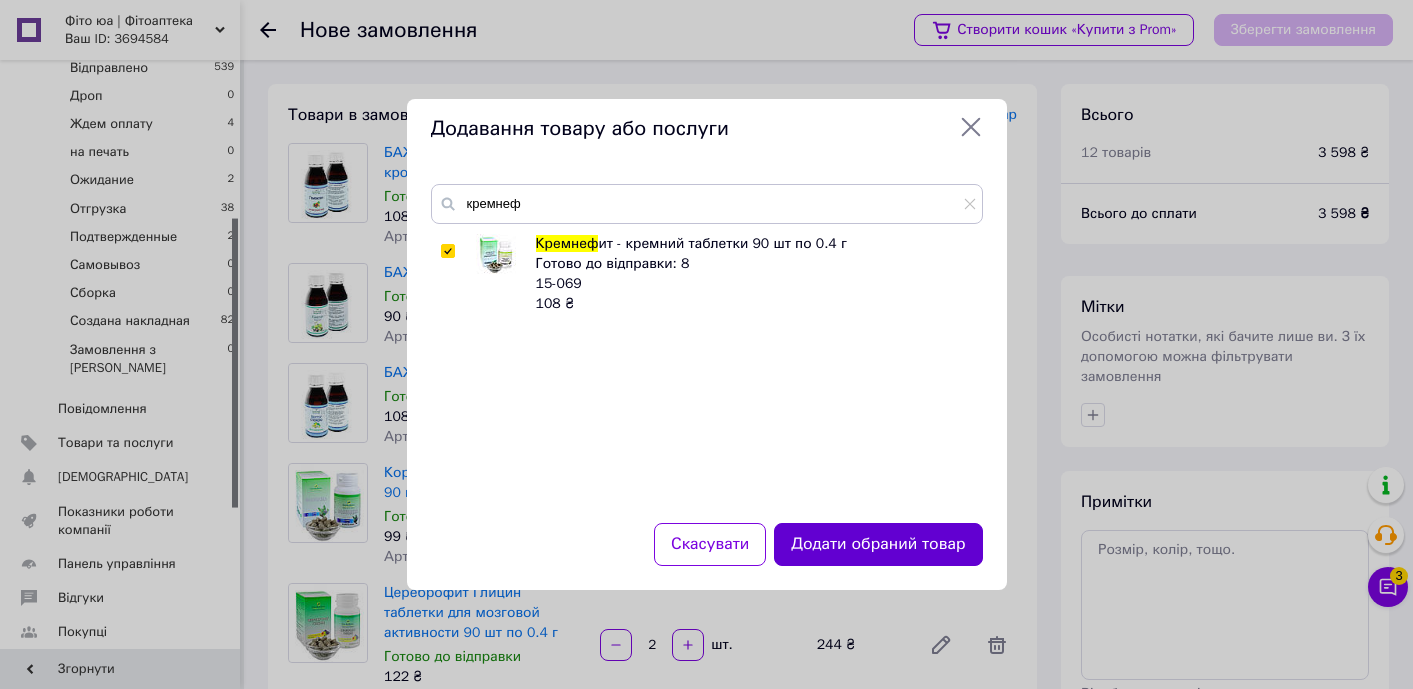 click on "Додати обраний товар" at bounding box center [878, 544] 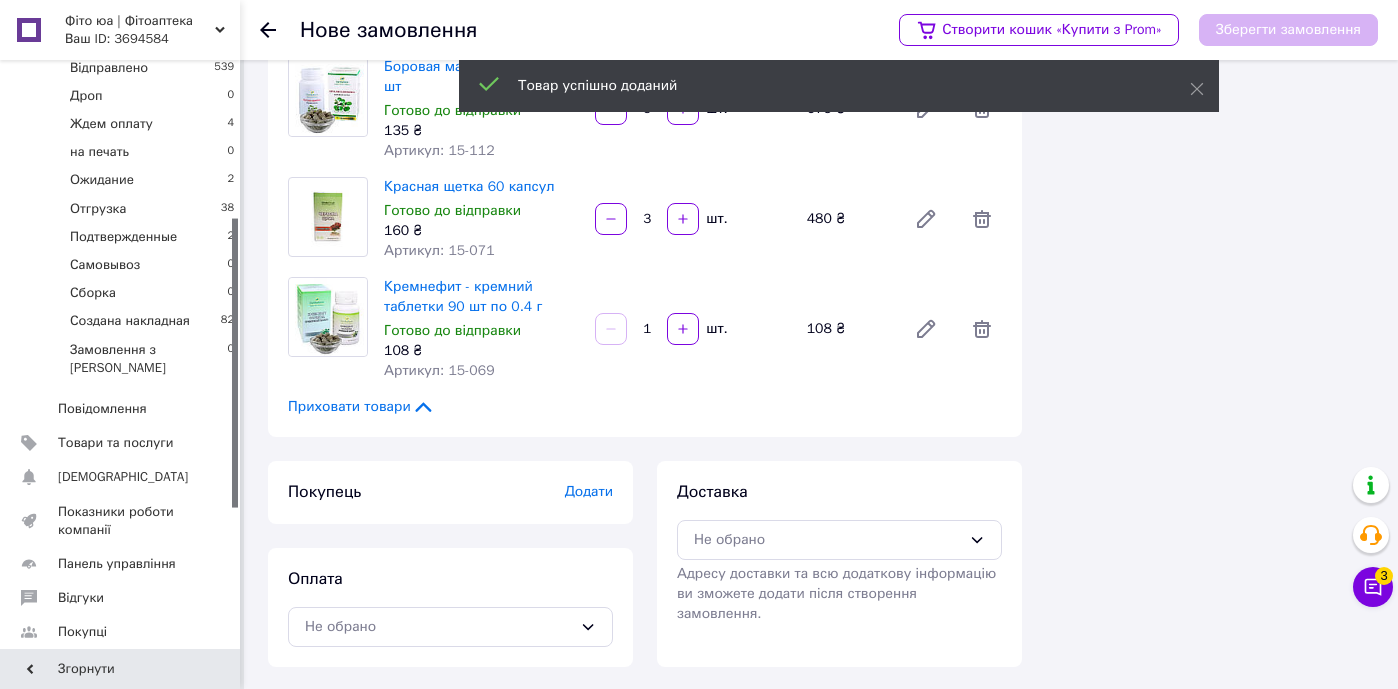 scroll, scrollTop: 1325, scrollLeft: 0, axis: vertical 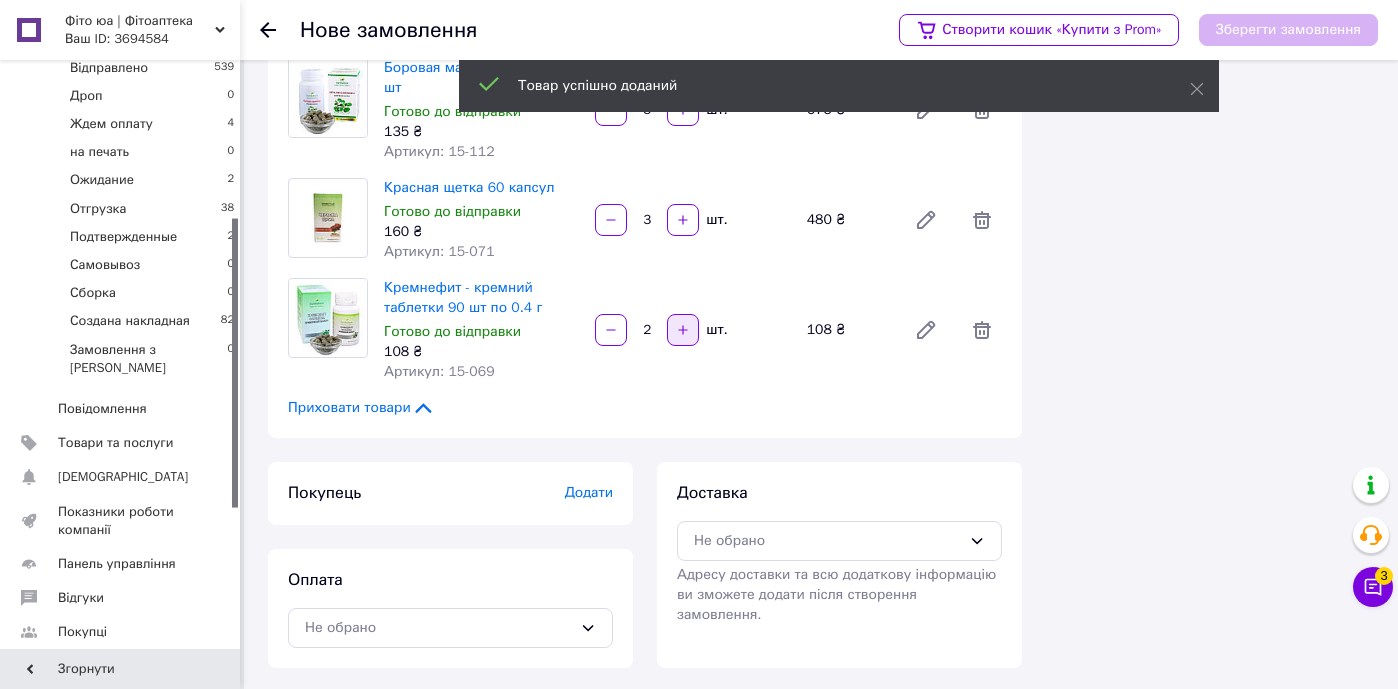 click 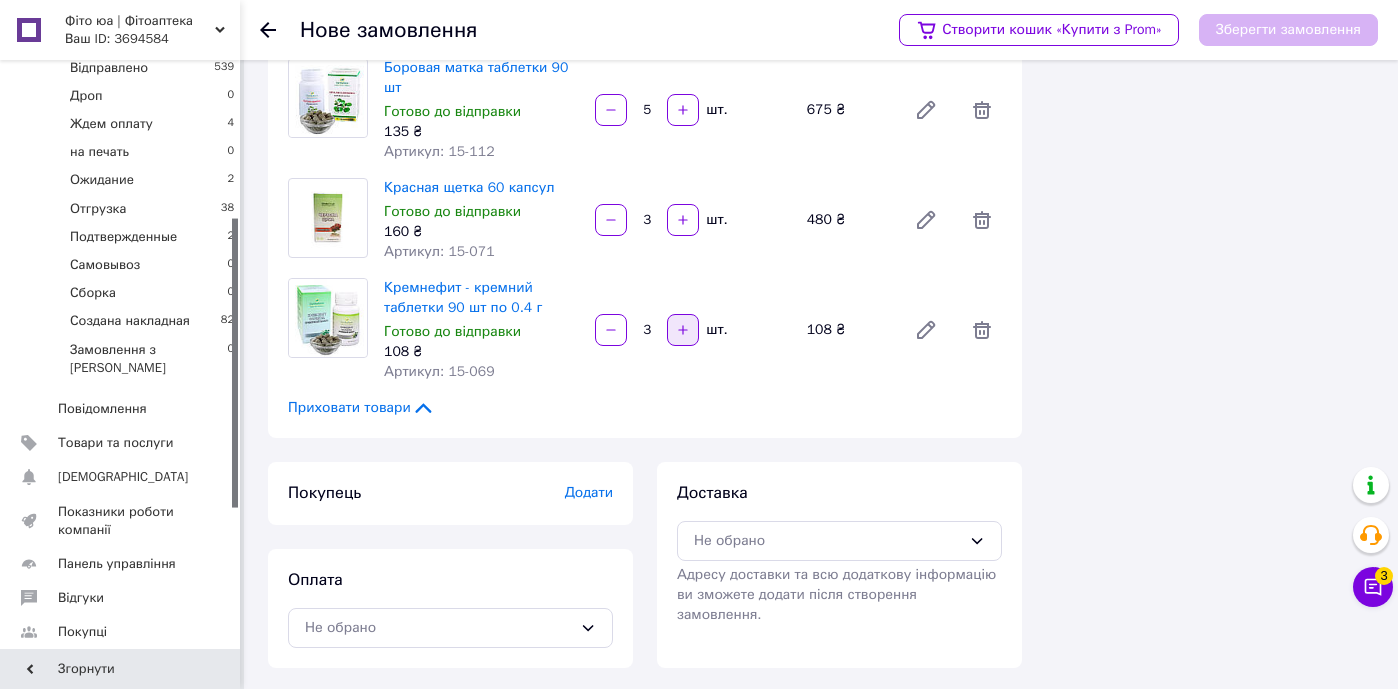 click 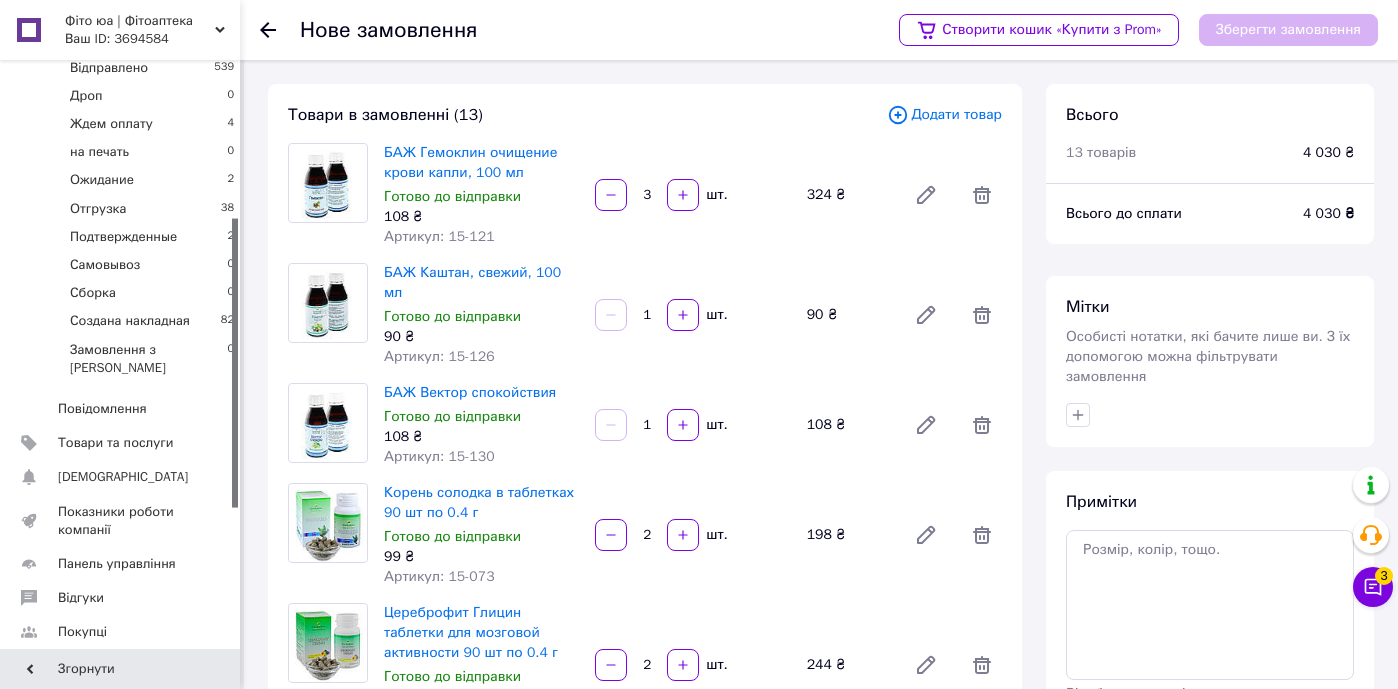 scroll, scrollTop: 0, scrollLeft: 0, axis: both 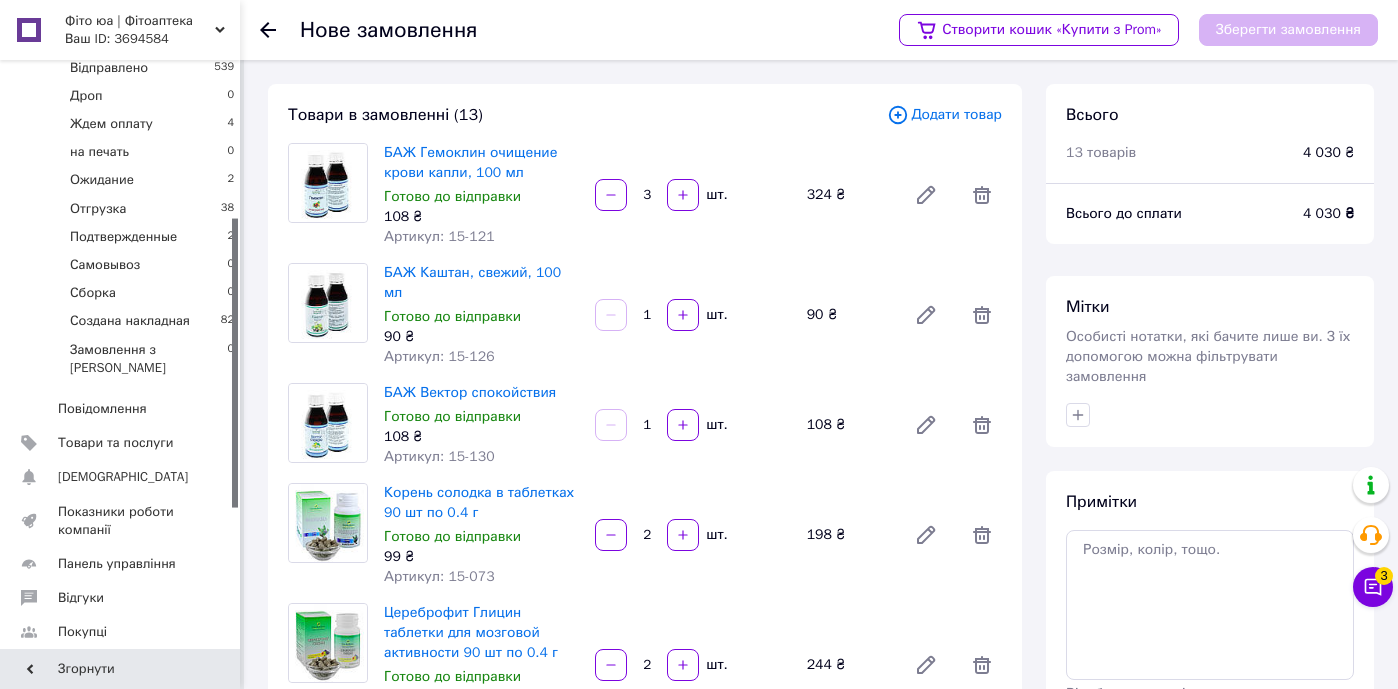 click on "Додати товар" at bounding box center (944, 115) 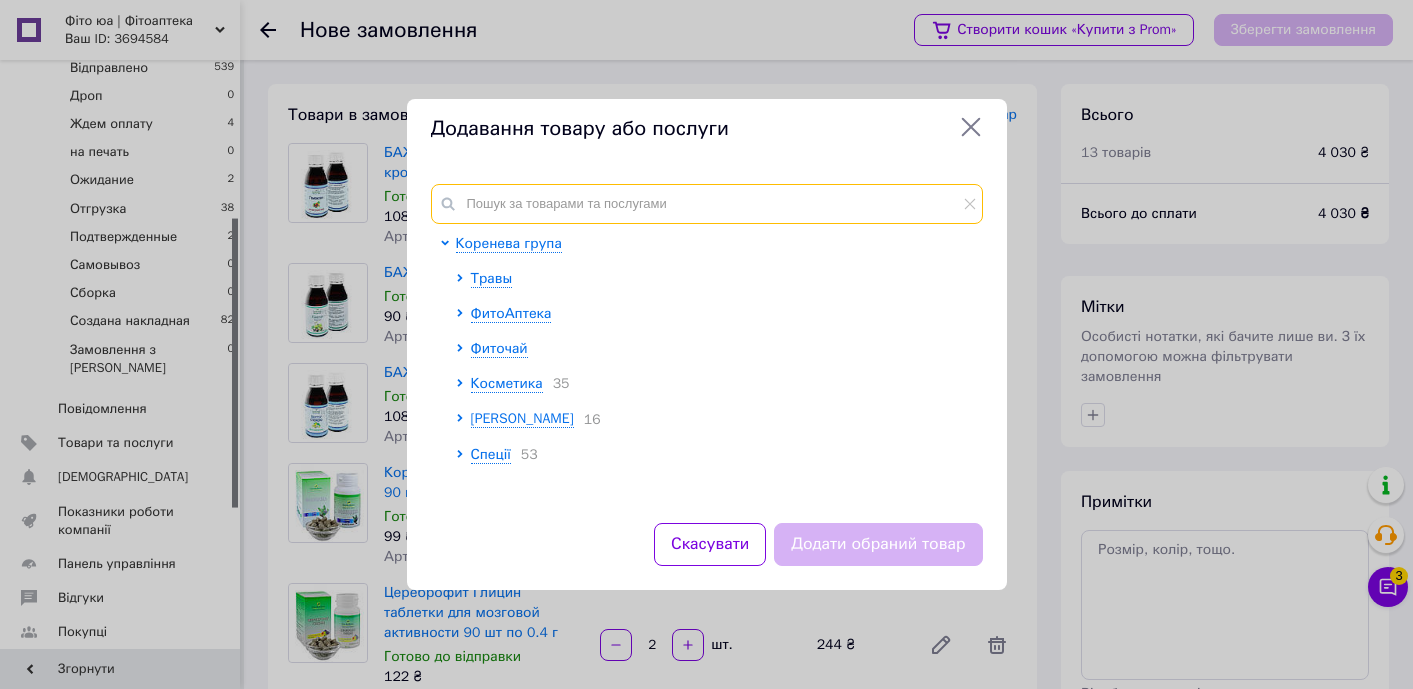 click at bounding box center [707, 204] 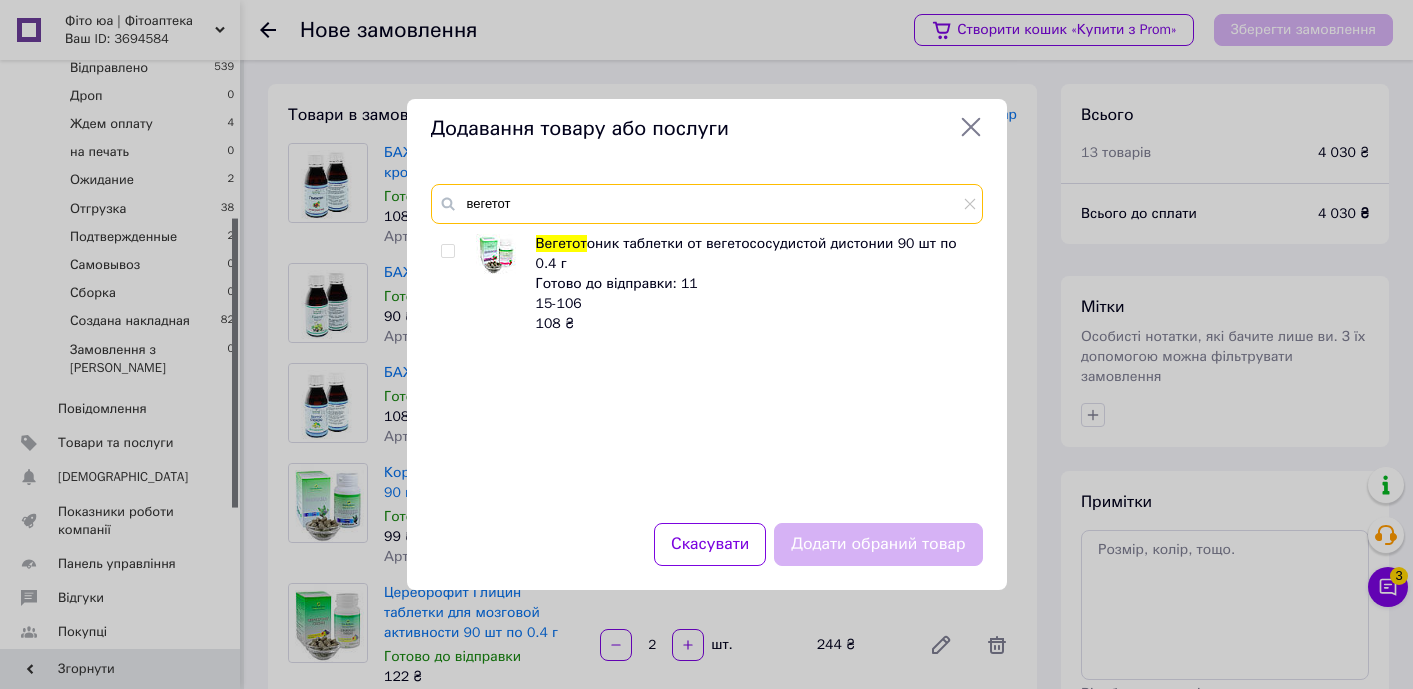 type on "вегетот" 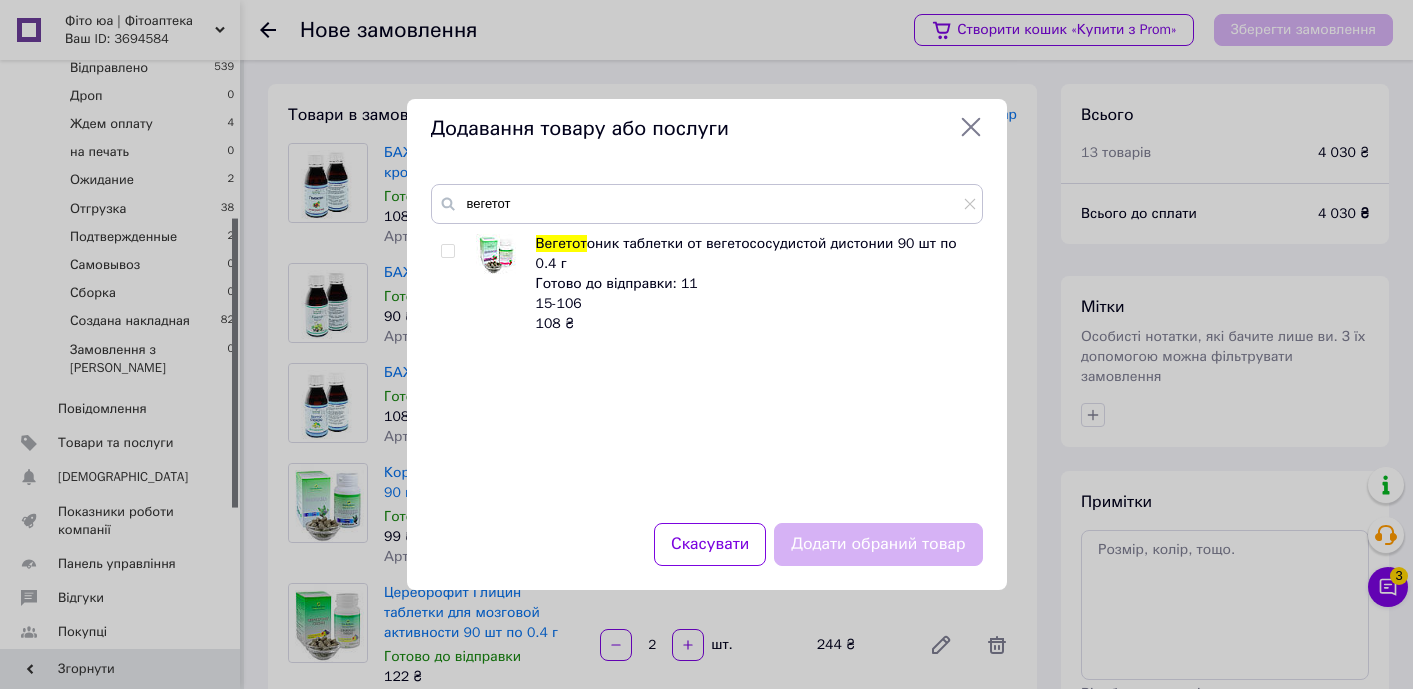 click at bounding box center [447, 251] 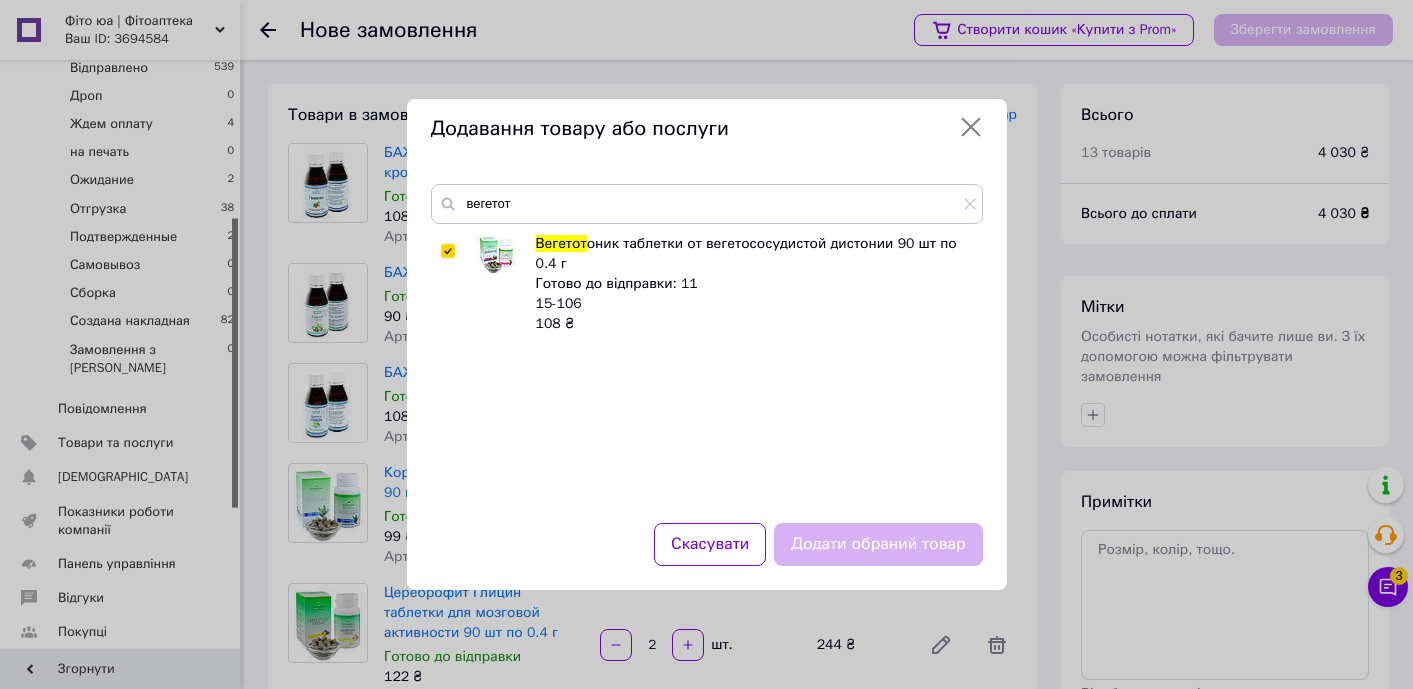 checkbox on "true" 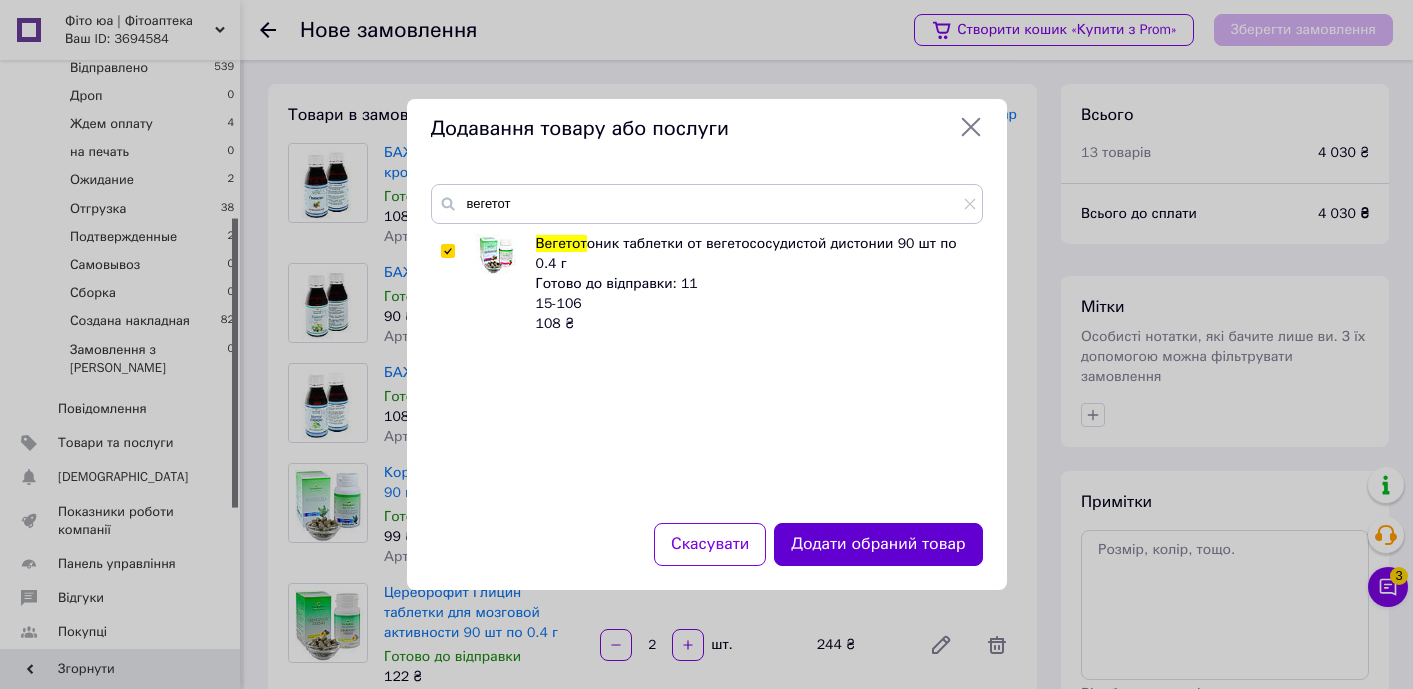click on "Додати обраний товар" at bounding box center (878, 544) 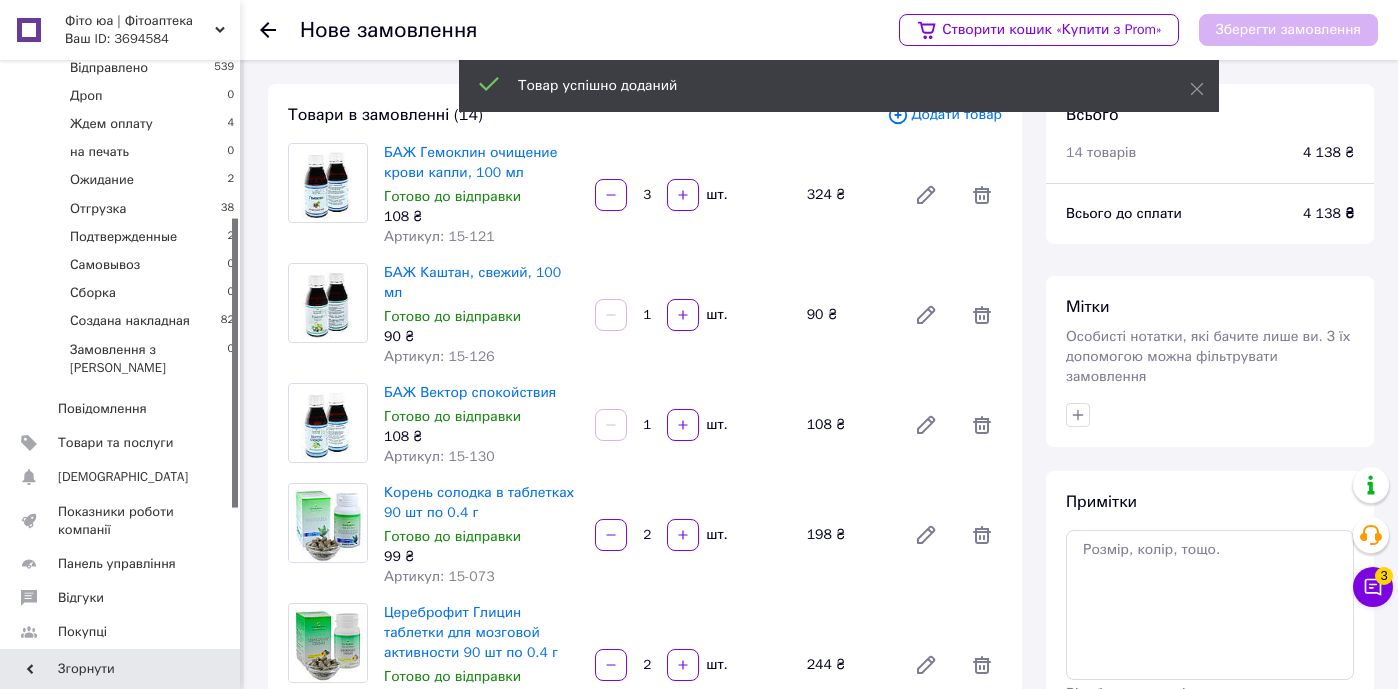 scroll, scrollTop: 0, scrollLeft: 0, axis: both 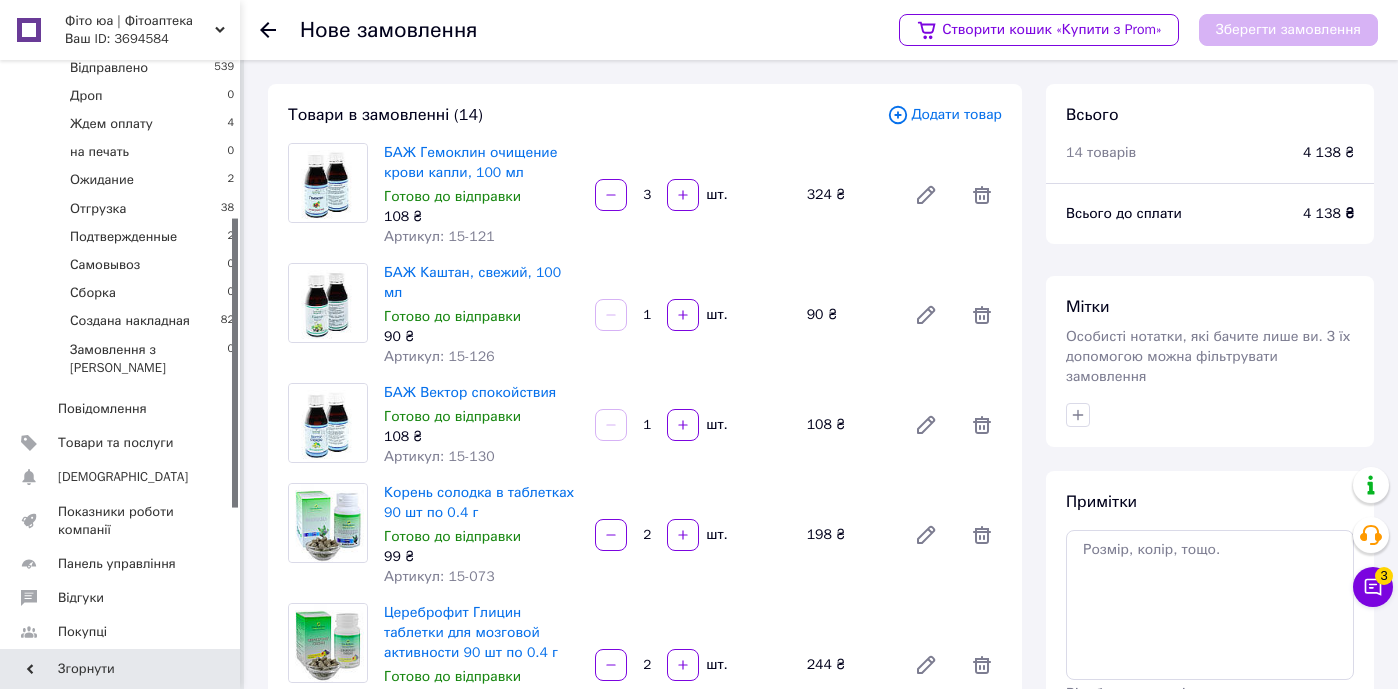 click on "Додати товар" at bounding box center (944, 115) 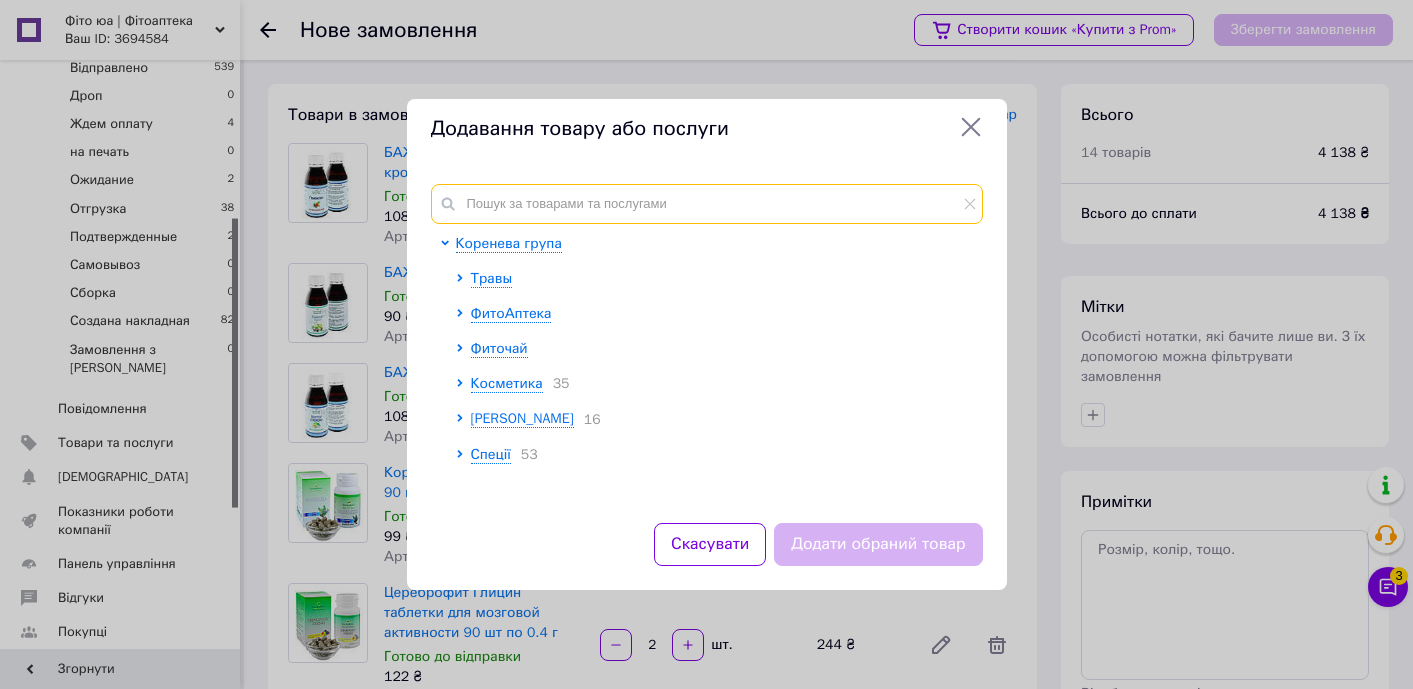 click at bounding box center [707, 204] 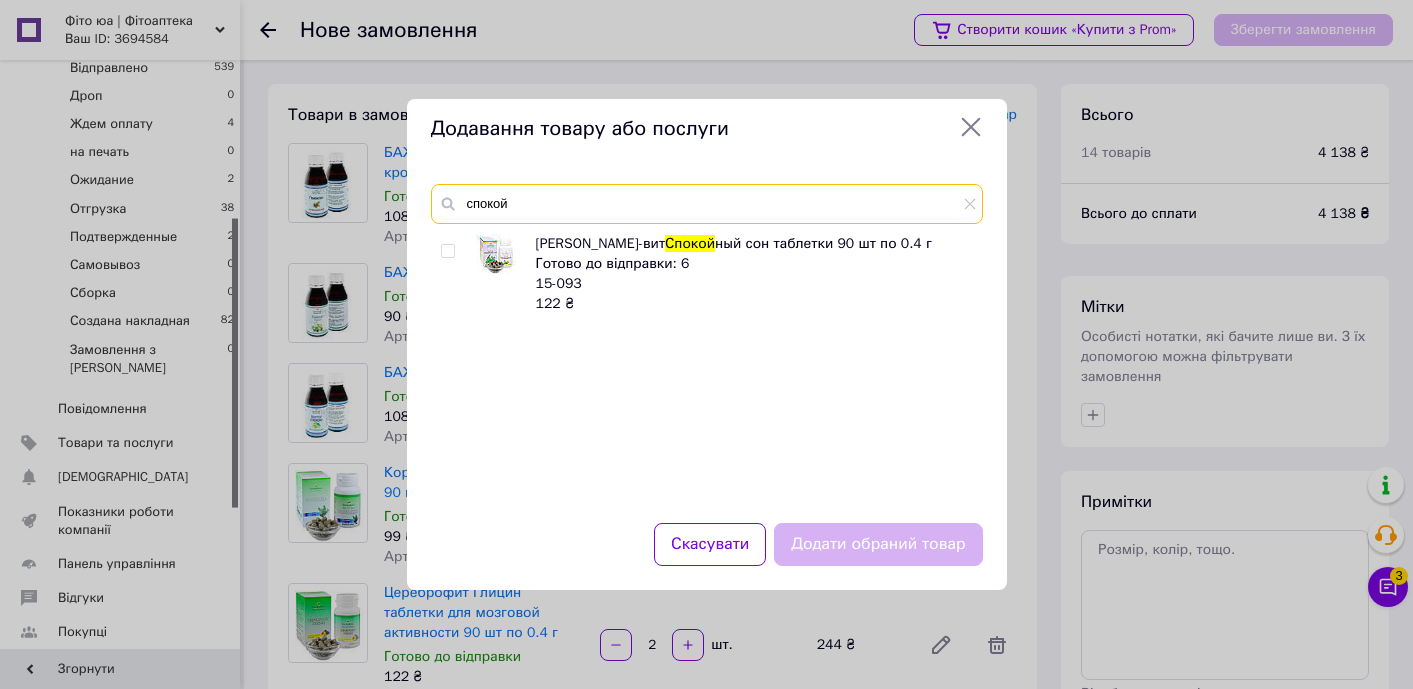 type on "спокой" 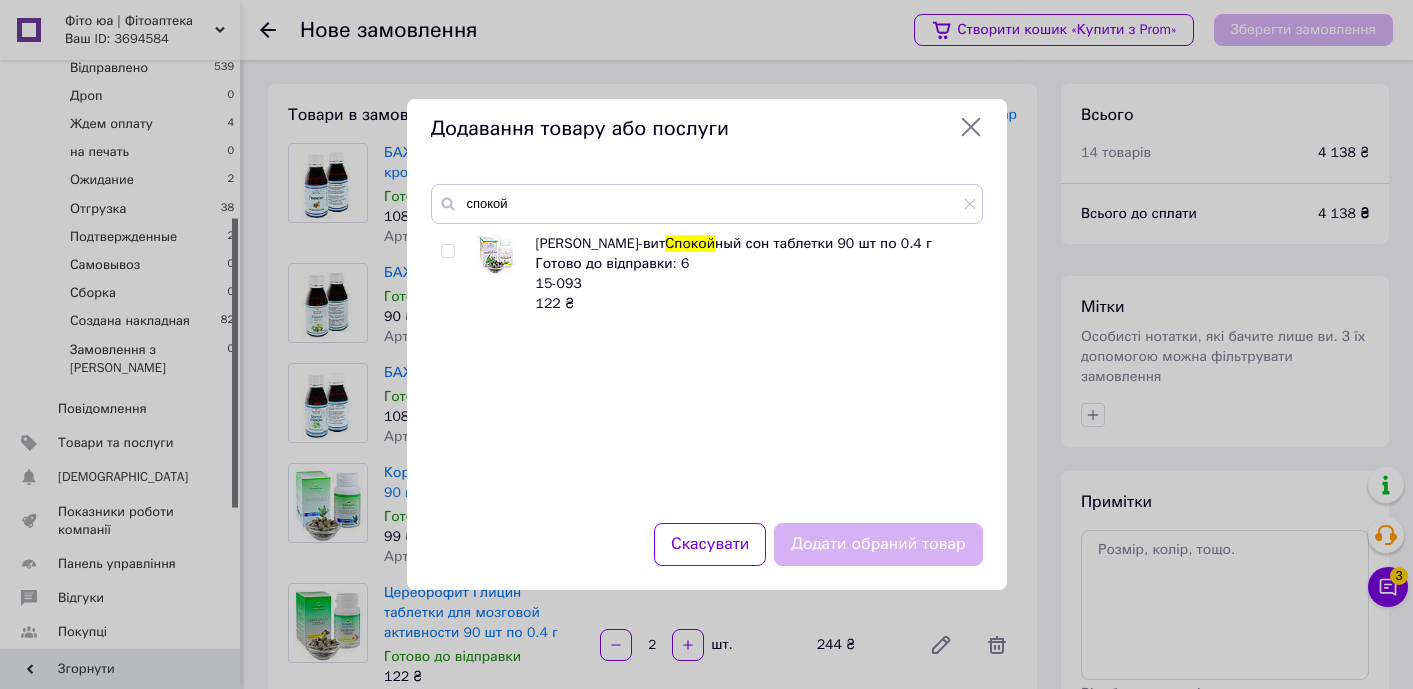 click at bounding box center (447, 251) 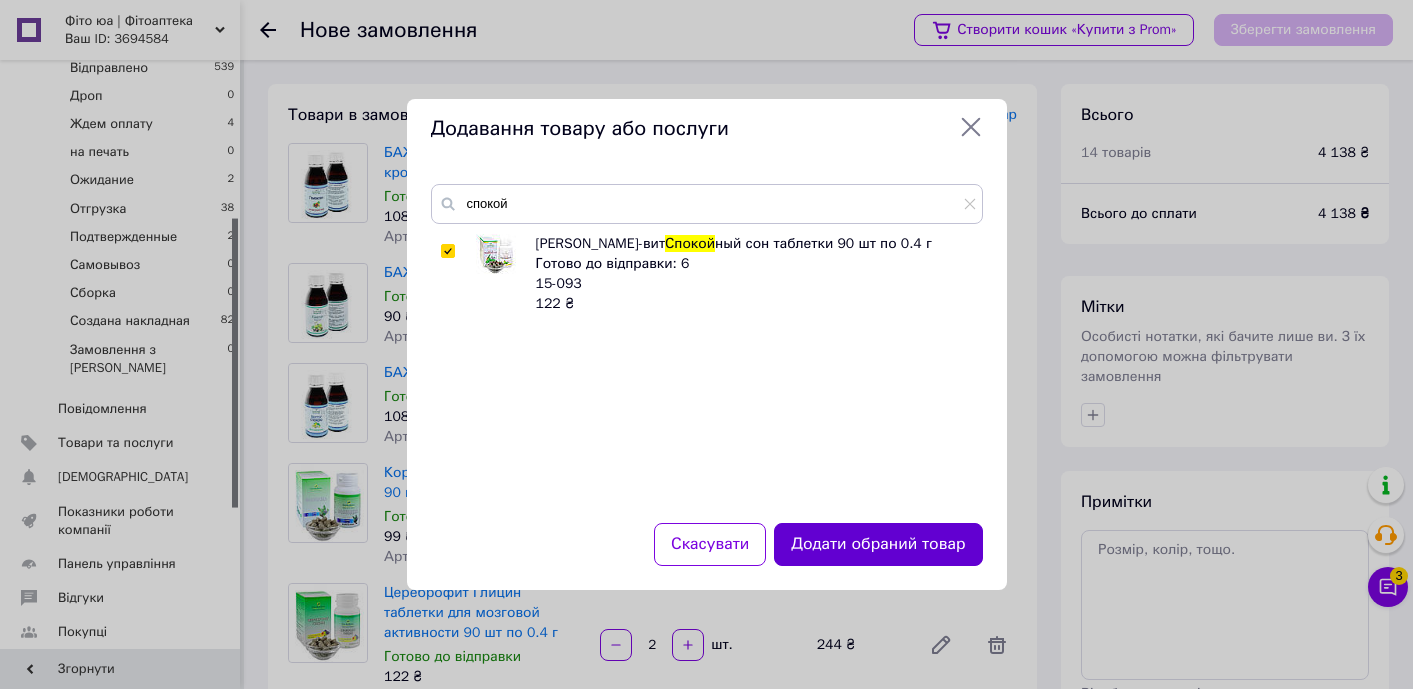 click on "Додати обраний товар" at bounding box center [878, 544] 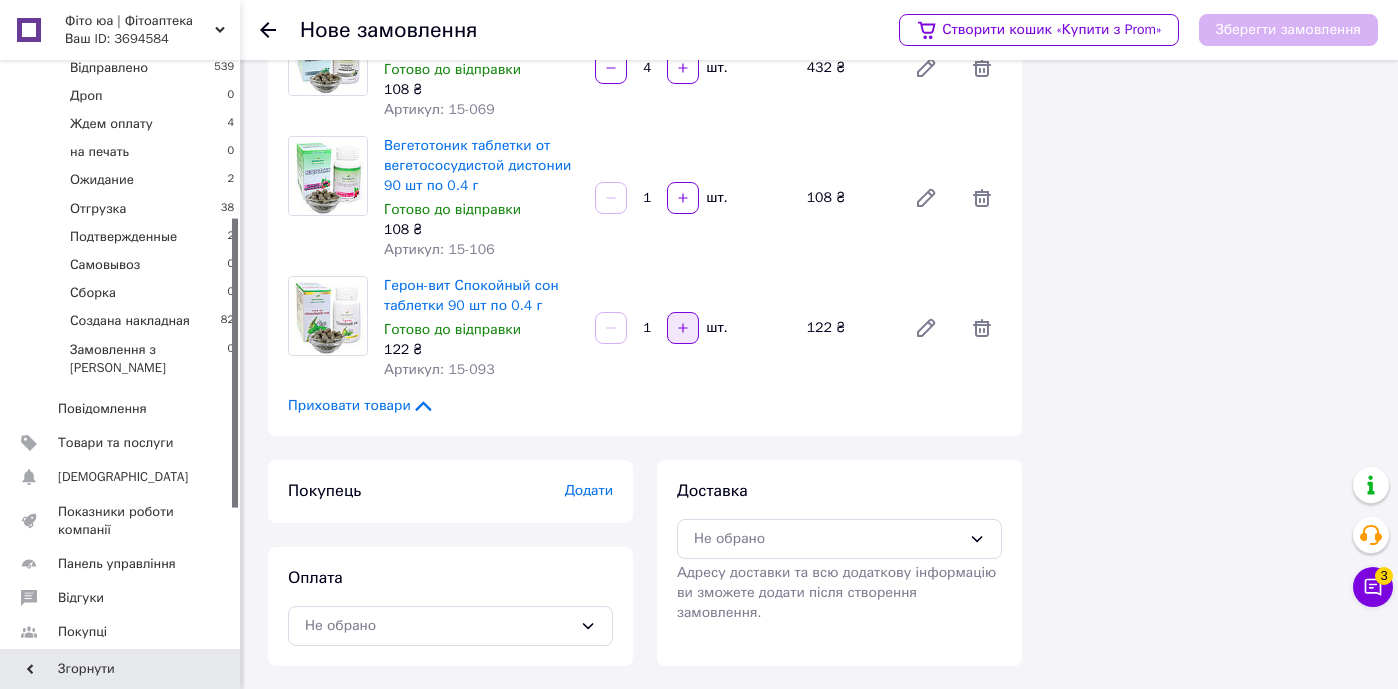 scroll, scrollTop: 1585, scrollLeft: 0, axis: vertical 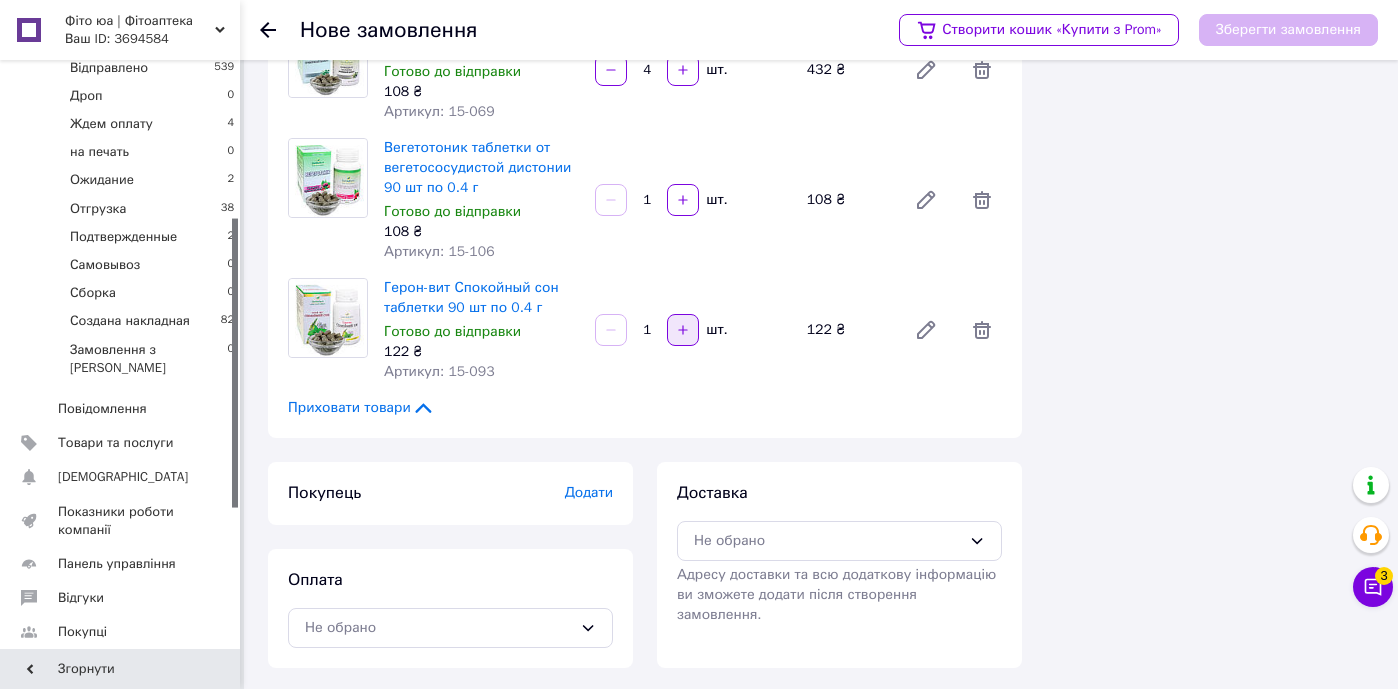 click at bounding box center (683, 330) 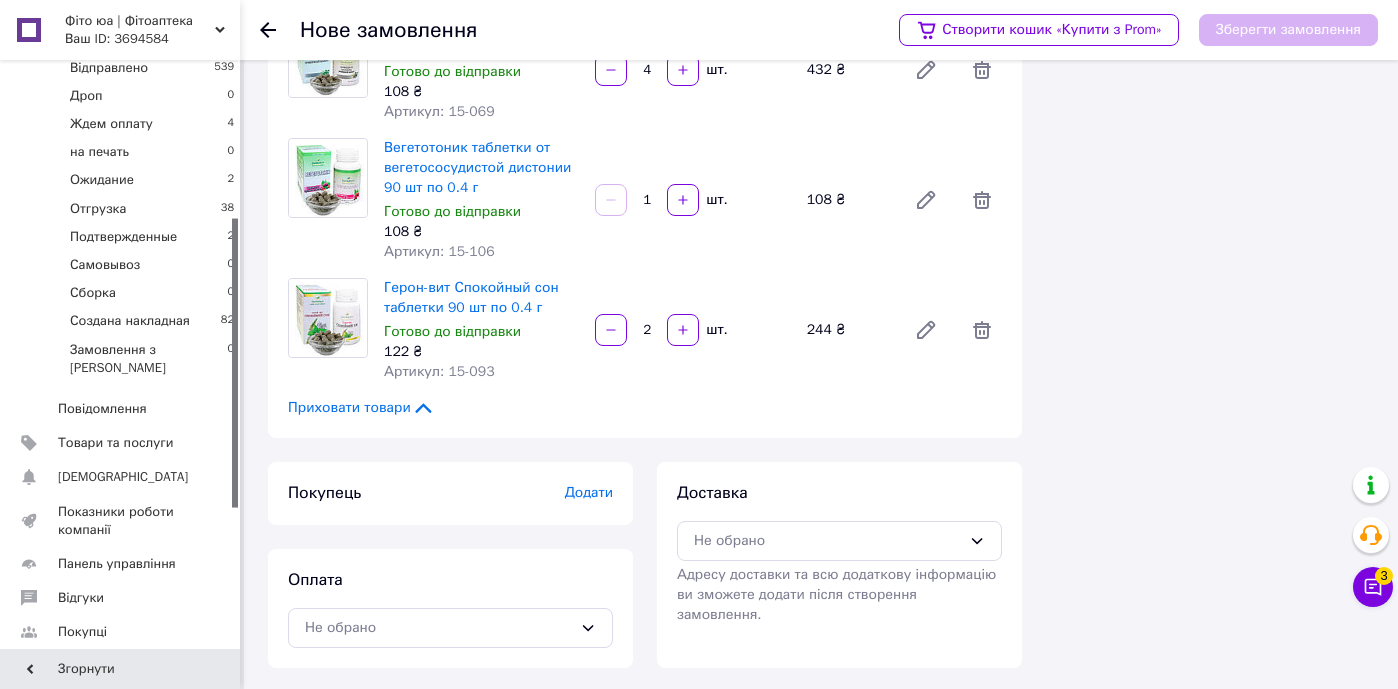 click on "Додати" at bounding box center [589, 492] 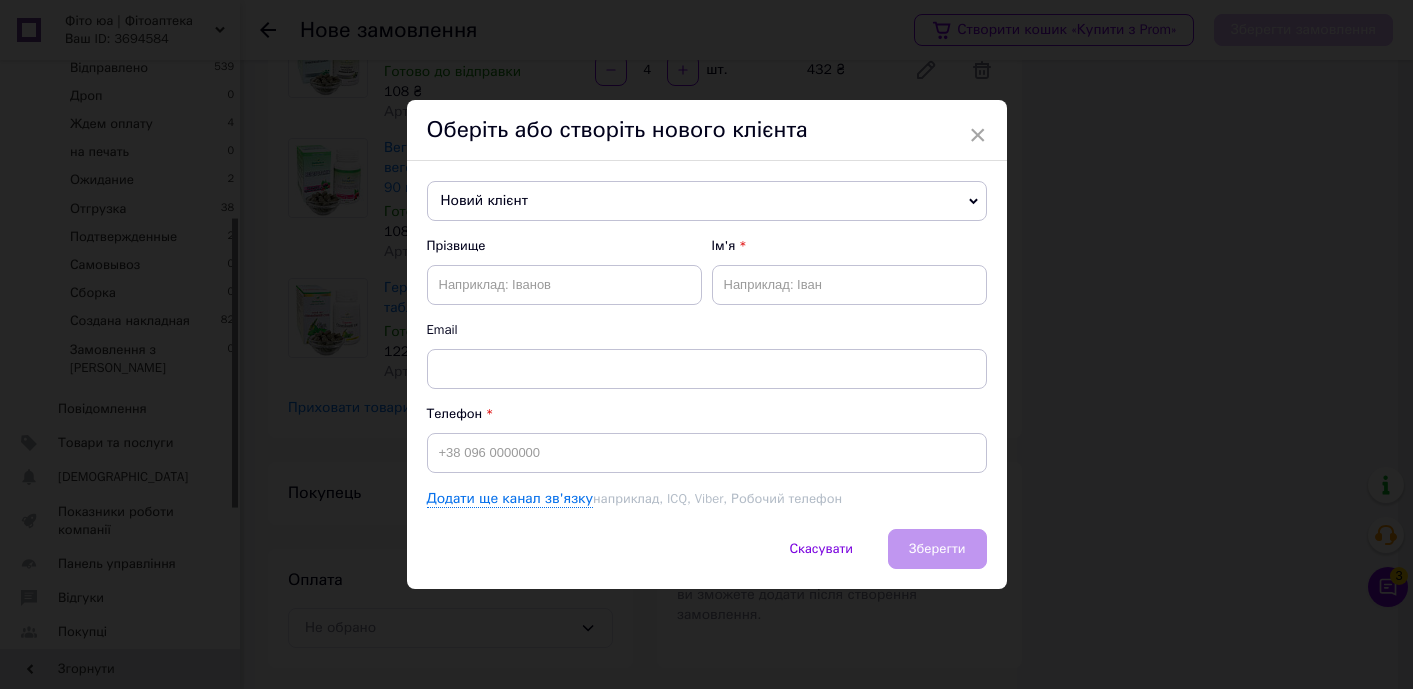 click on "Новий клієнт" at bounding box center (707, 201) 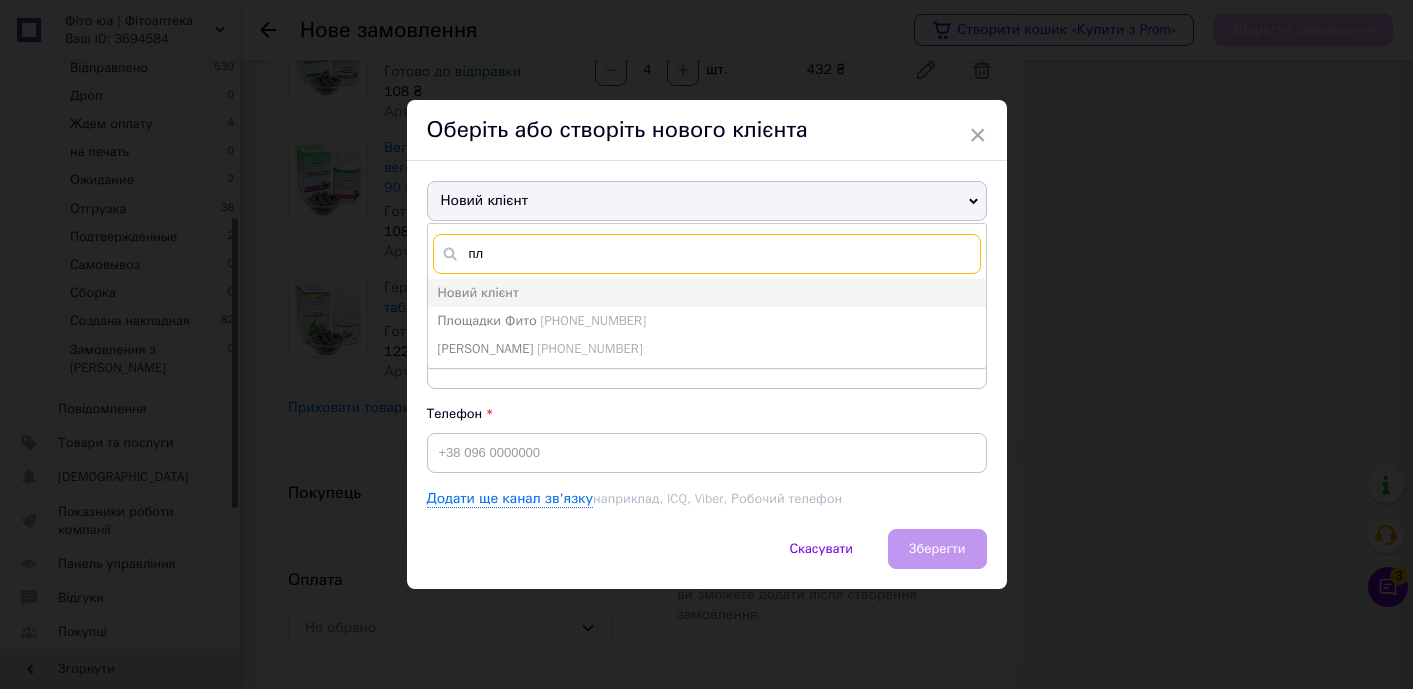 type on "п" 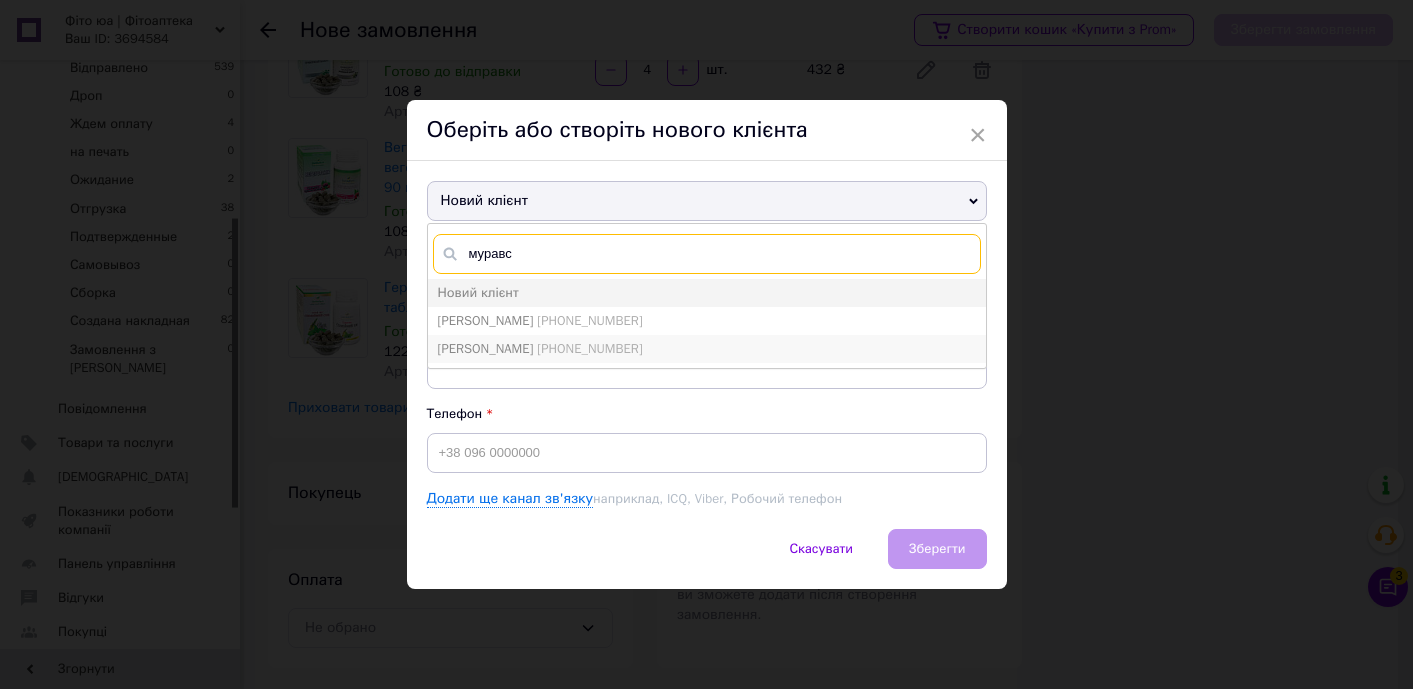 type on "муравс" 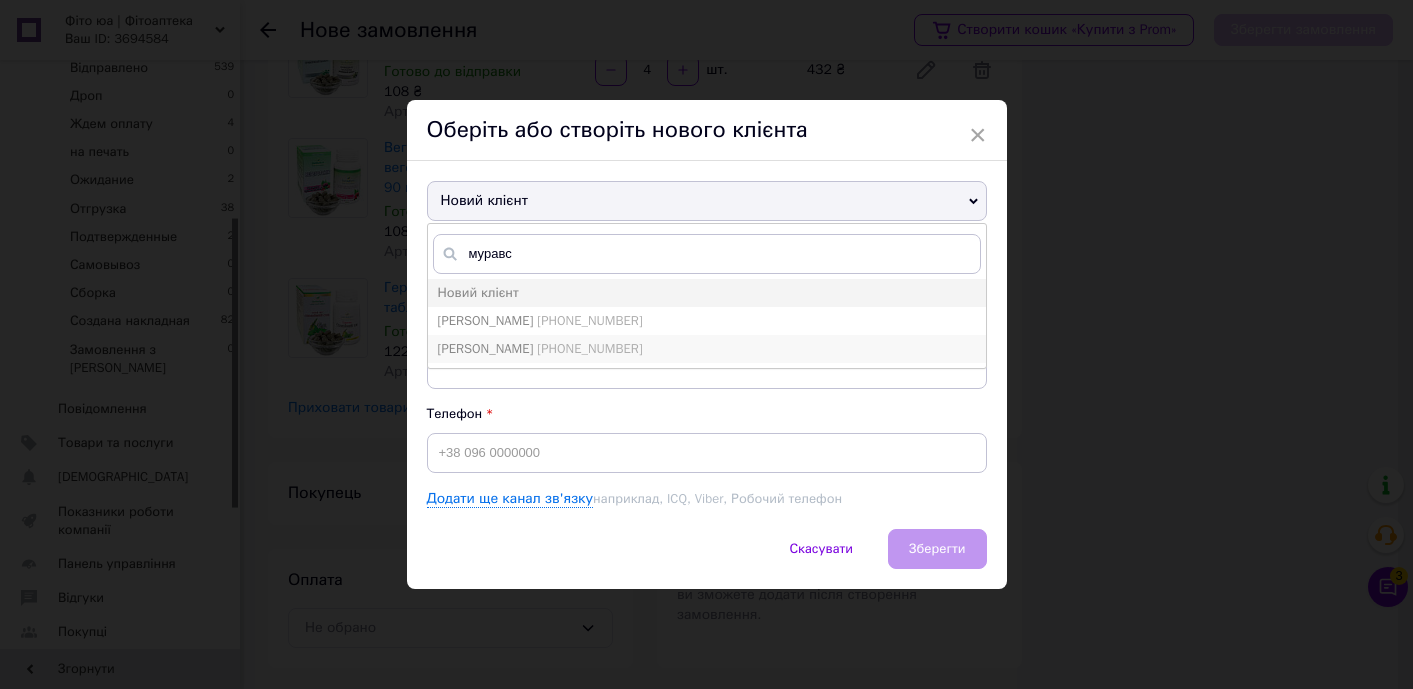 click on "Муравский Андрей" at bounding box center (486, 348) 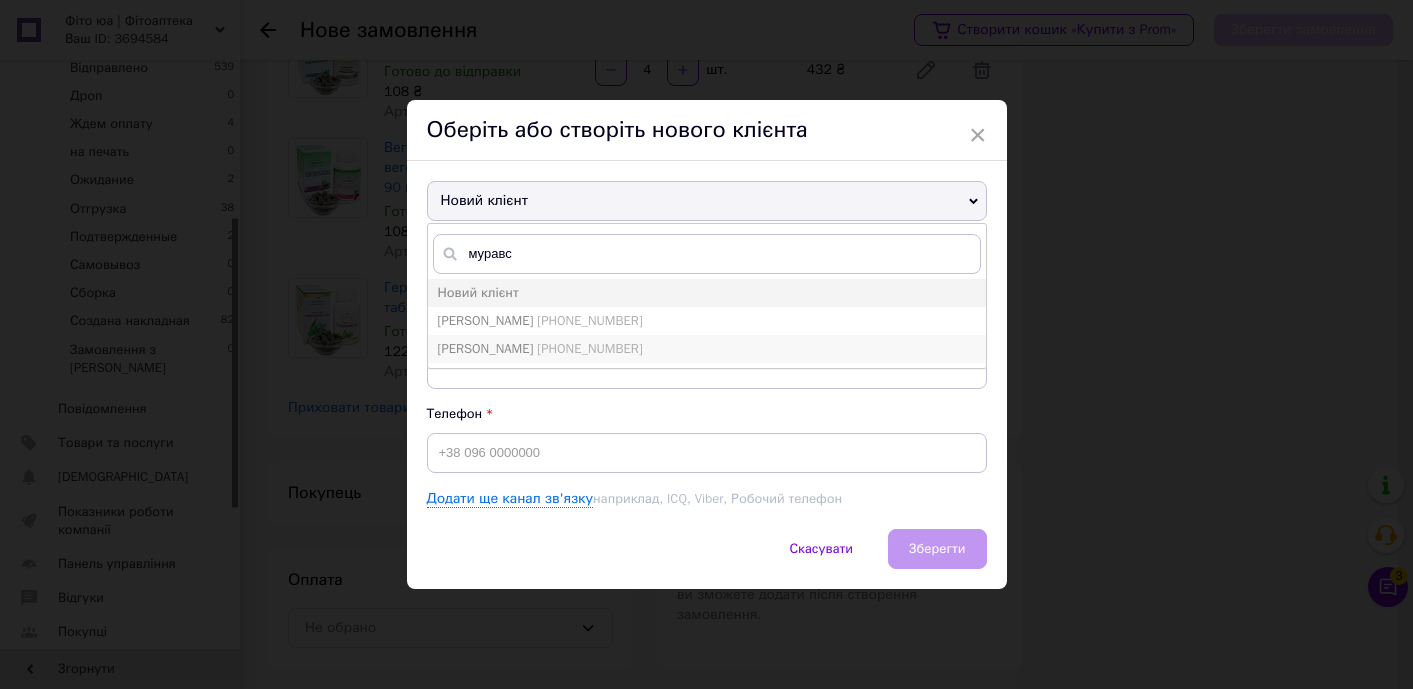 type on "Муравский Андрей" 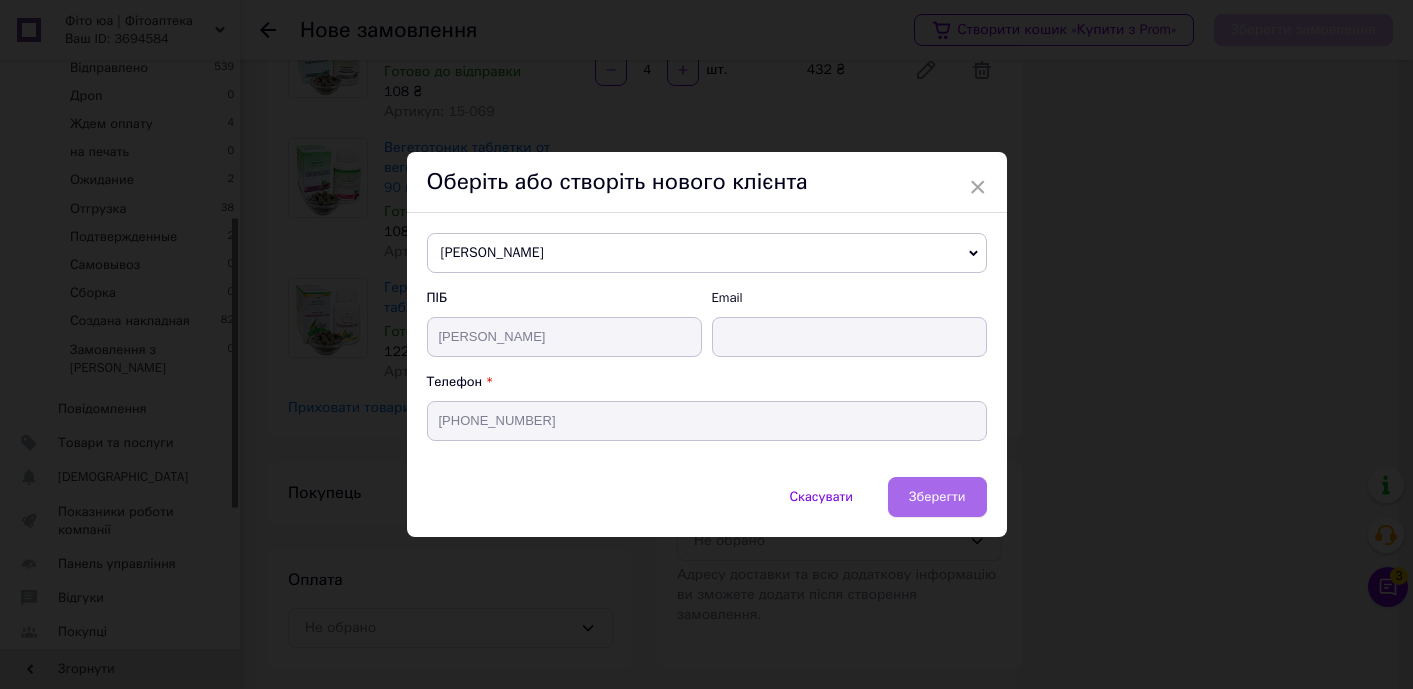 click on "Зберегти" at bounding box center [937, 497] 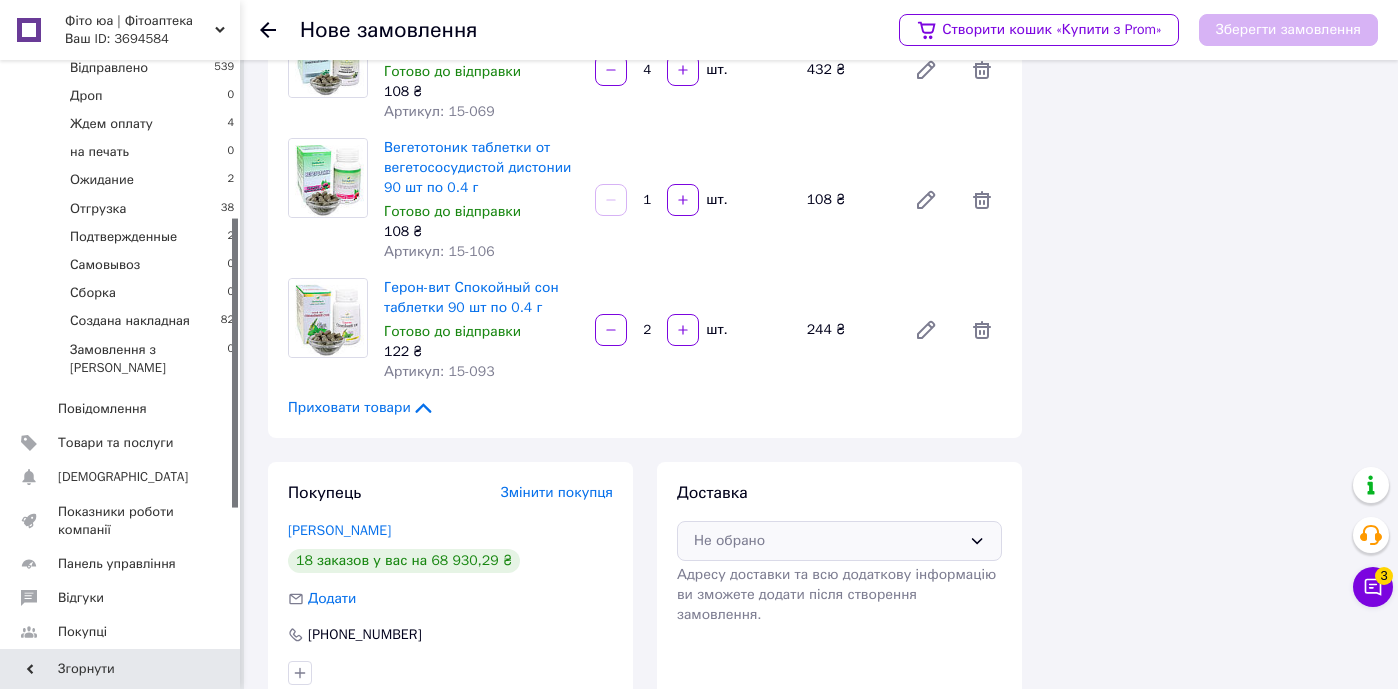 click on "Не обрано" at bounding box center (827, 541) 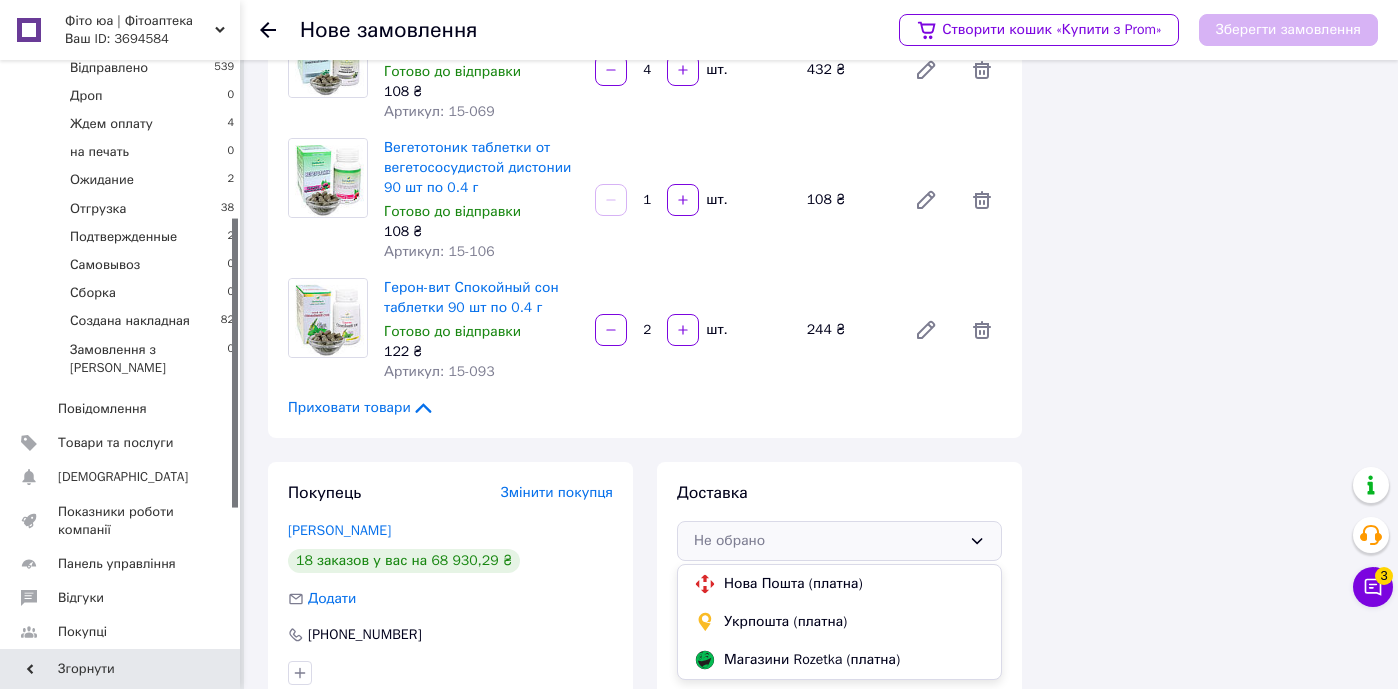 scroll, scrollTop: 1643, scrollLeft: 0, axis: vertical 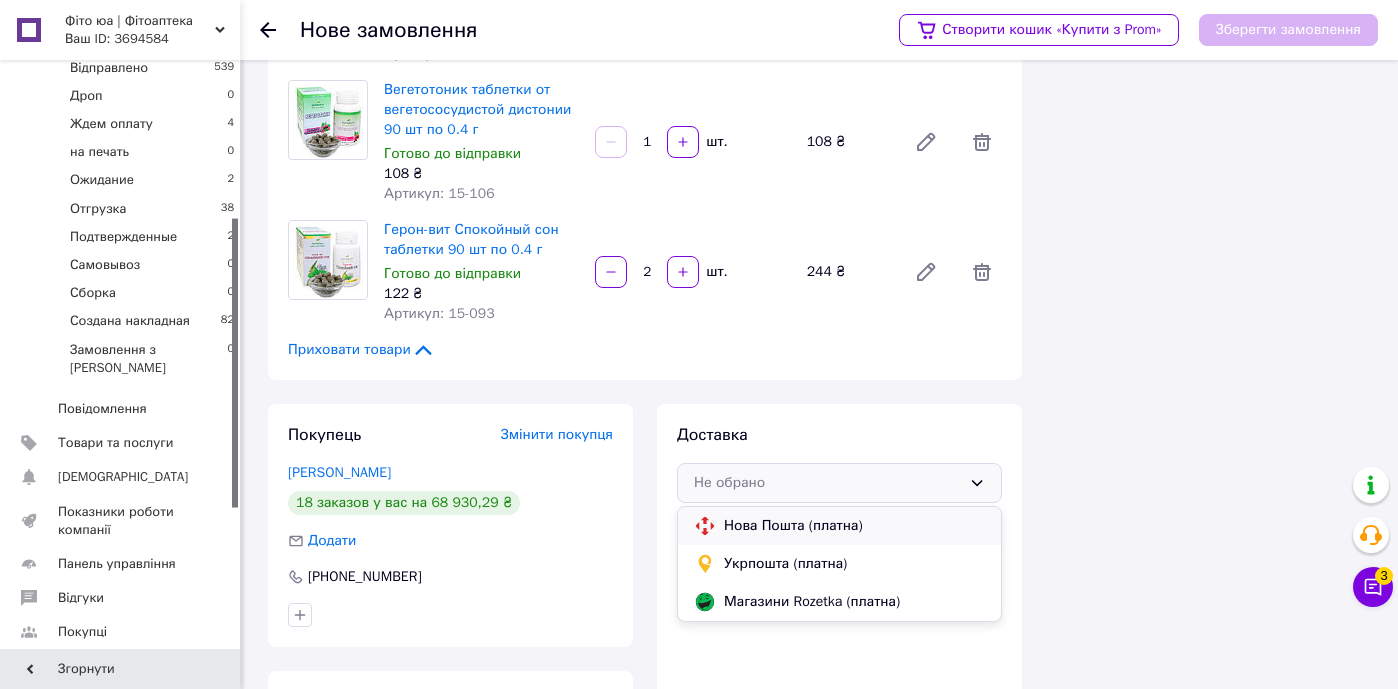 click on "Нова Пошта (платна)" at bounding box center [839, 526] 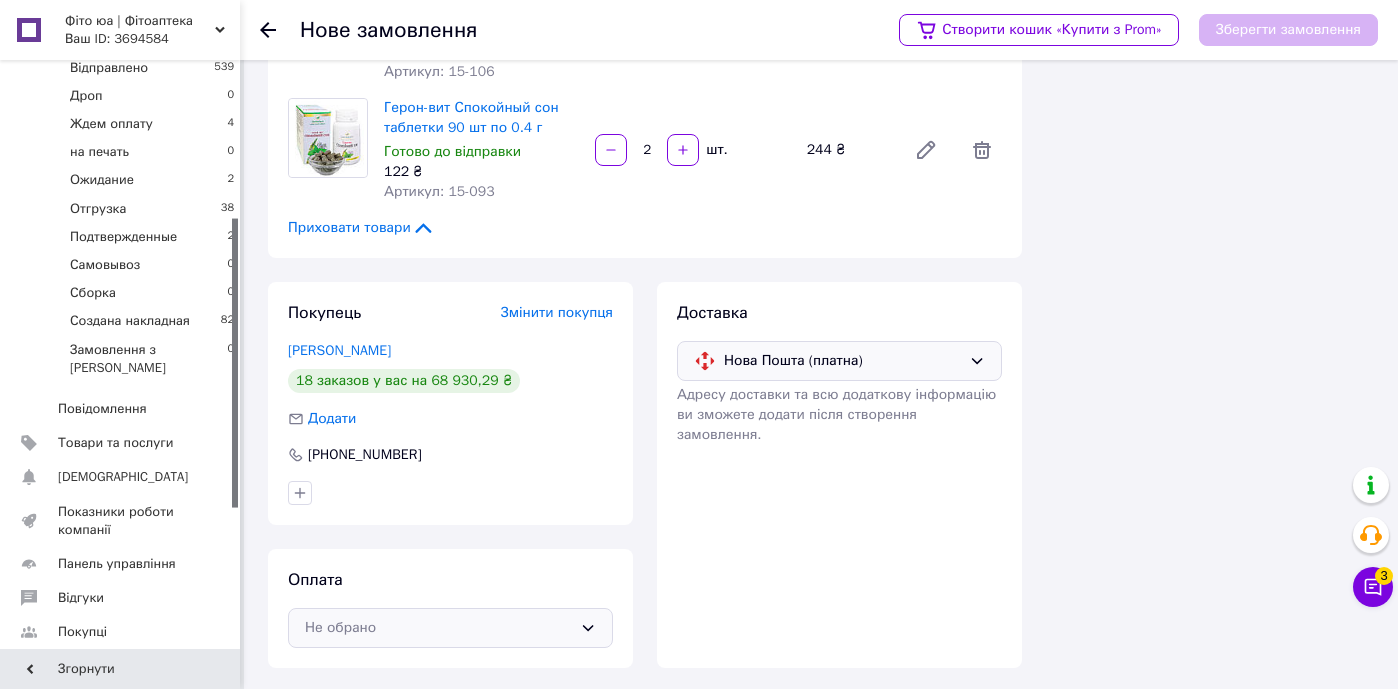 click on "Не обрано" at bounding box center [438, 628] 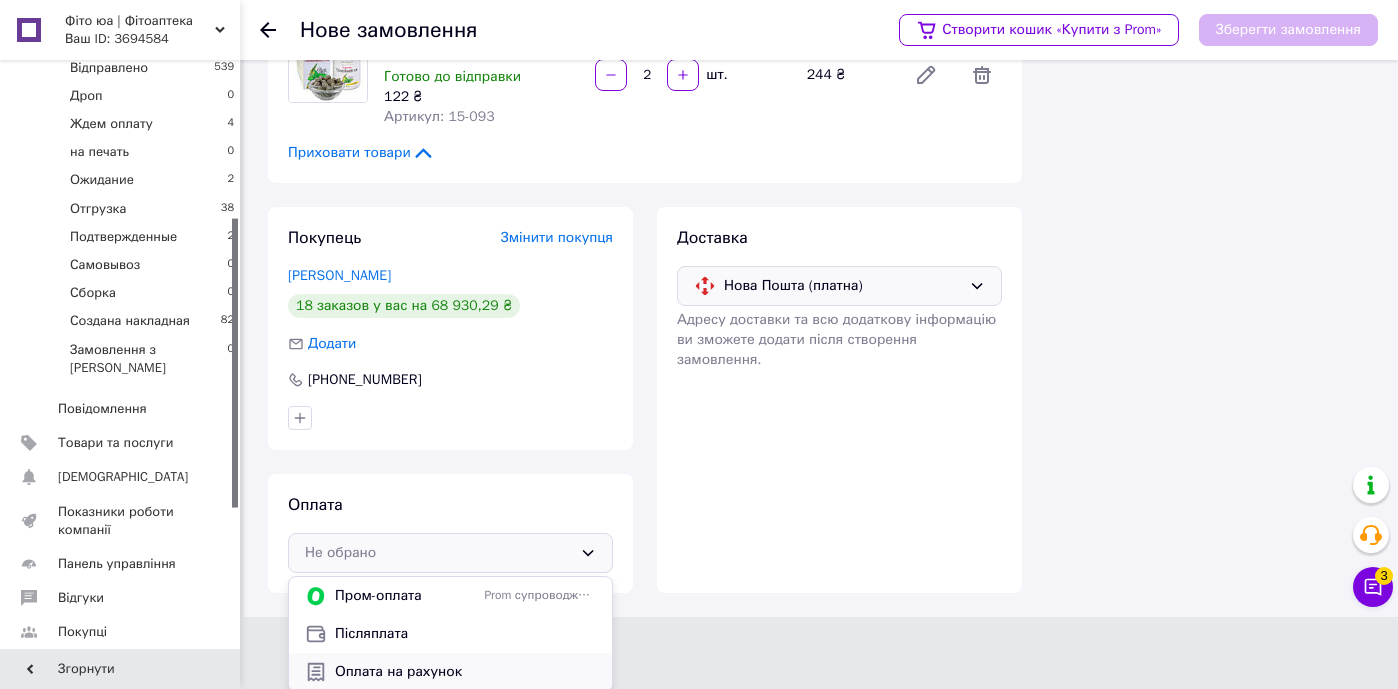 click on "Оплата на рахунок" at bounding box center (465, 672) 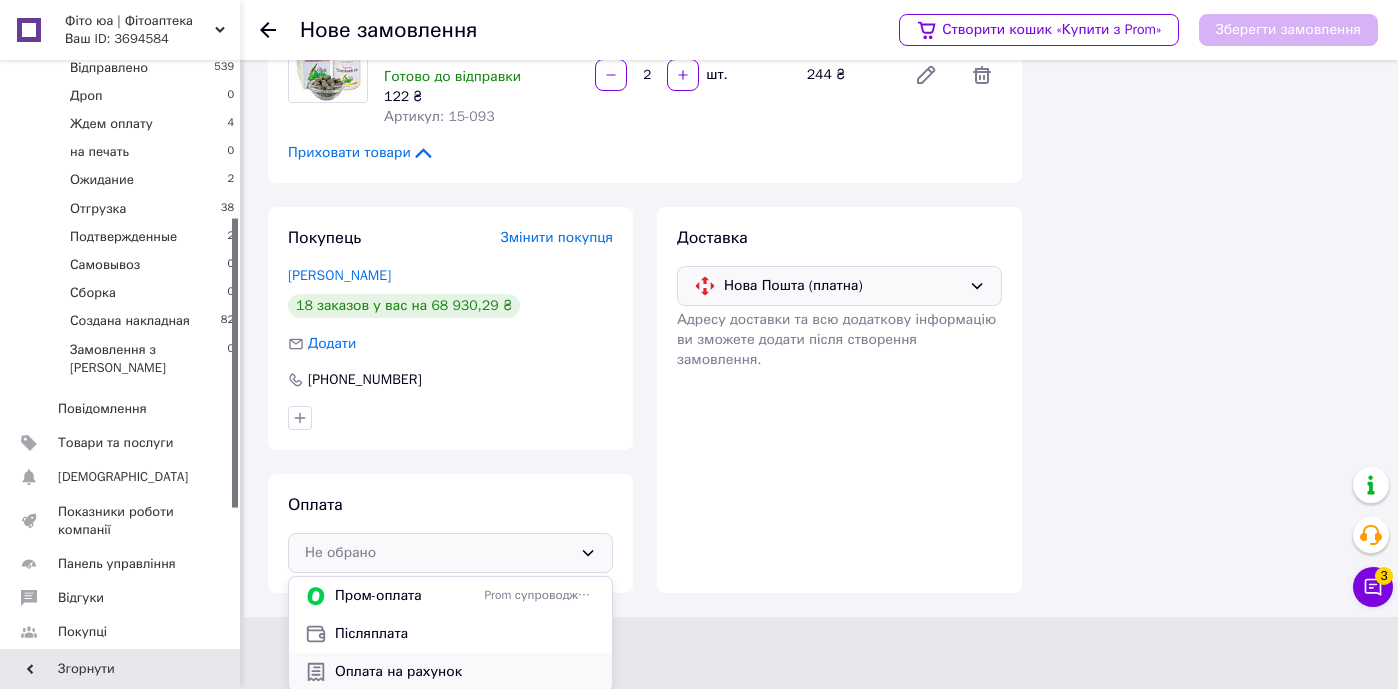 scroll, scrollTop: 1765, scrollLeft: 0, axis: vertical 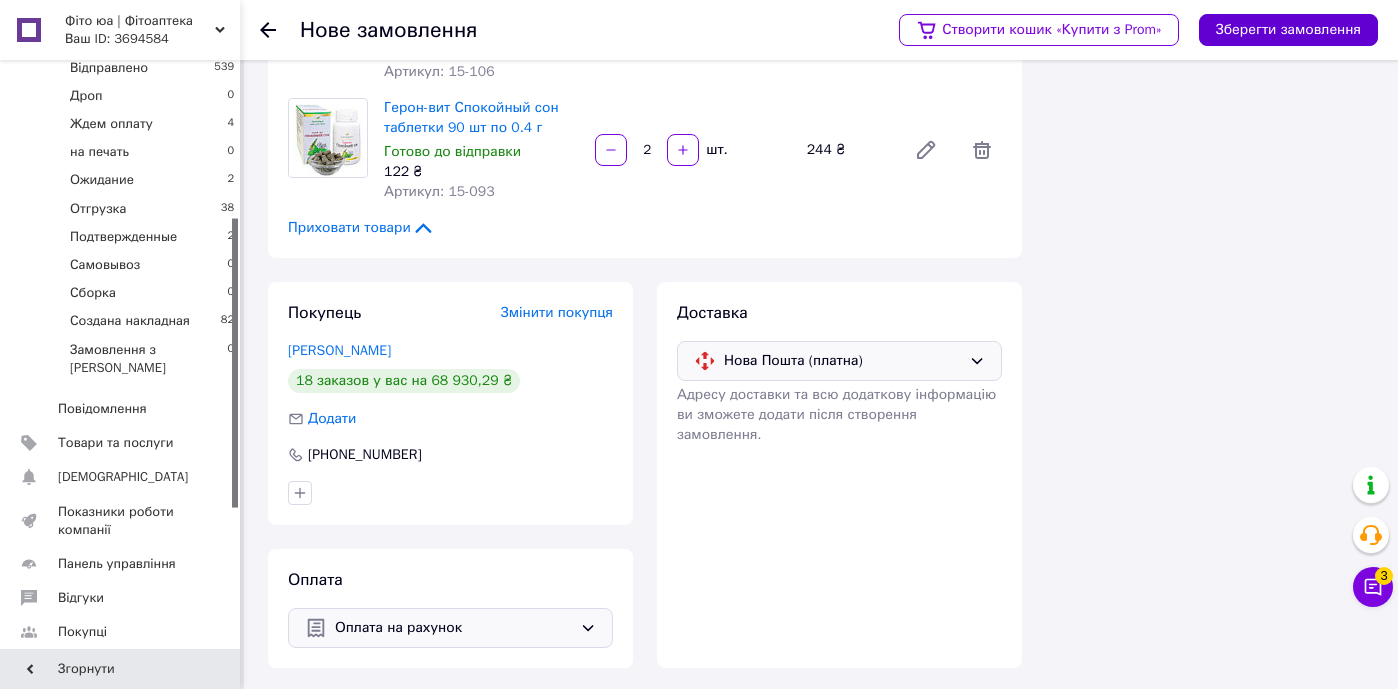 click on "Зберегти замовлення" at bounding box center (1288, 30) 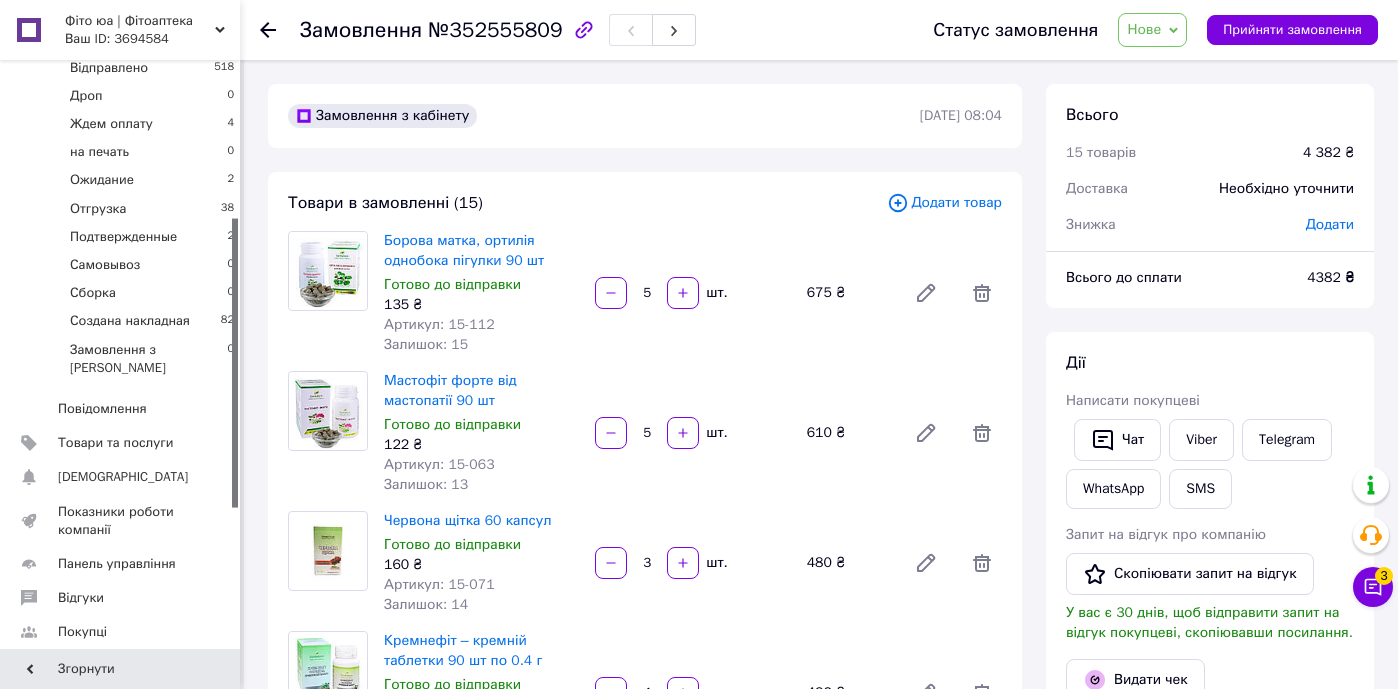 scroll, scrollTop: 0, scrollLeft: 0, axis: both 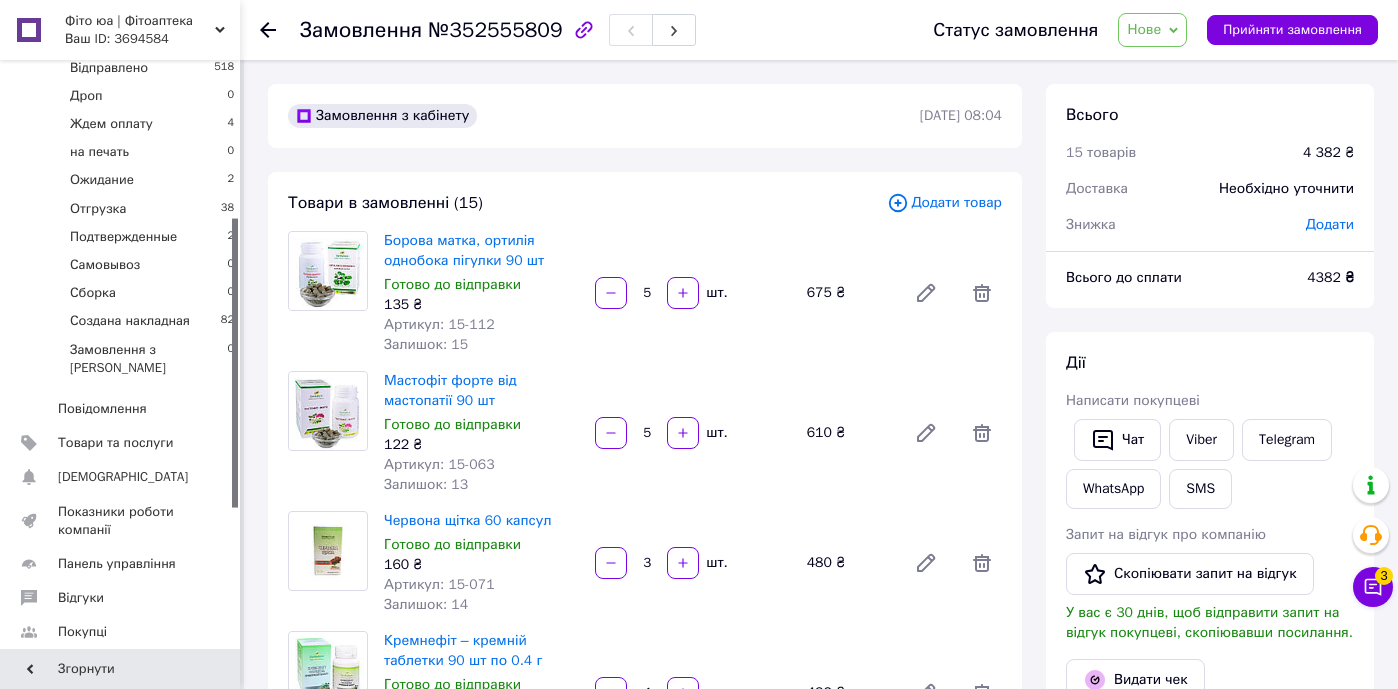 click on "Нове" at bounding box center (1152, 30) 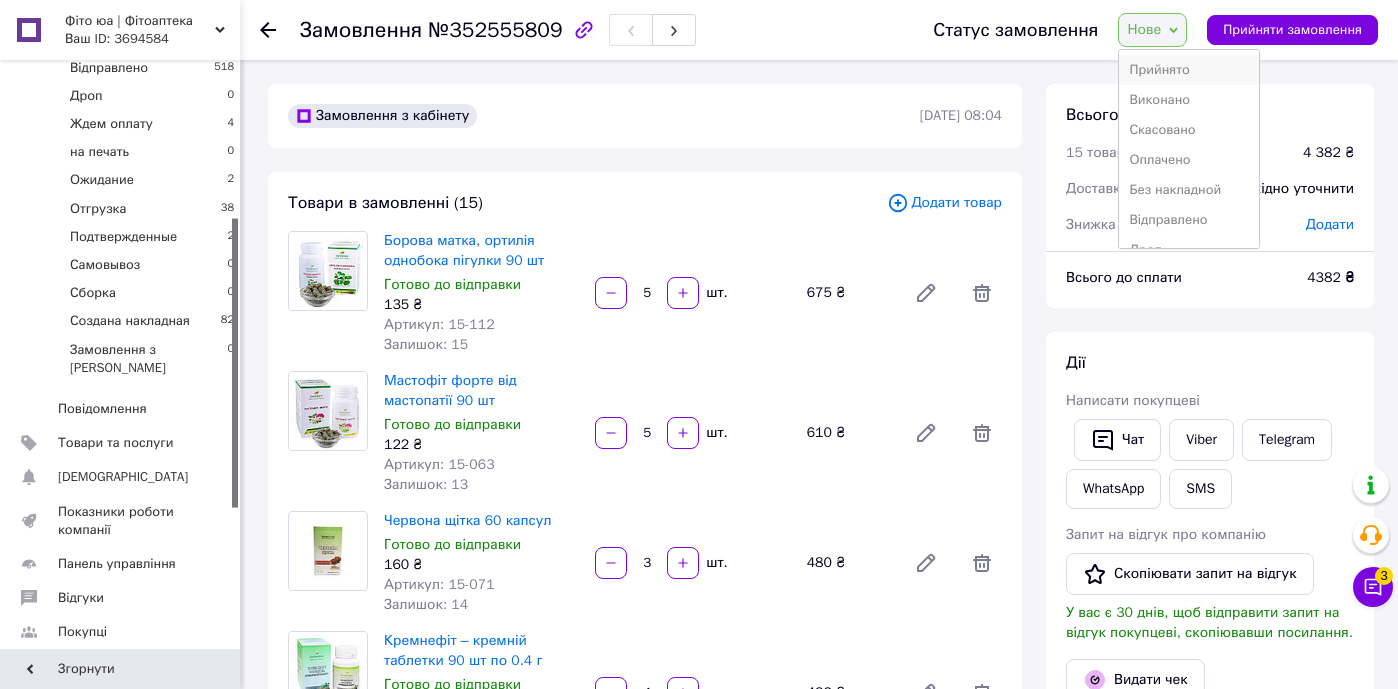 click on "Прийнято" at bounding box center (1189, 70) 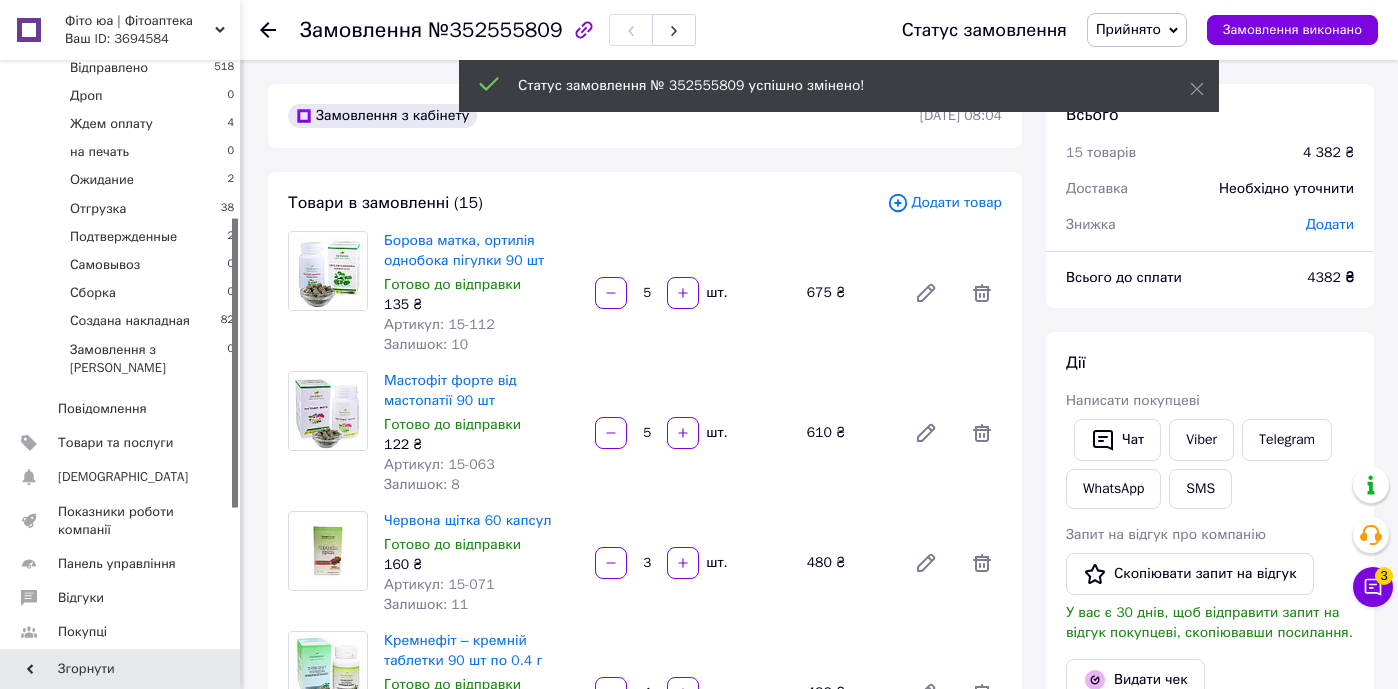 click on "Прийнято" at bounding box center [1128, 29] 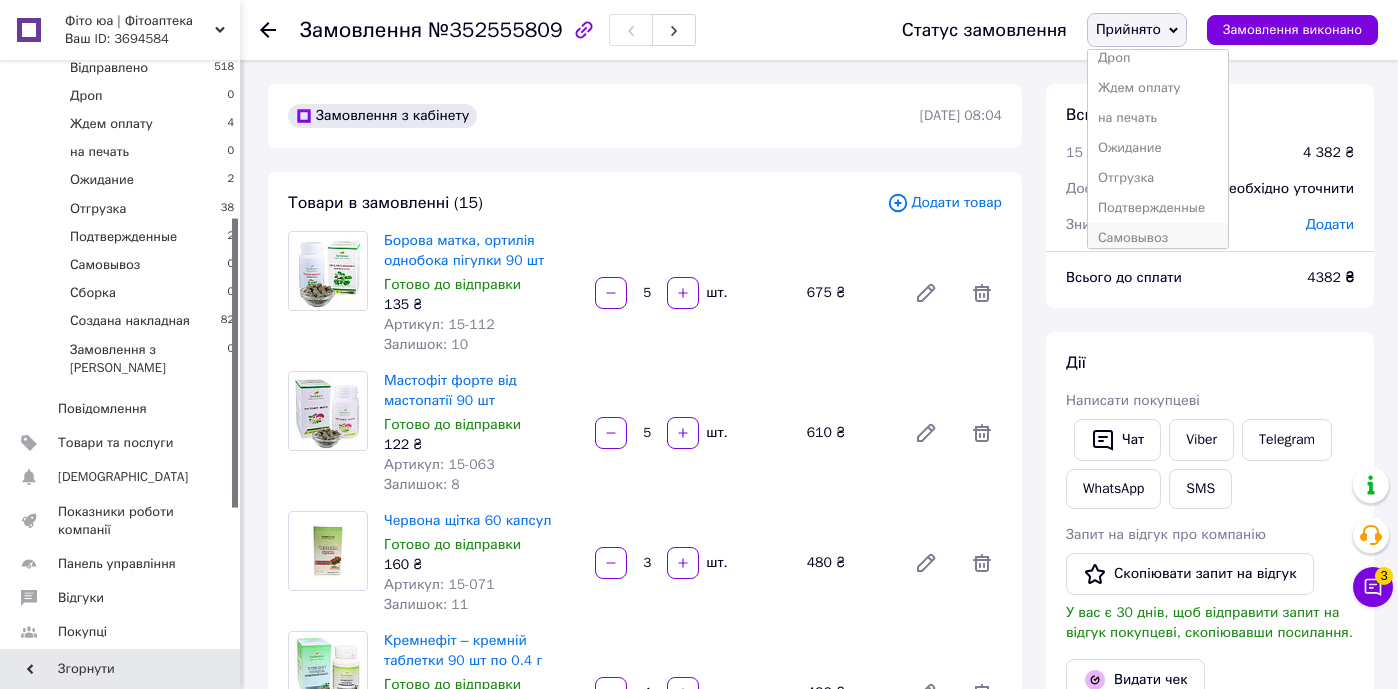 scroll, scrollTop: 161, scrollLeft: 0, axis: vertical 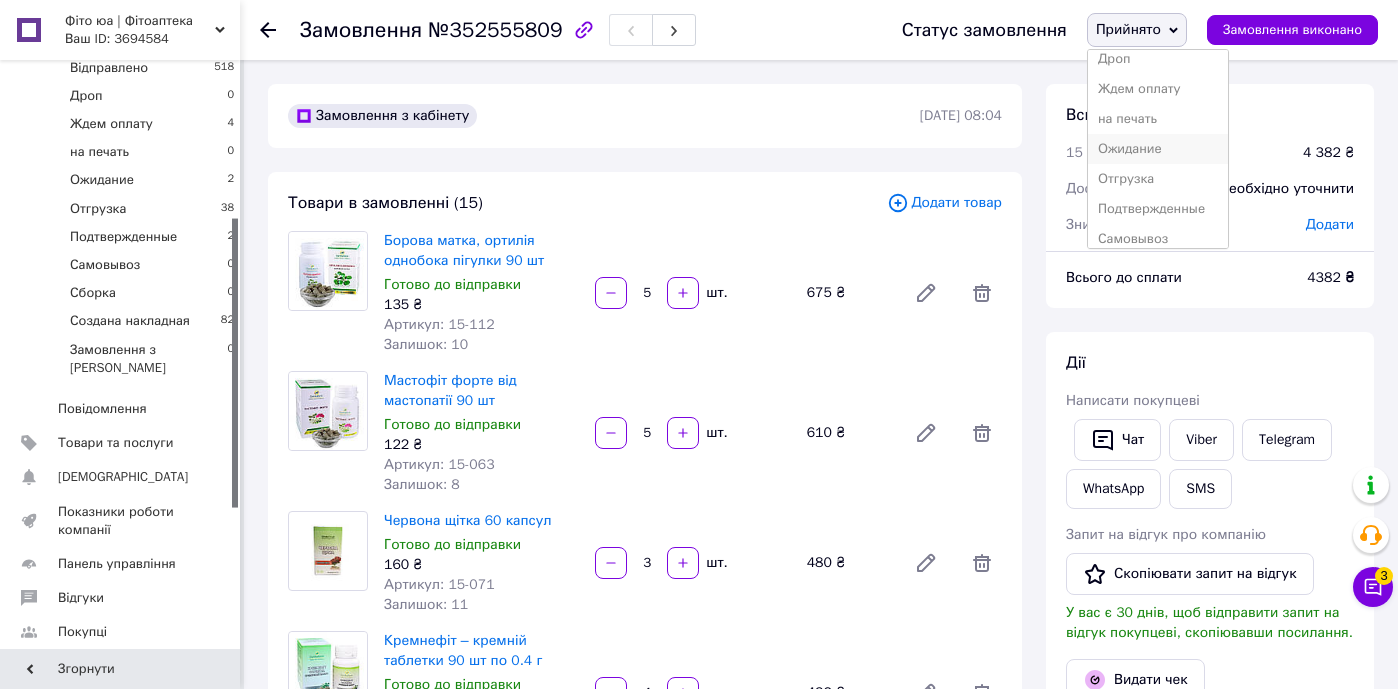 click on "Ожидание" at bounding box center [1158, 149] 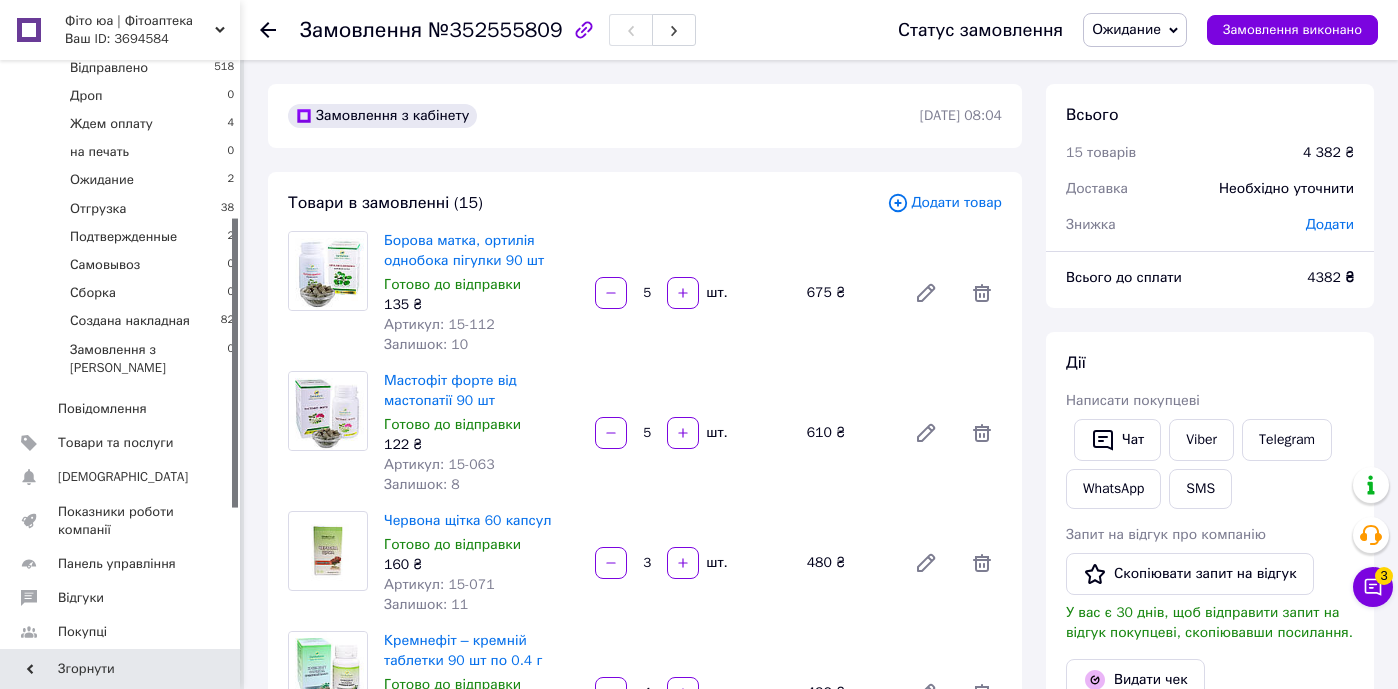 click on "Додати" at bounding box center (1330, 224) 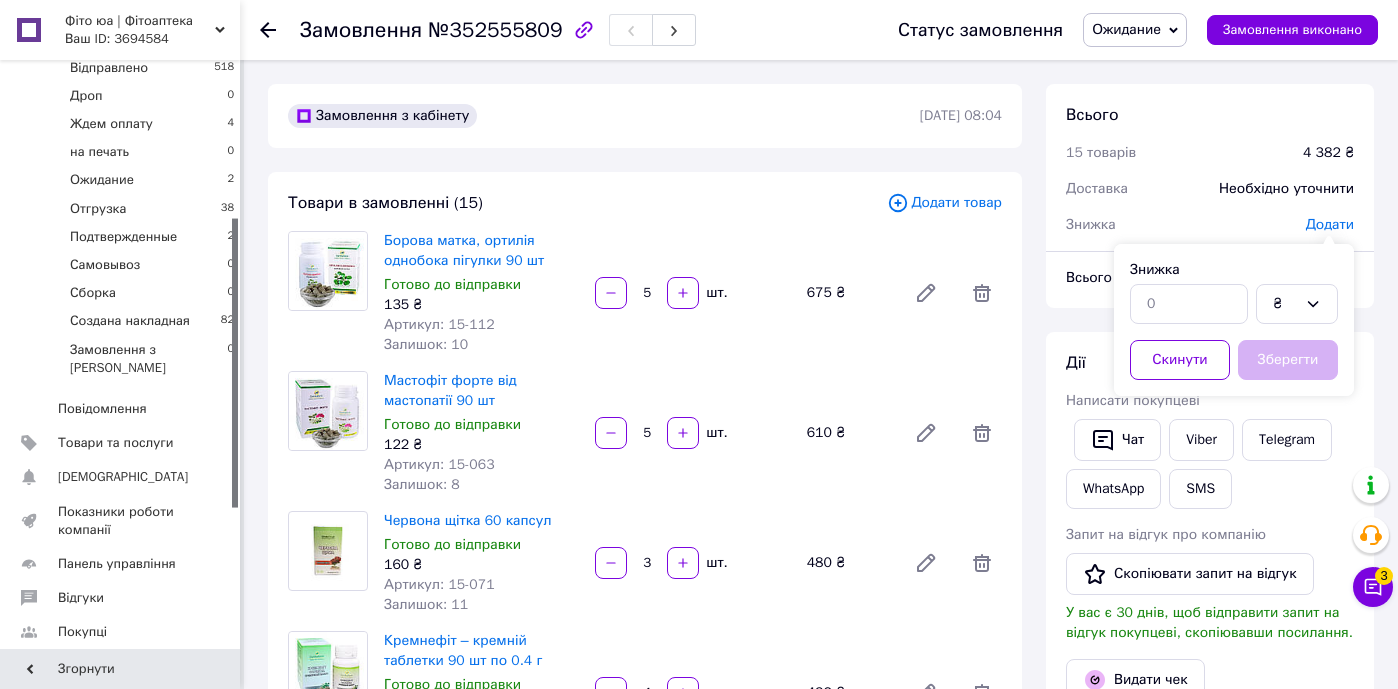 click on "Додати" at bounding box center (1330, 224) 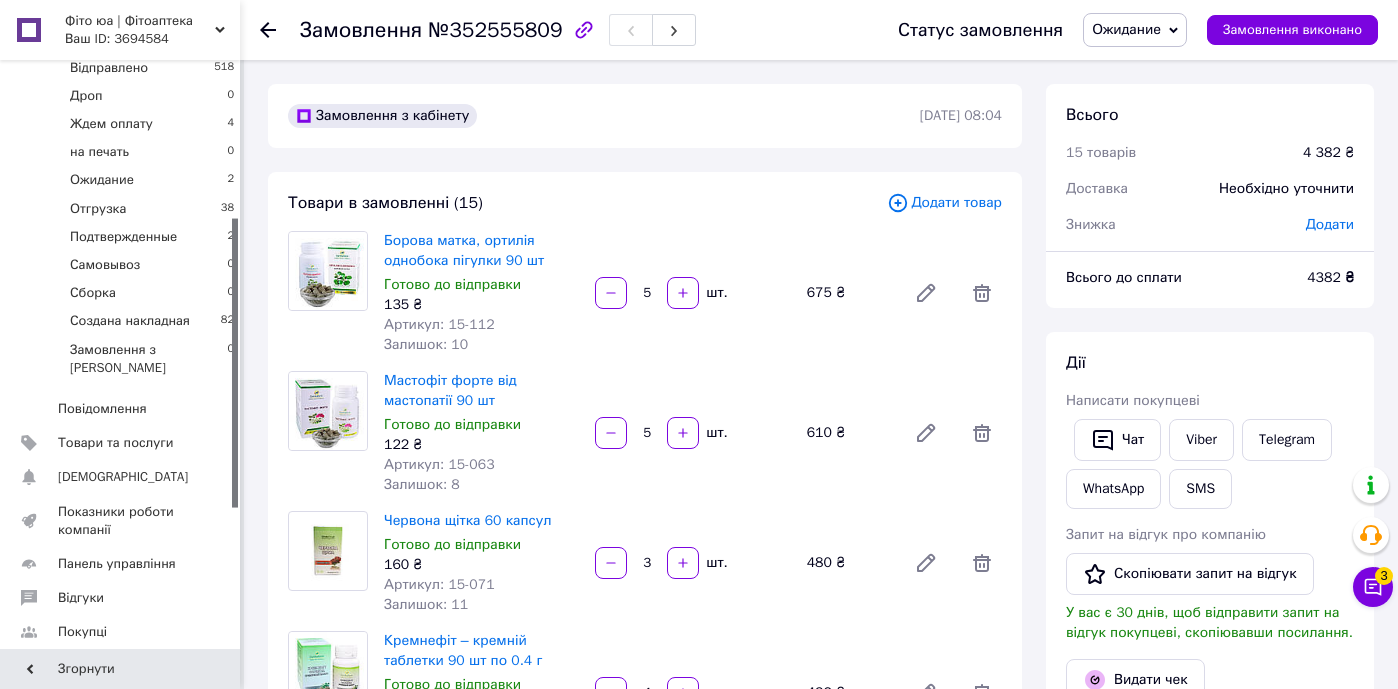click on "Додати" at bounding box center (1330, 224) 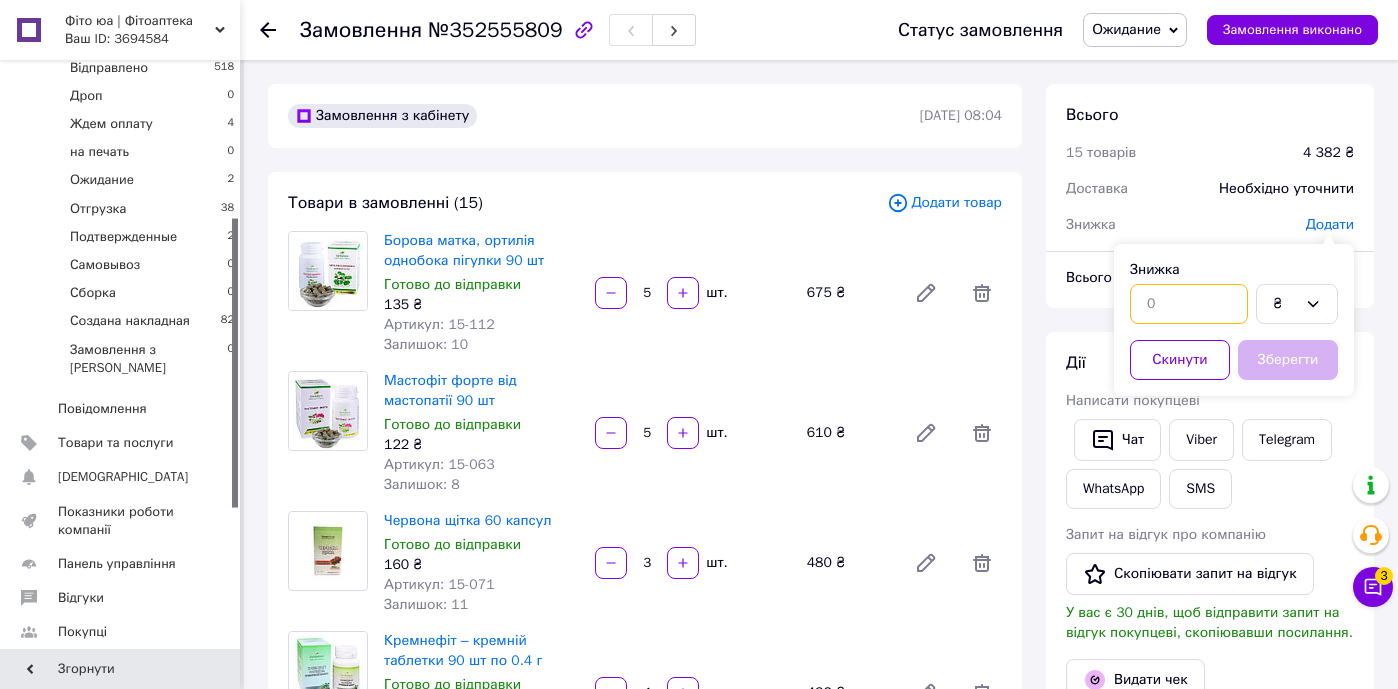 click at bounding box center (1189, 304) 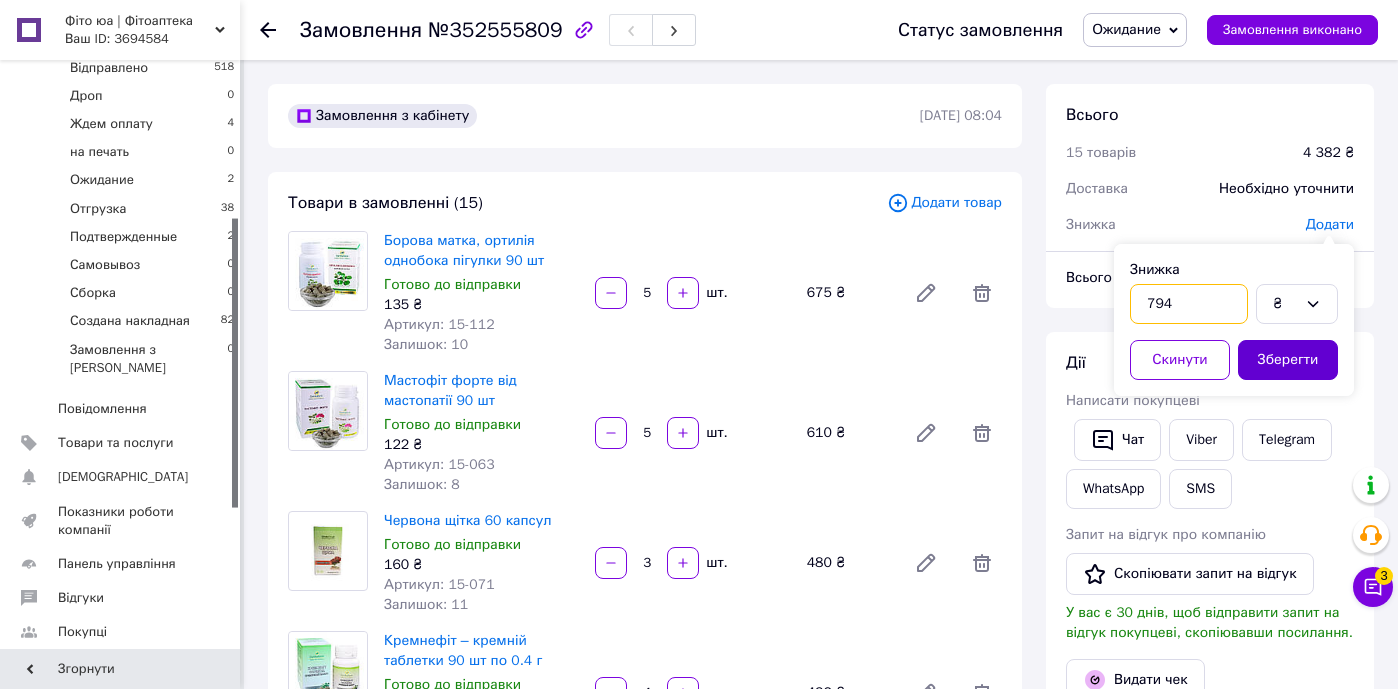 type on "794" 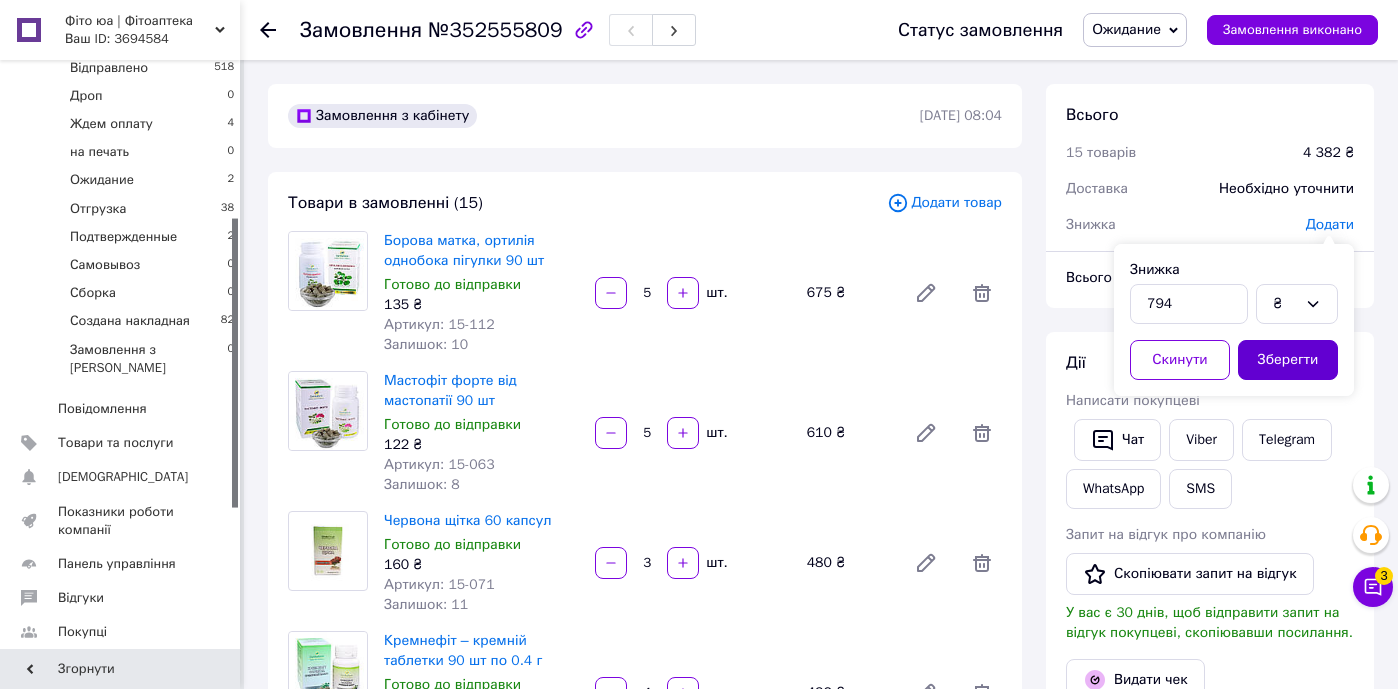 click on "Зберегти" at bounding box center [1288, 360] 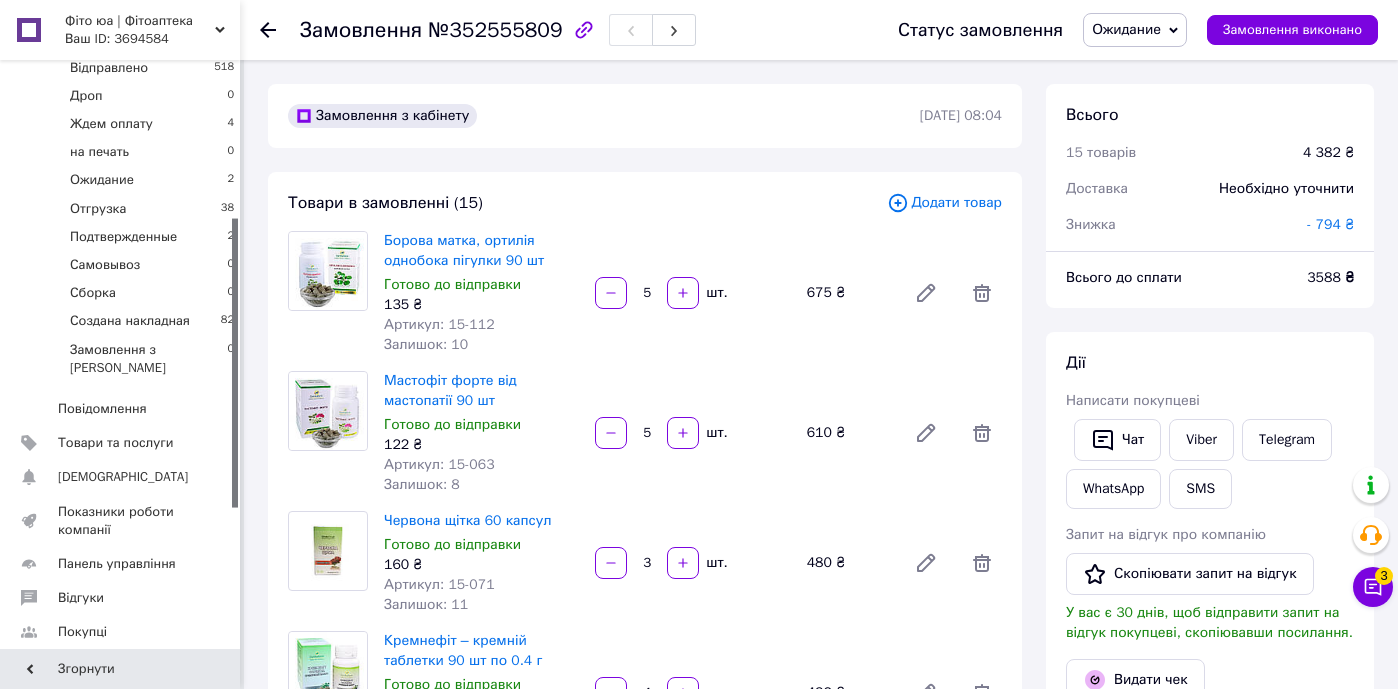 scroll, scrollTop: 0, scrollLeft: 0, axis: both 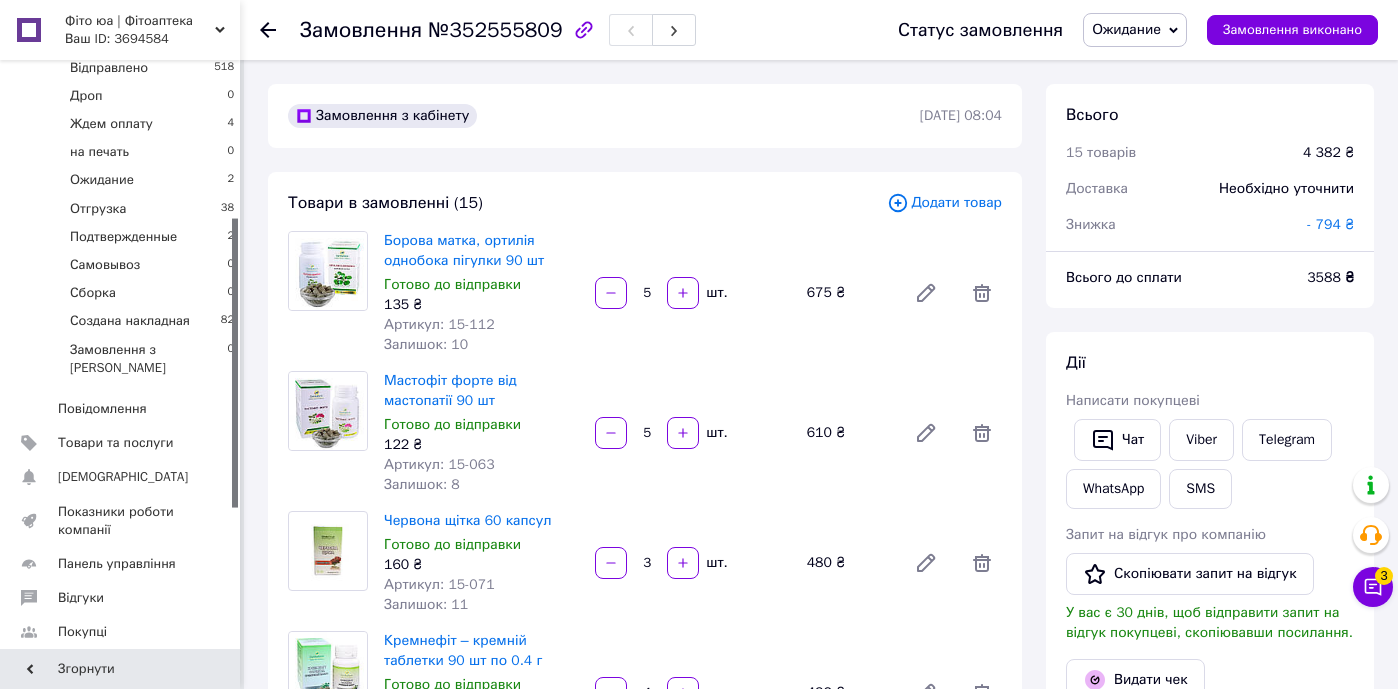 click on "Ожидание" at bounding box center [1126, 29] 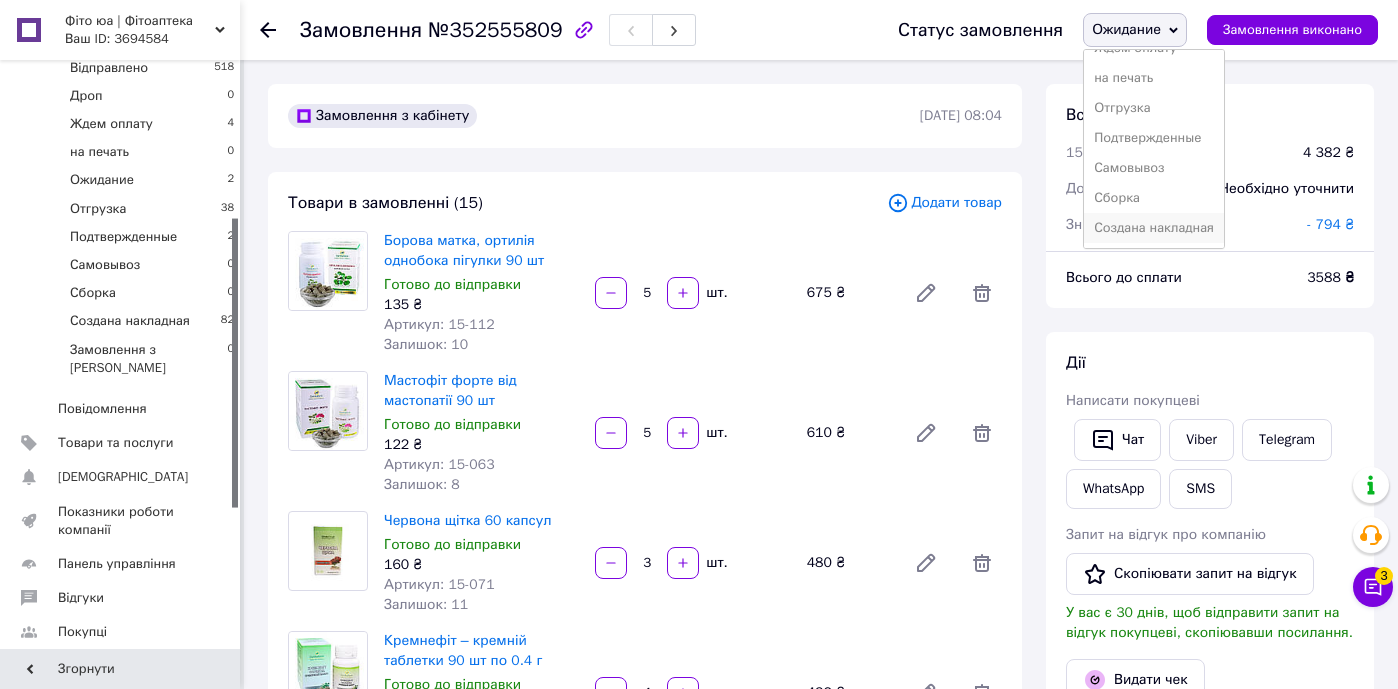 scroll, scrollTop: 232, scrollLeft: 0, axis: vertical 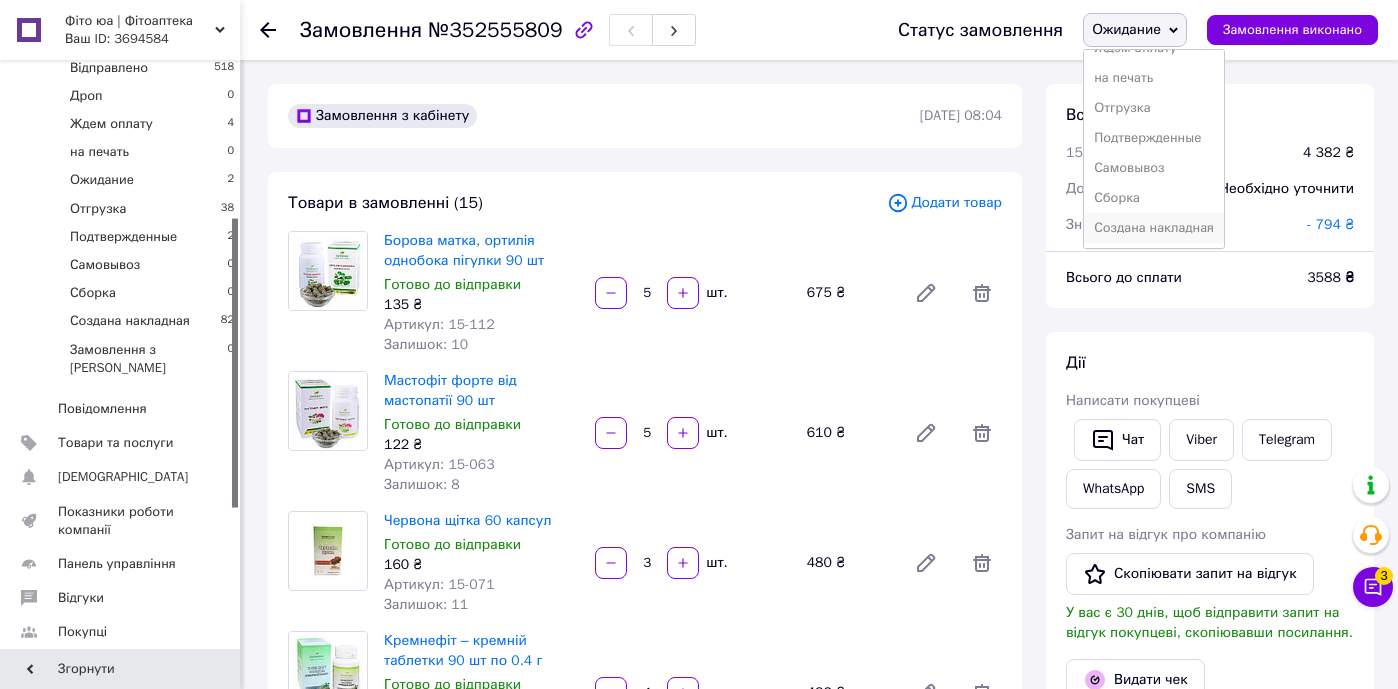 click on "Создана накладная" at bounding box center [1154, 228] 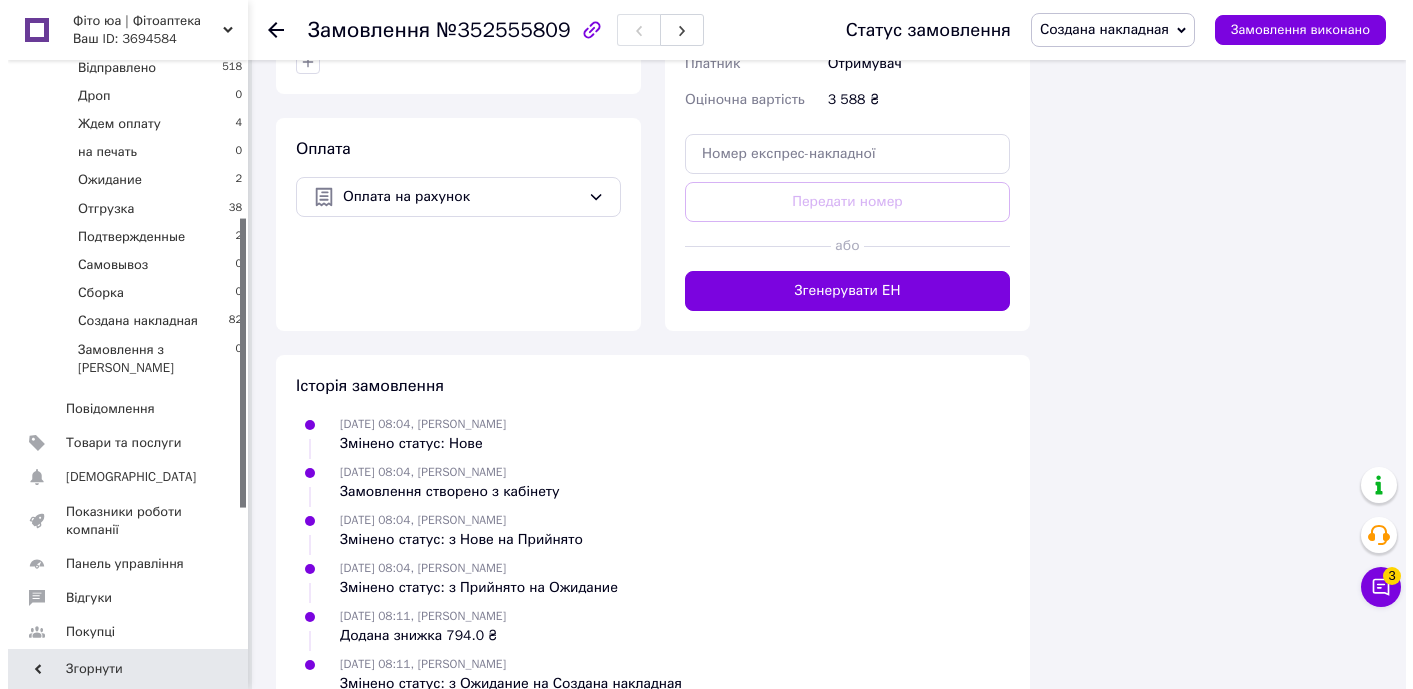 scroll, scrollTop: 2662, scrollLeft: 0, axis: vertical 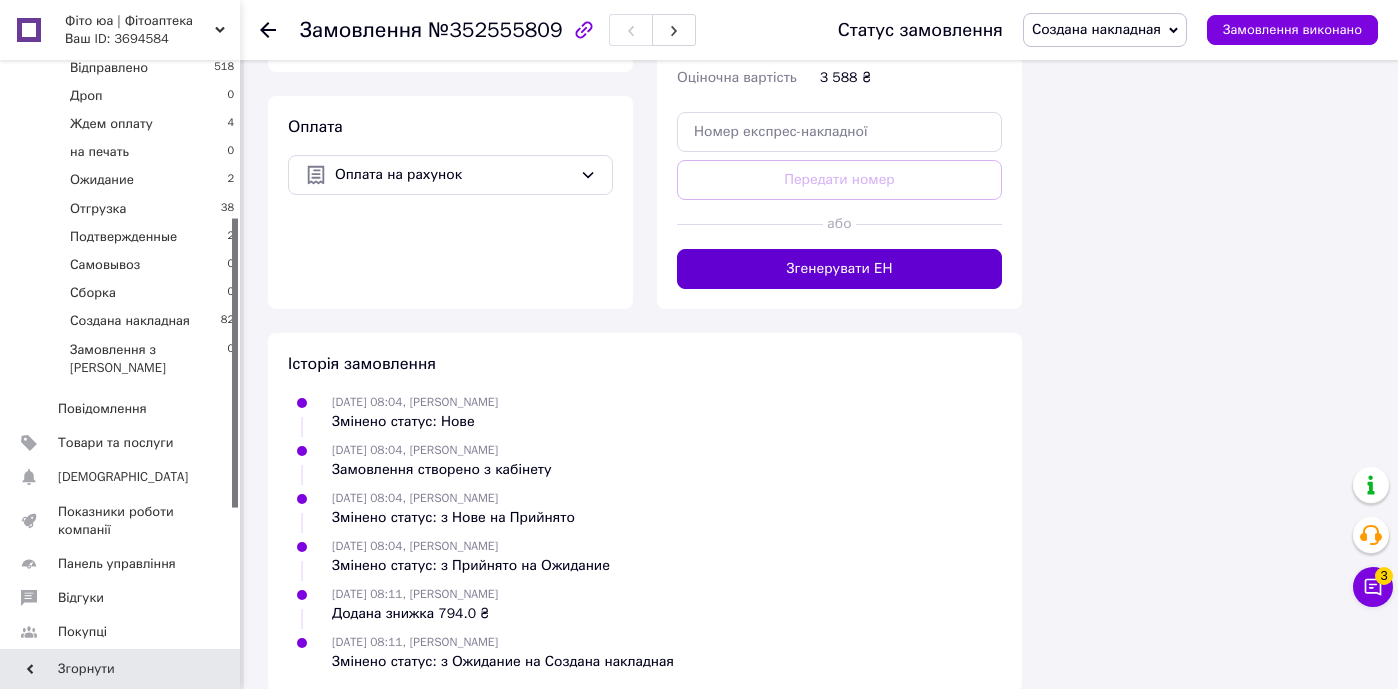 click on "Згенерувати ЕН" at bounding box center [839, 269] 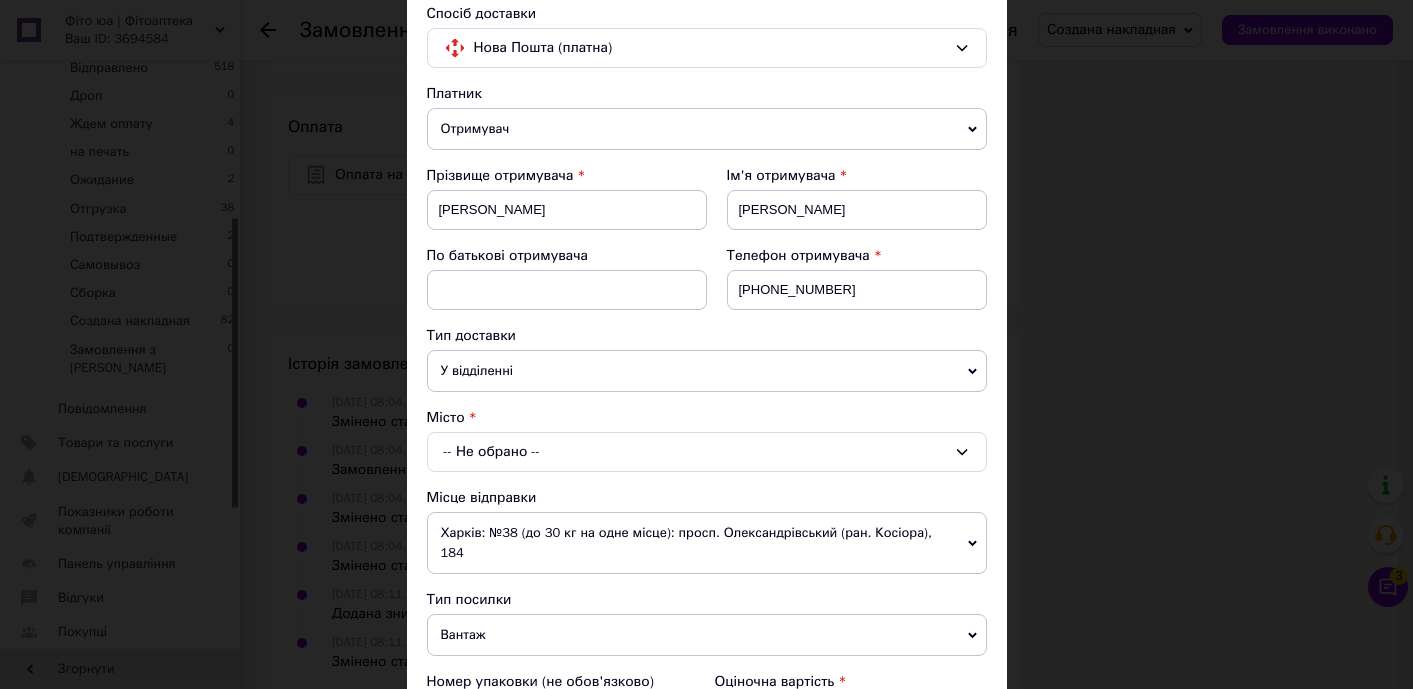 scroll, scrollTop: 273, scrollLeft: 0, axis: vertical 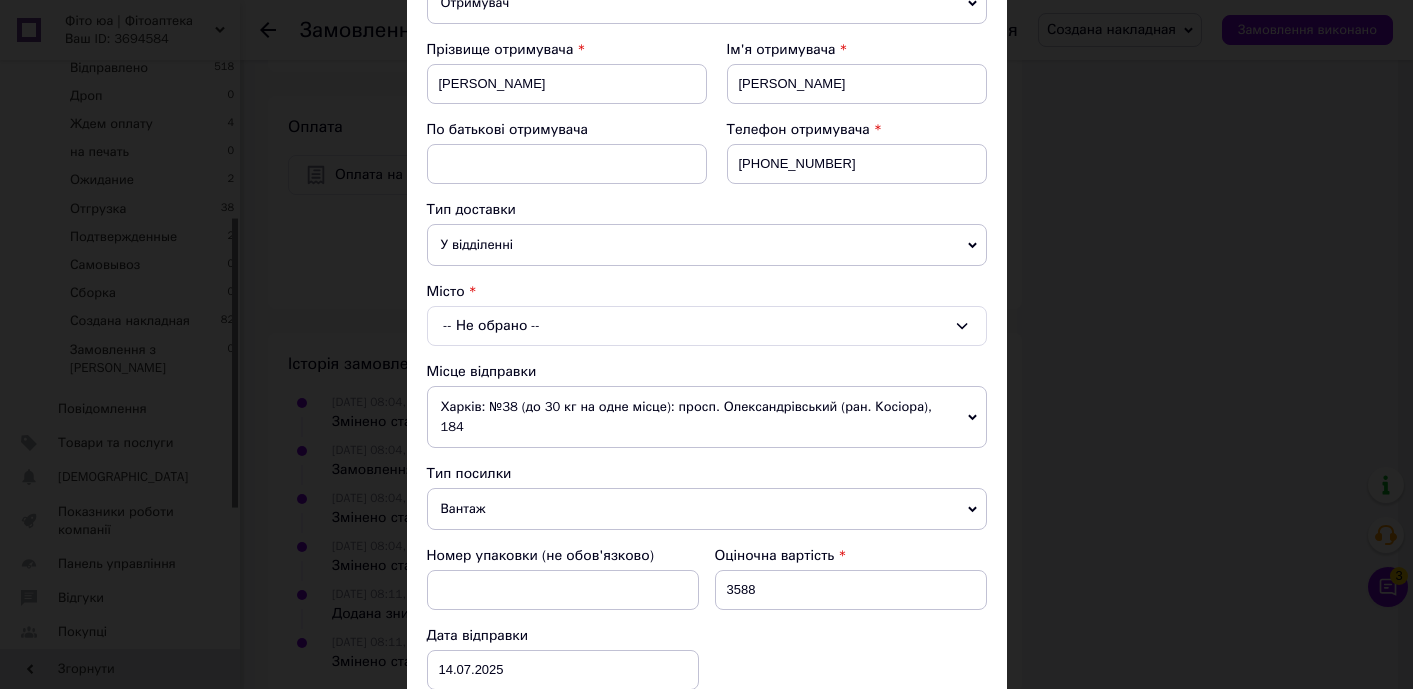 click on "-- Не обрано --" at bounding box center [707, 326] 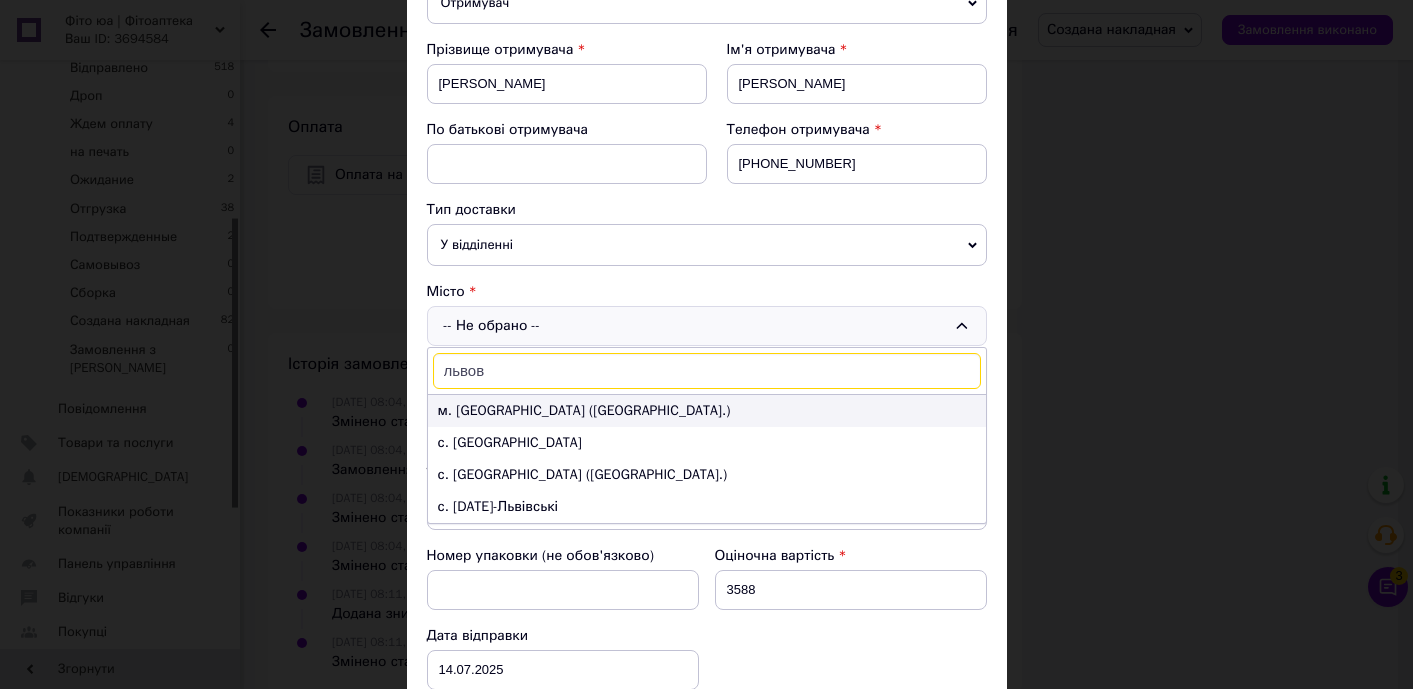 type on "львов" 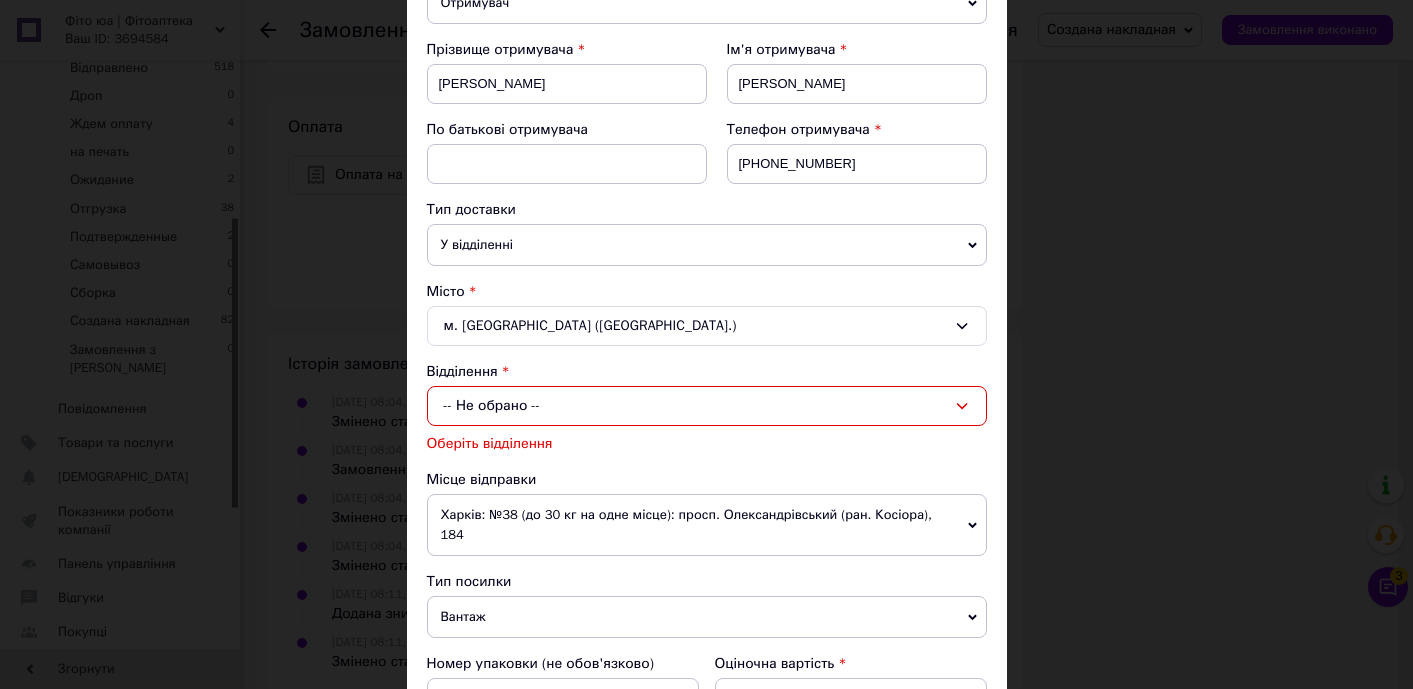 click on "-- Не обрано --" at bounding box center [707, 406] 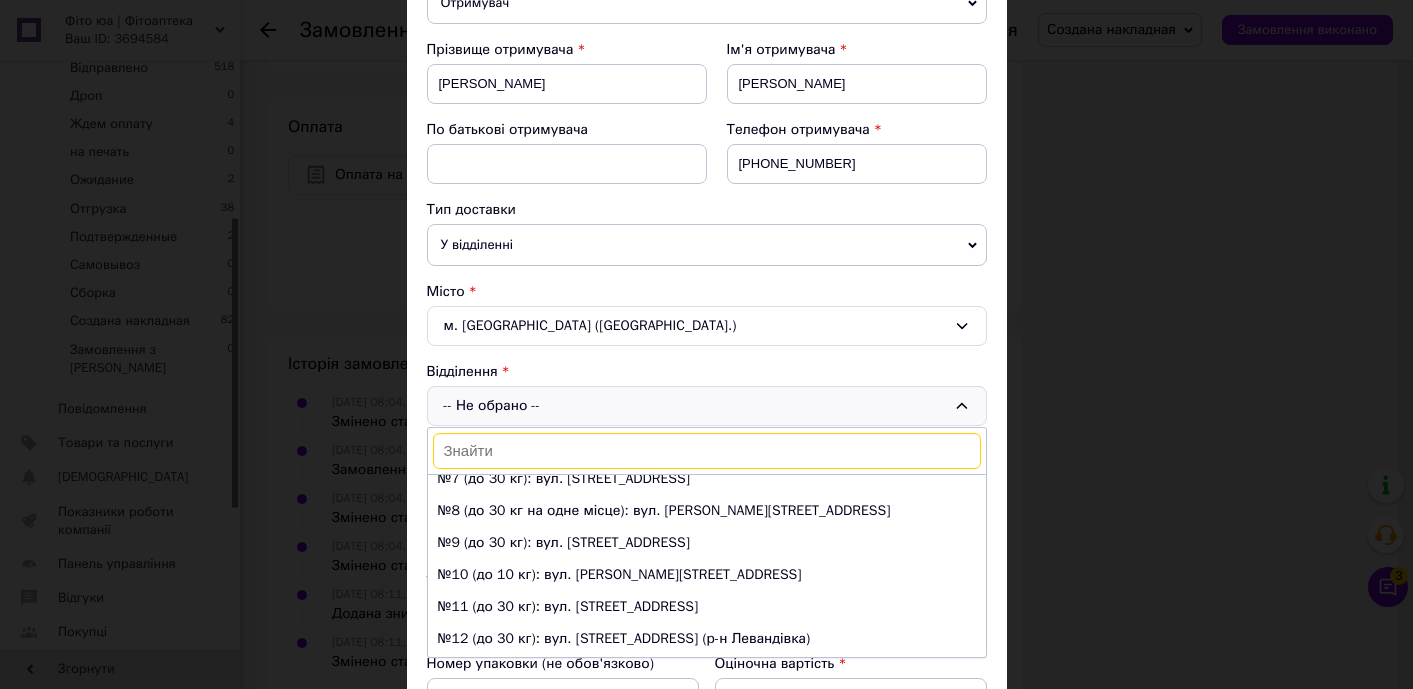 scroll, scrollTop: 223, scrollLeft: 0, axis: vertical 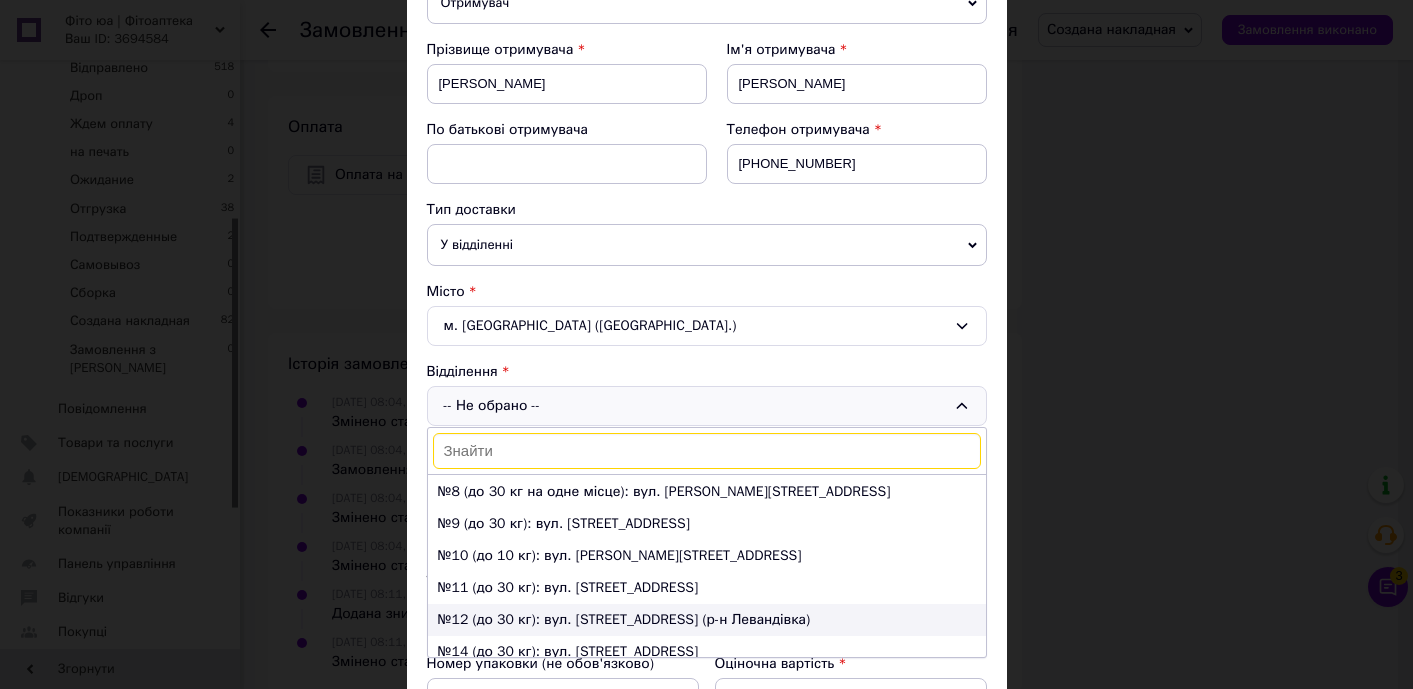 click on "№12 (до 30 кг): вул. Сяйво, 13 (р-н Левандівка)" at bounding box center [707, 620] 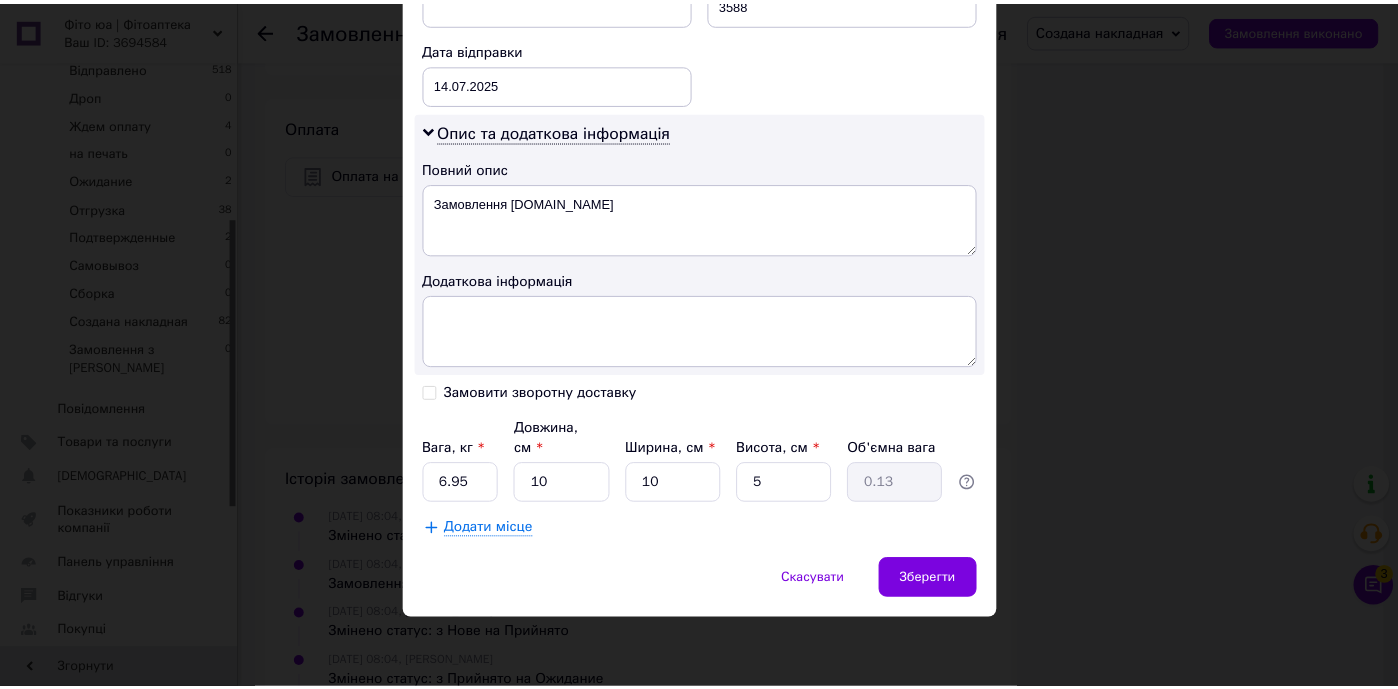 scroll, scrollTop: 938, scrollLeft: 0, axis: vertical 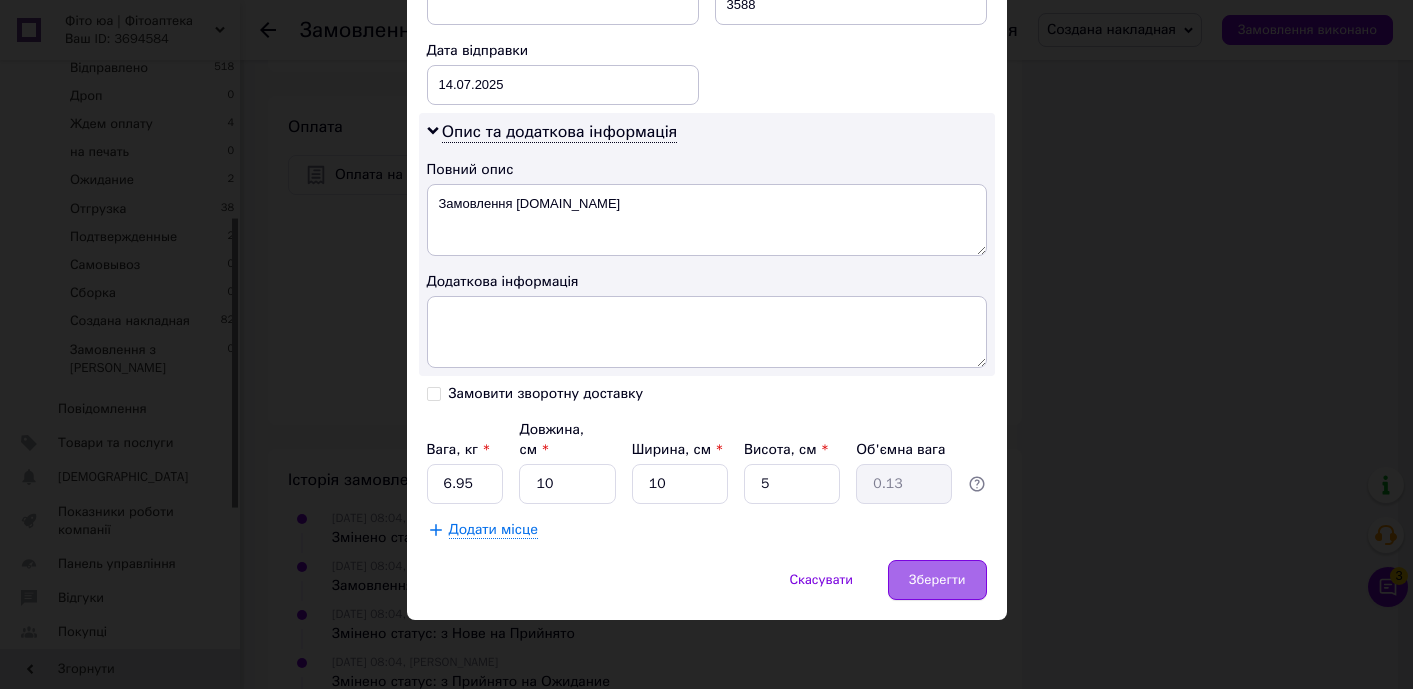 click on "Зберегти" at bounding box center (937, 580) 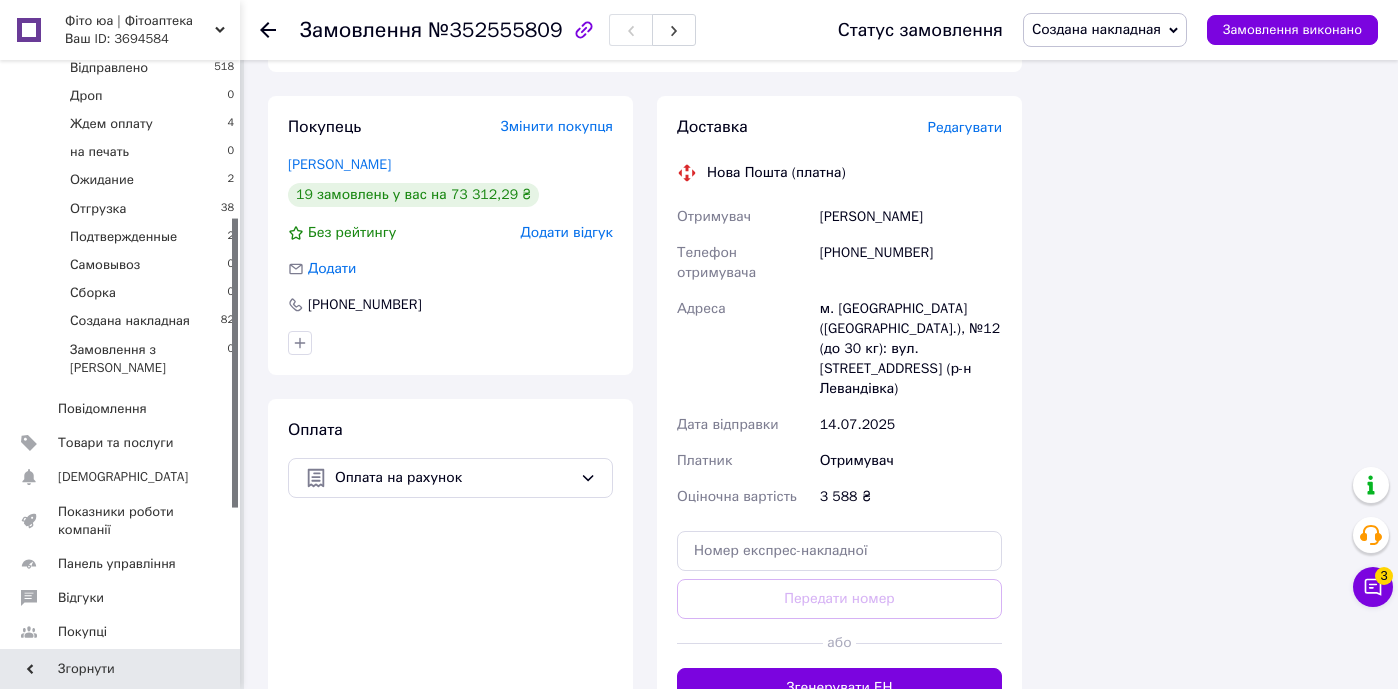 scroll, scrollTop: 2358, scrollLeft: 0, axis: vertical 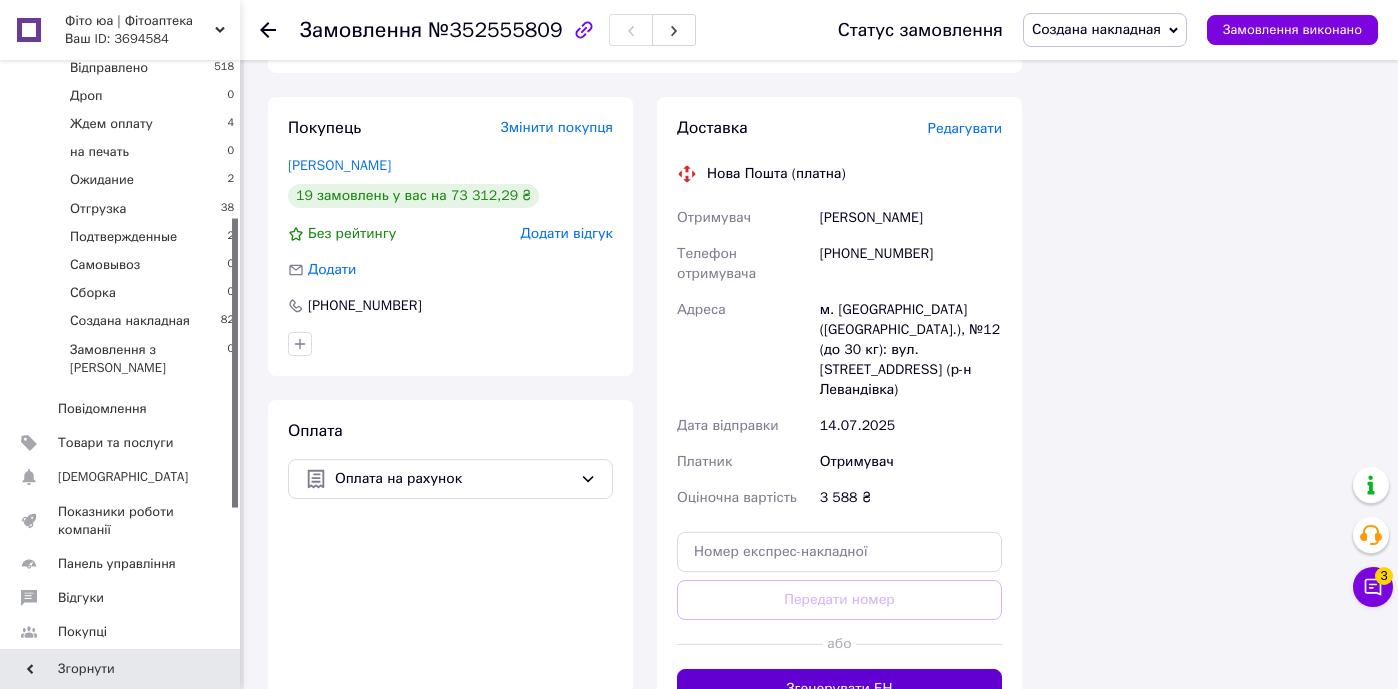 click on "Згенерувати ЕН" at bounding box center (839, 689) 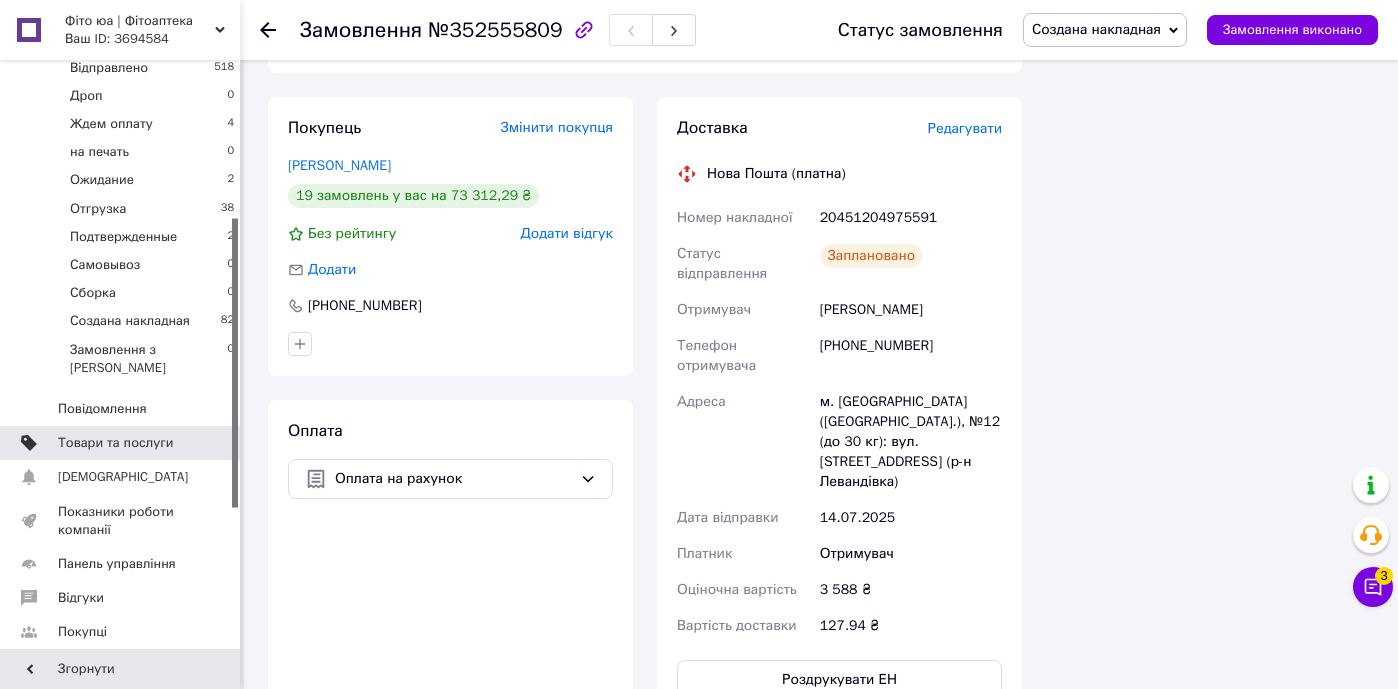 click at bounding box center (212, 443) 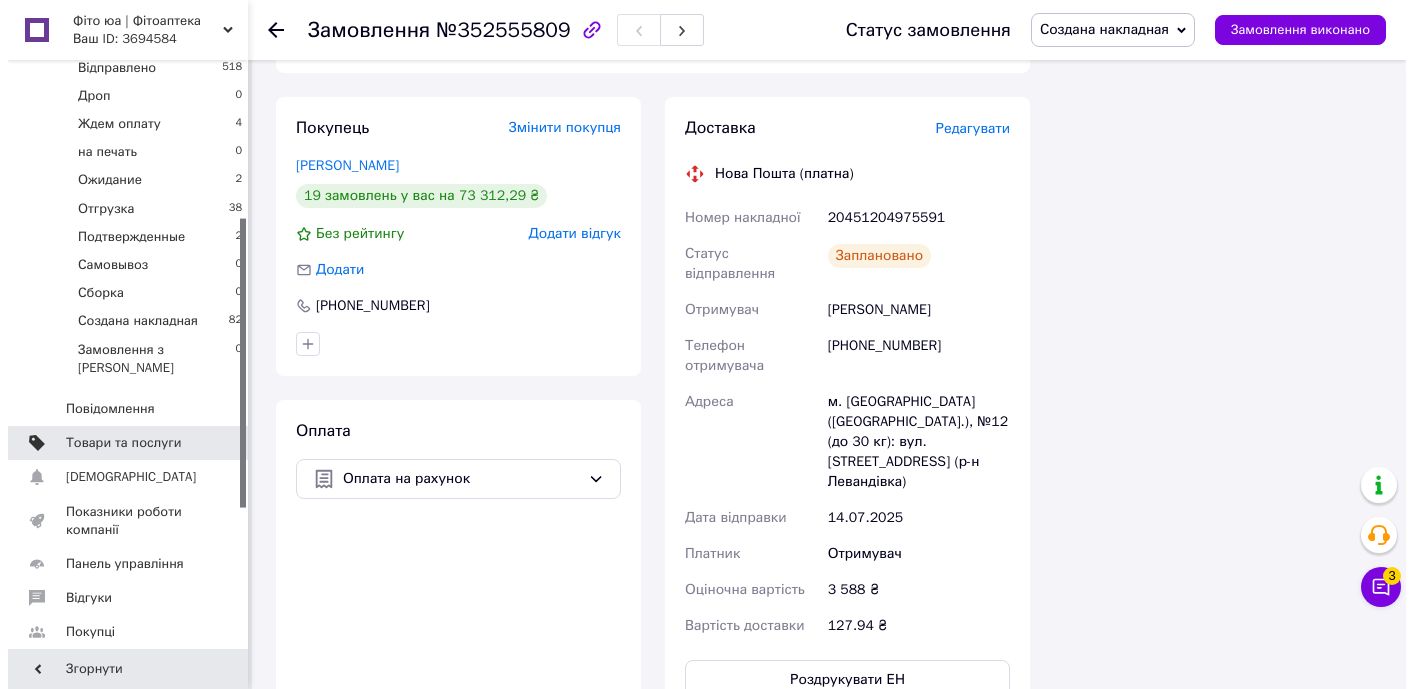 scroll, scrollTop: 0, scrollLeft: 0, axis: both 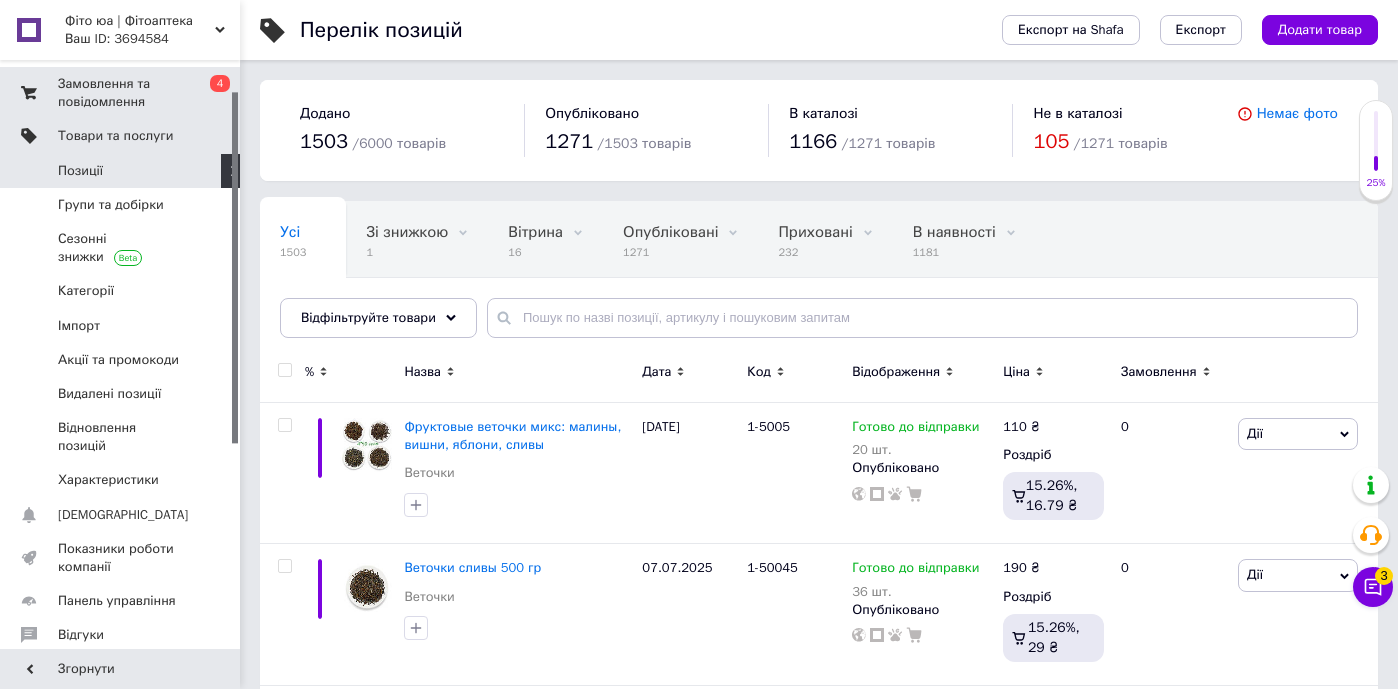 click on "Замовлення та повідомлення" at bounding box center [121, 93] 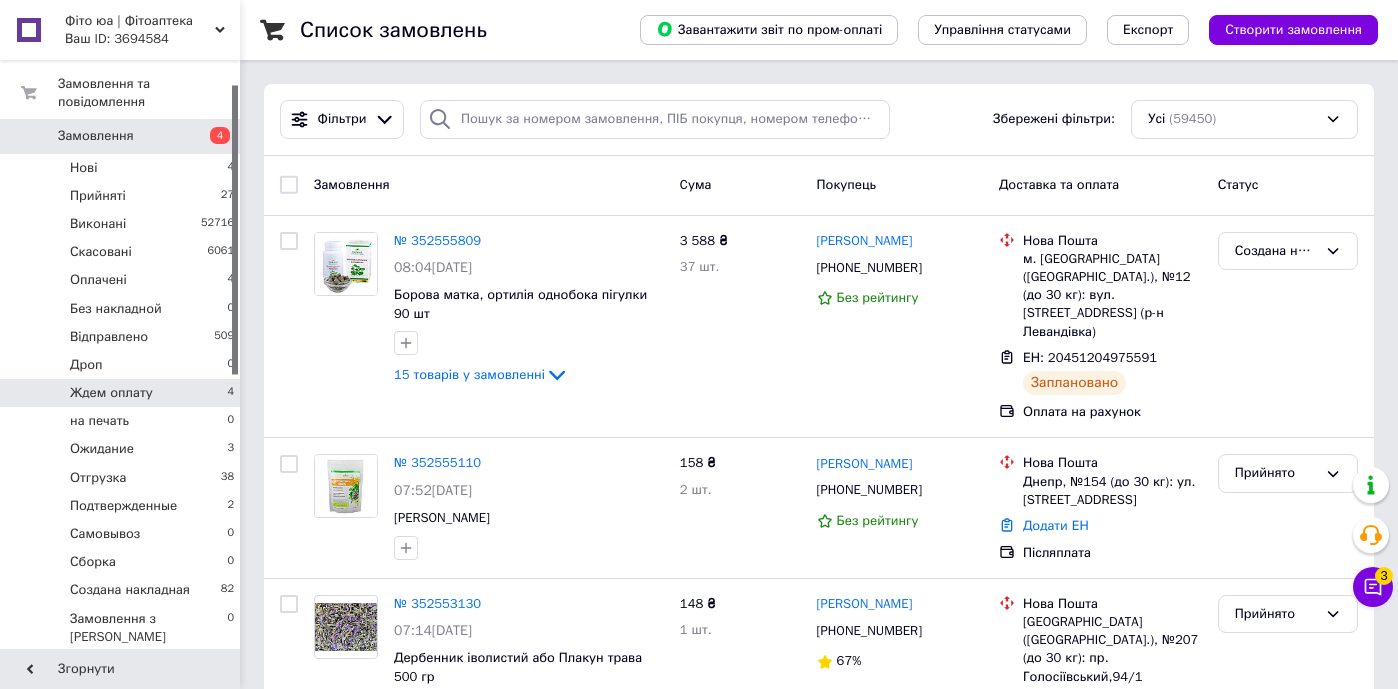 scroll, scrollTop: 0, scrollLeft: 0, axis: both 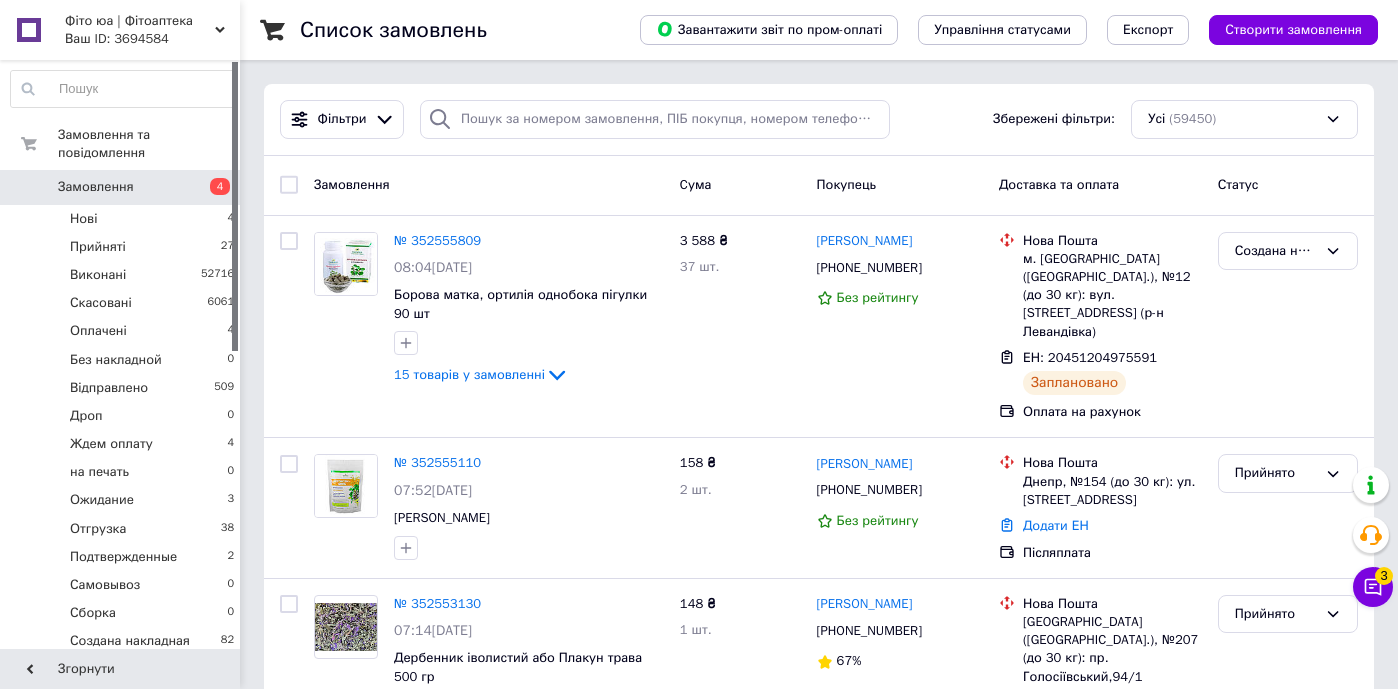click on "4" at bounding box center (212, 187) 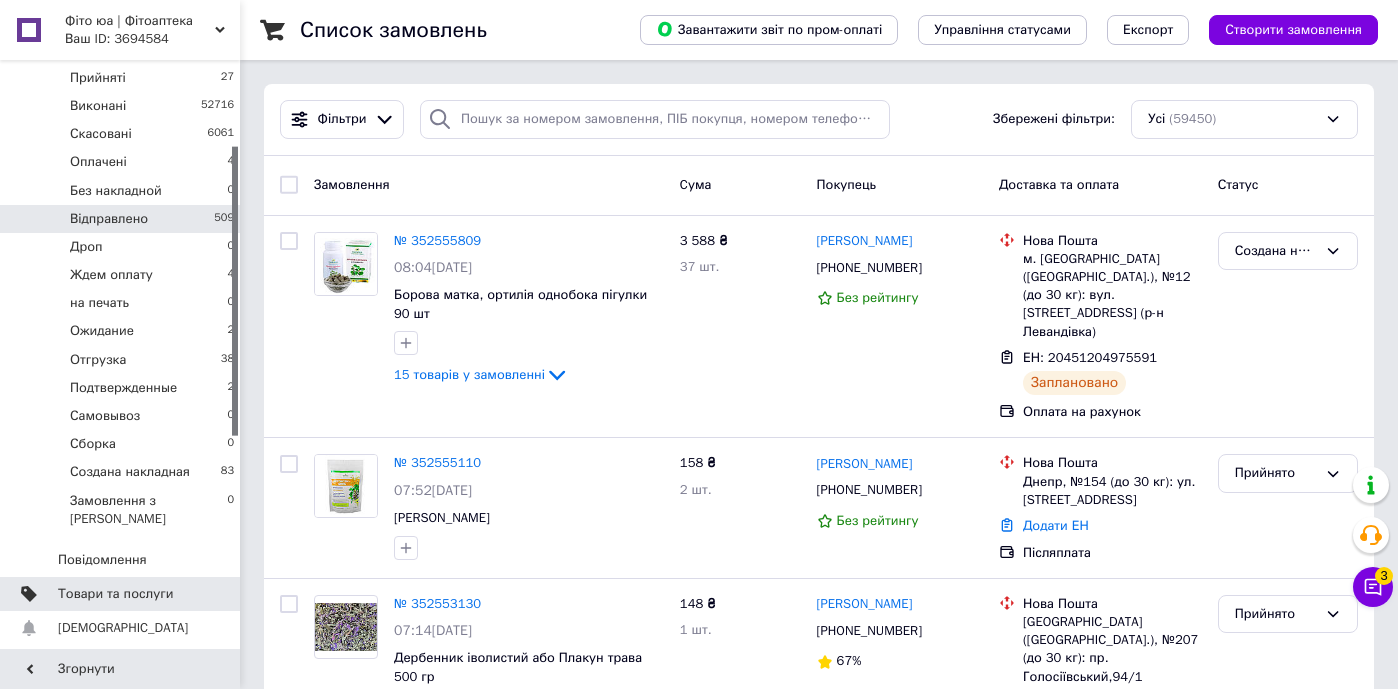 scroll, scrollTop: 187, scrollLeft: 0, axis: vertical 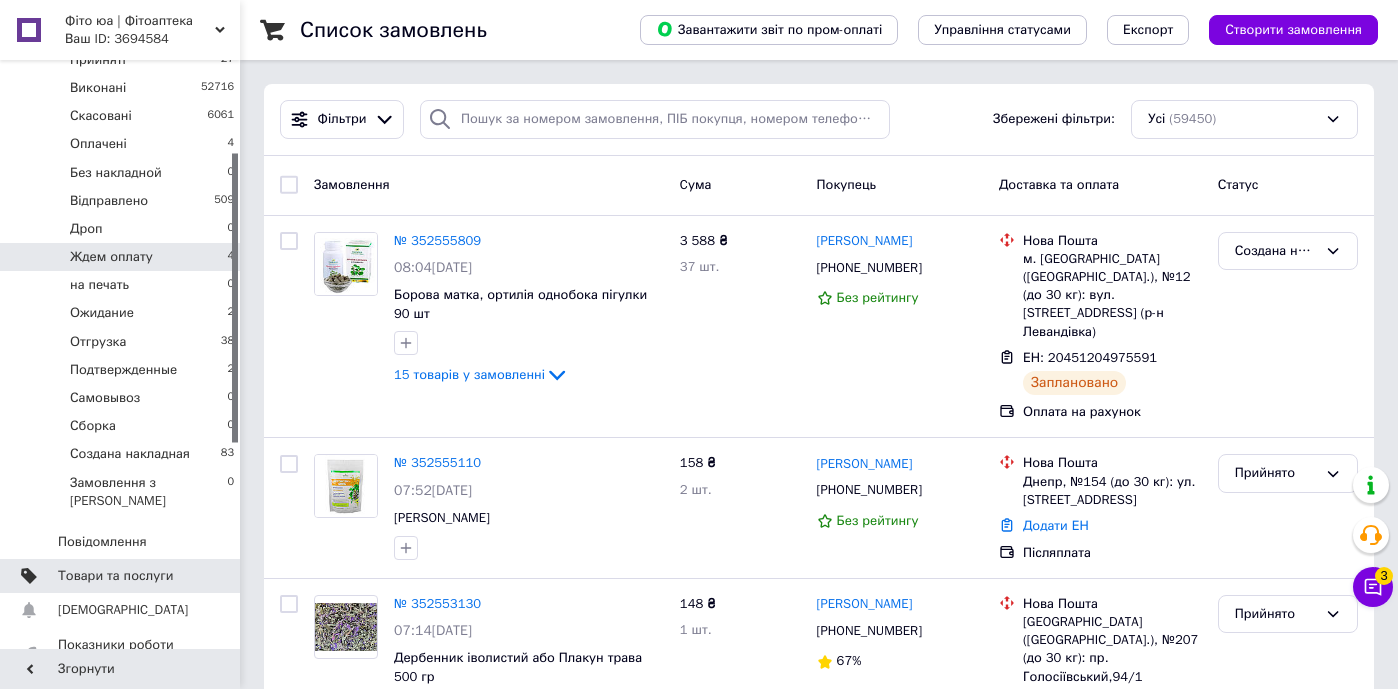 click on "Ждем оплату 4" at bounding box center (123, 257) 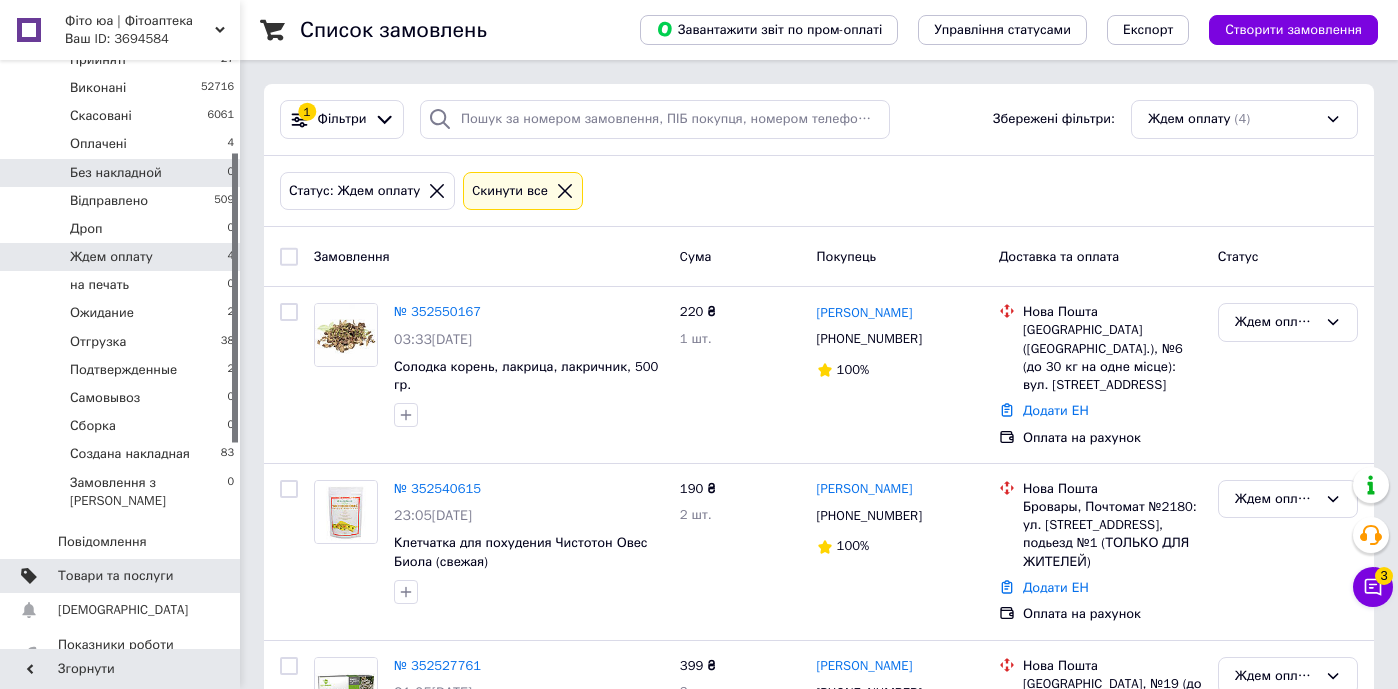 click on "Без накладной 0" at bounding box center (123, 173) 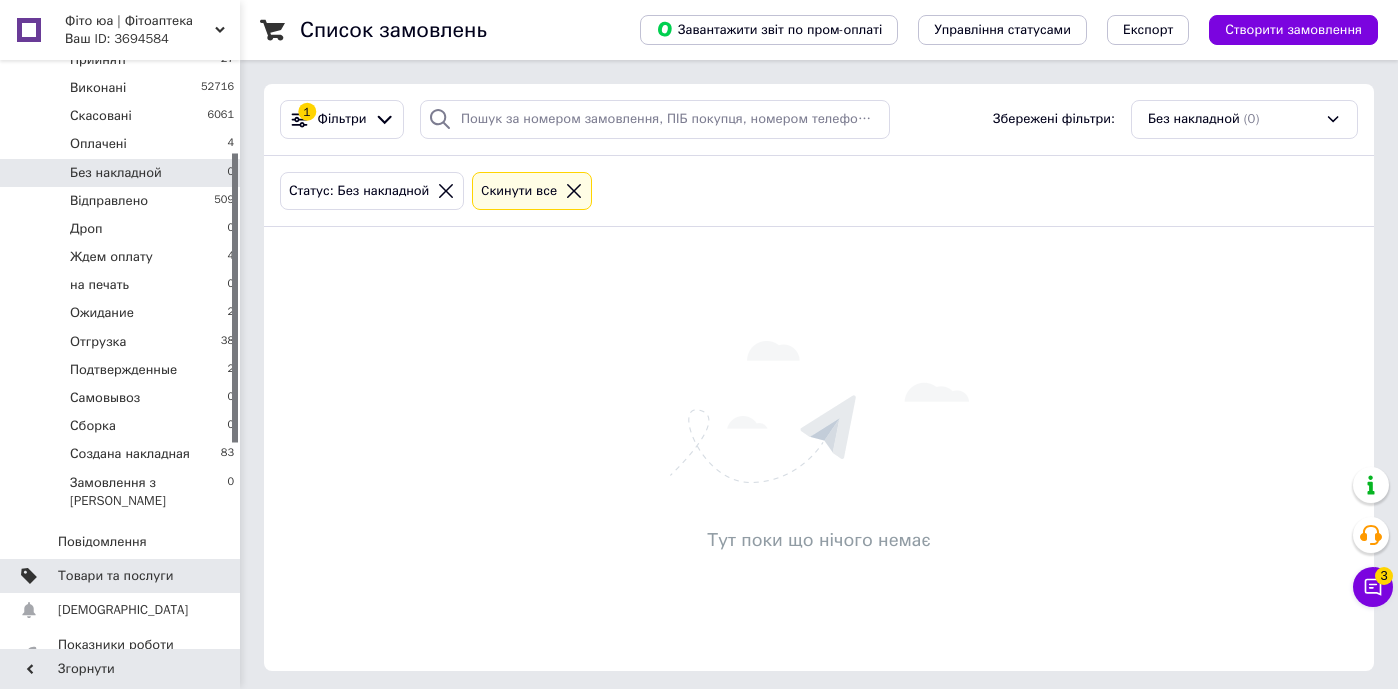 click 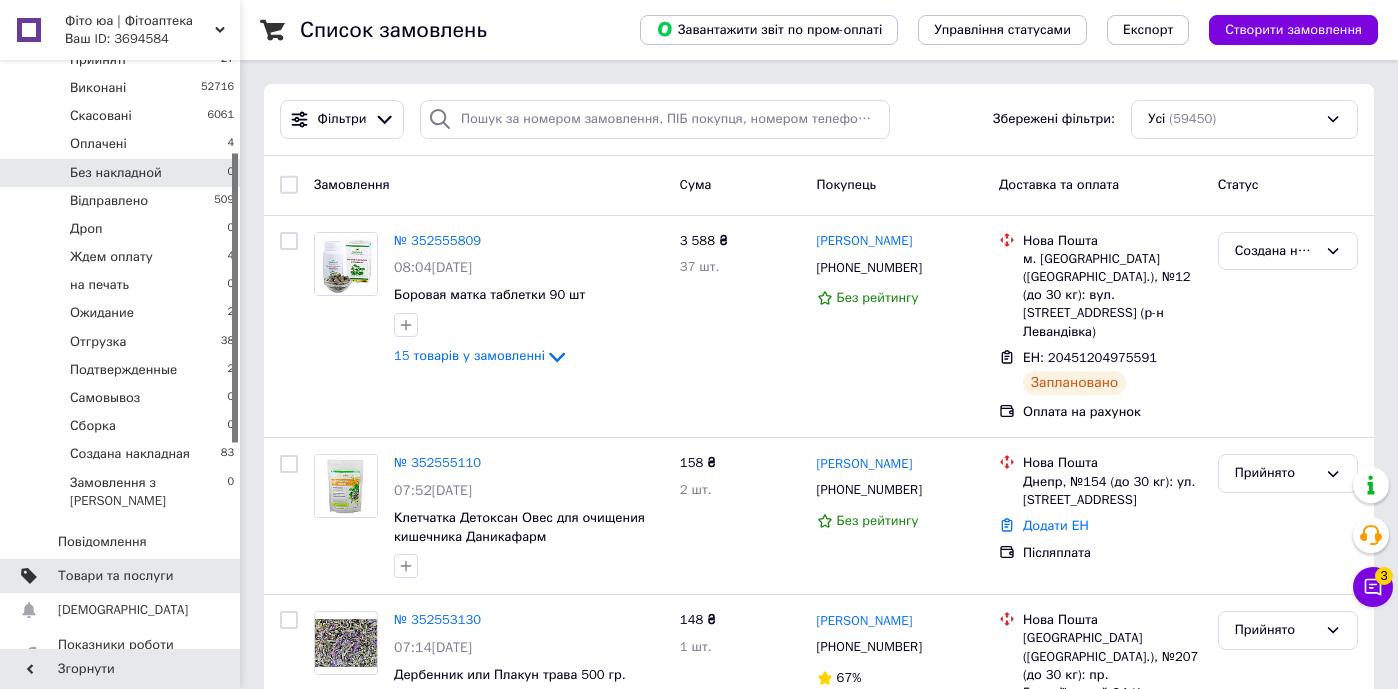 click on "Товари та послуги" at bounding box center (115, 576) 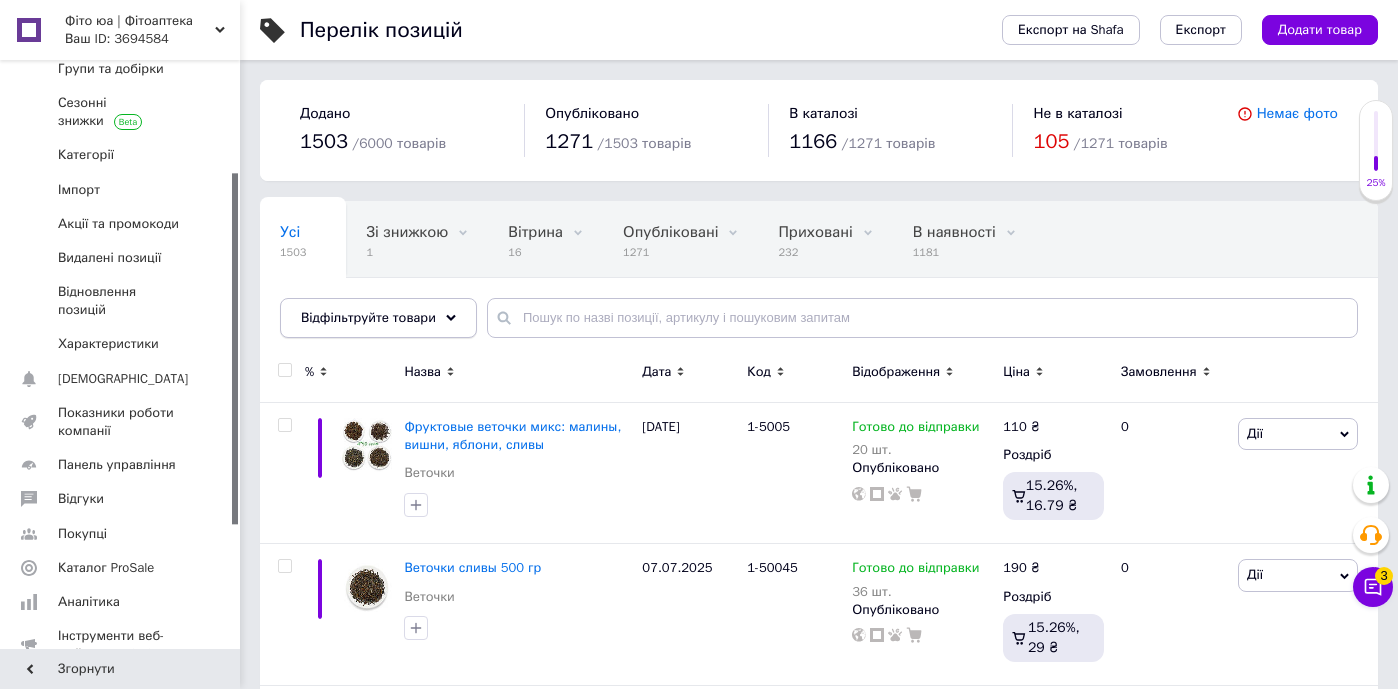 click 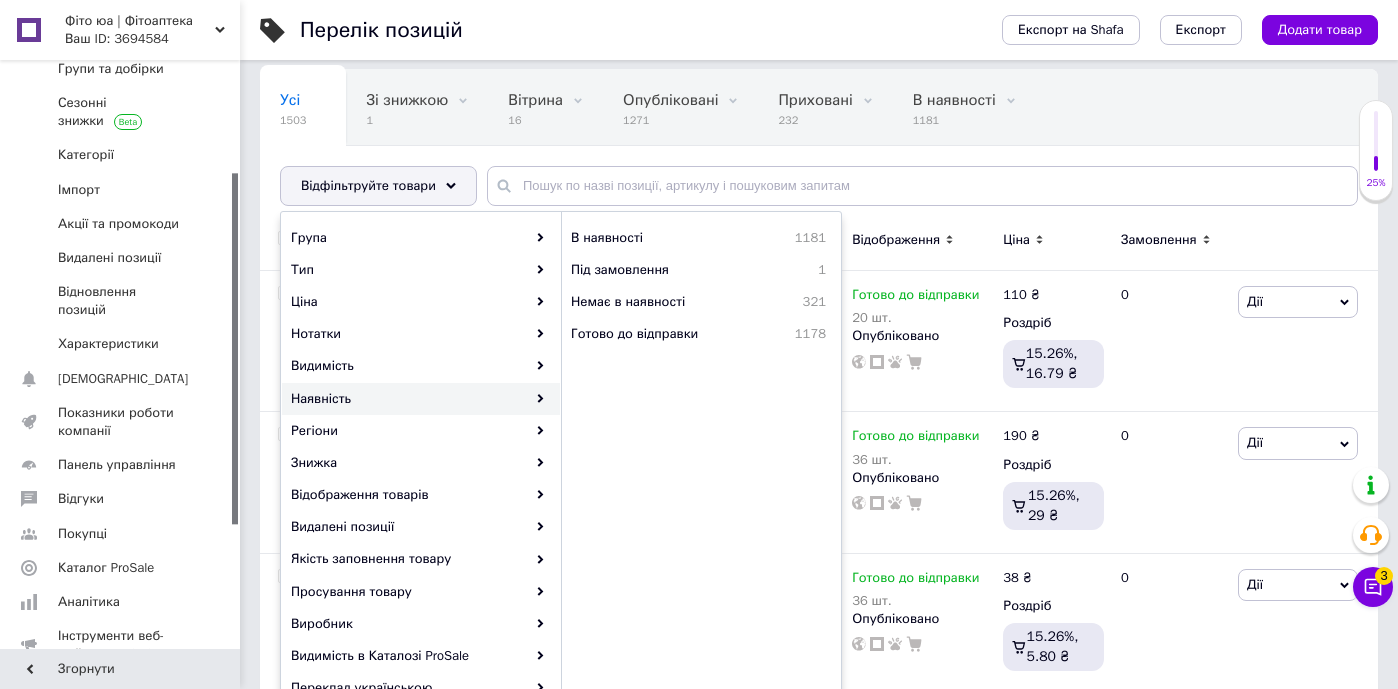 scroll, scrollTop: 141, scrollLeft: 0, axis: vertical 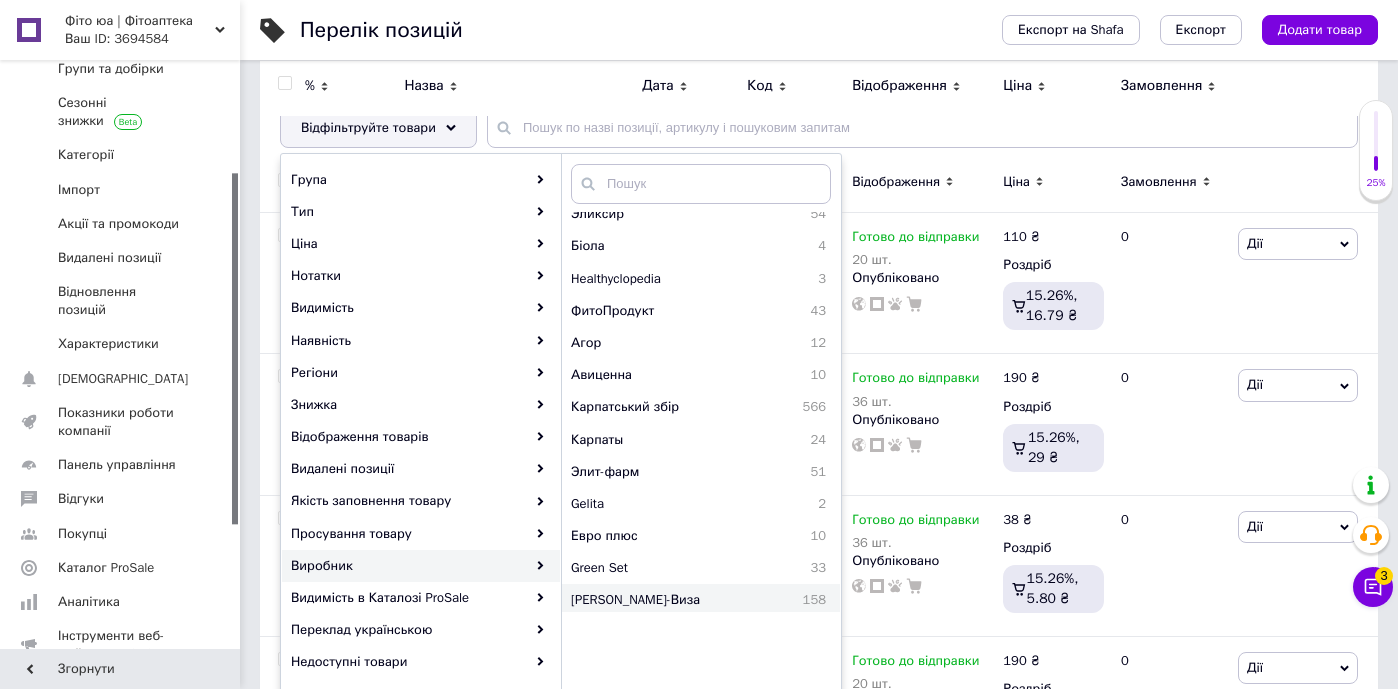 click on "Грин-Виза" at bounding box center [672, 600] 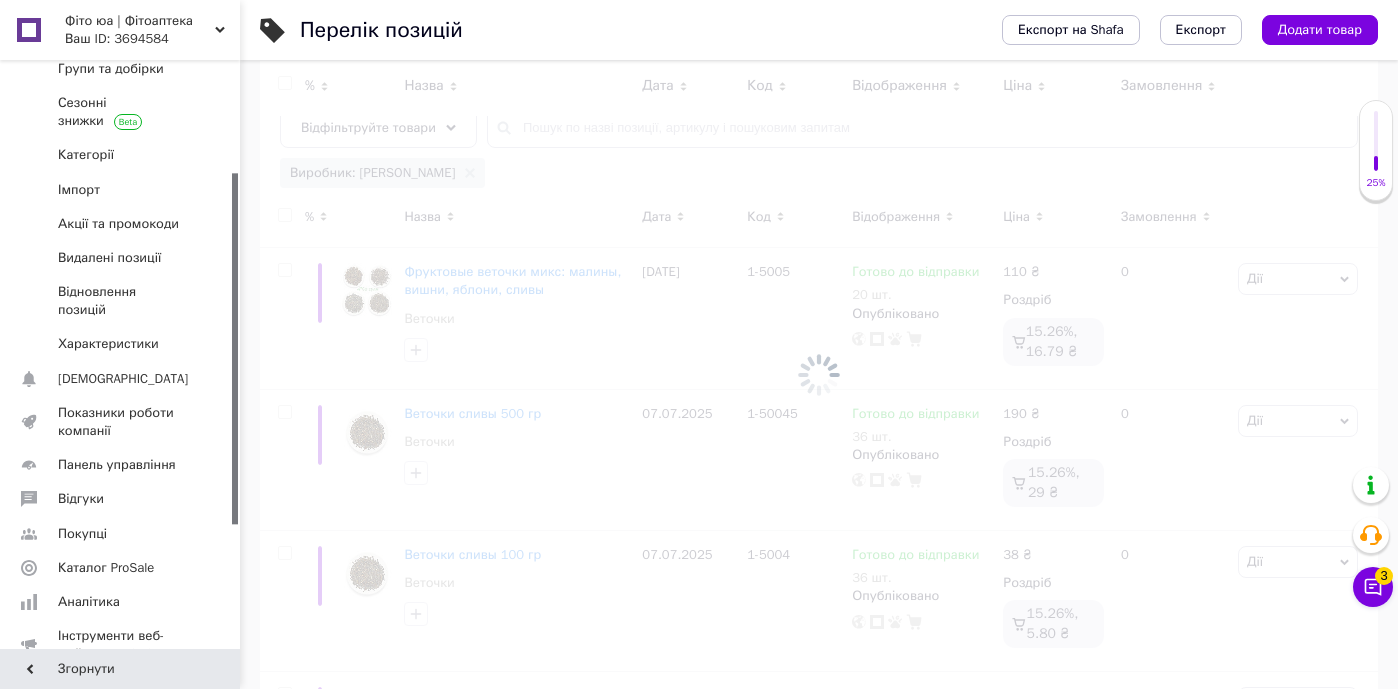 scroll, scrollTop: 0, scrollLeft: 110, axis: horizontal 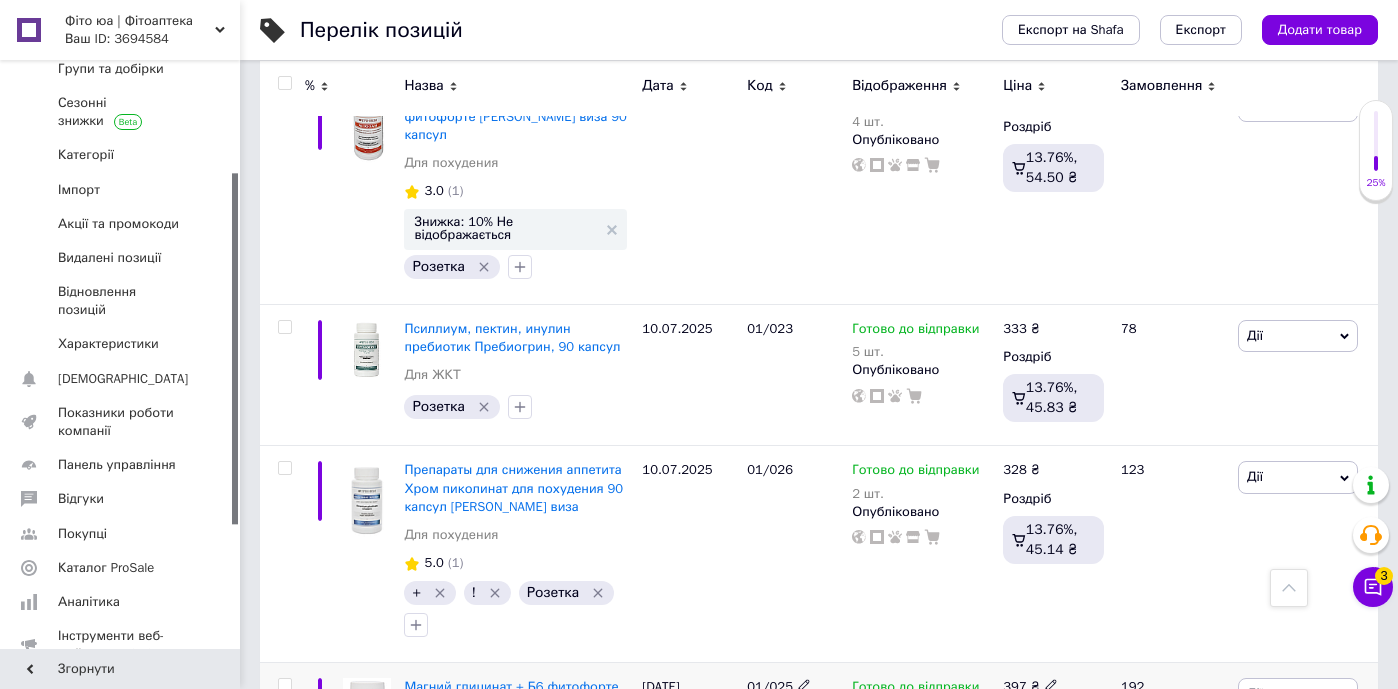 click on "Готово до відправки" at bounding box center (915, 689) 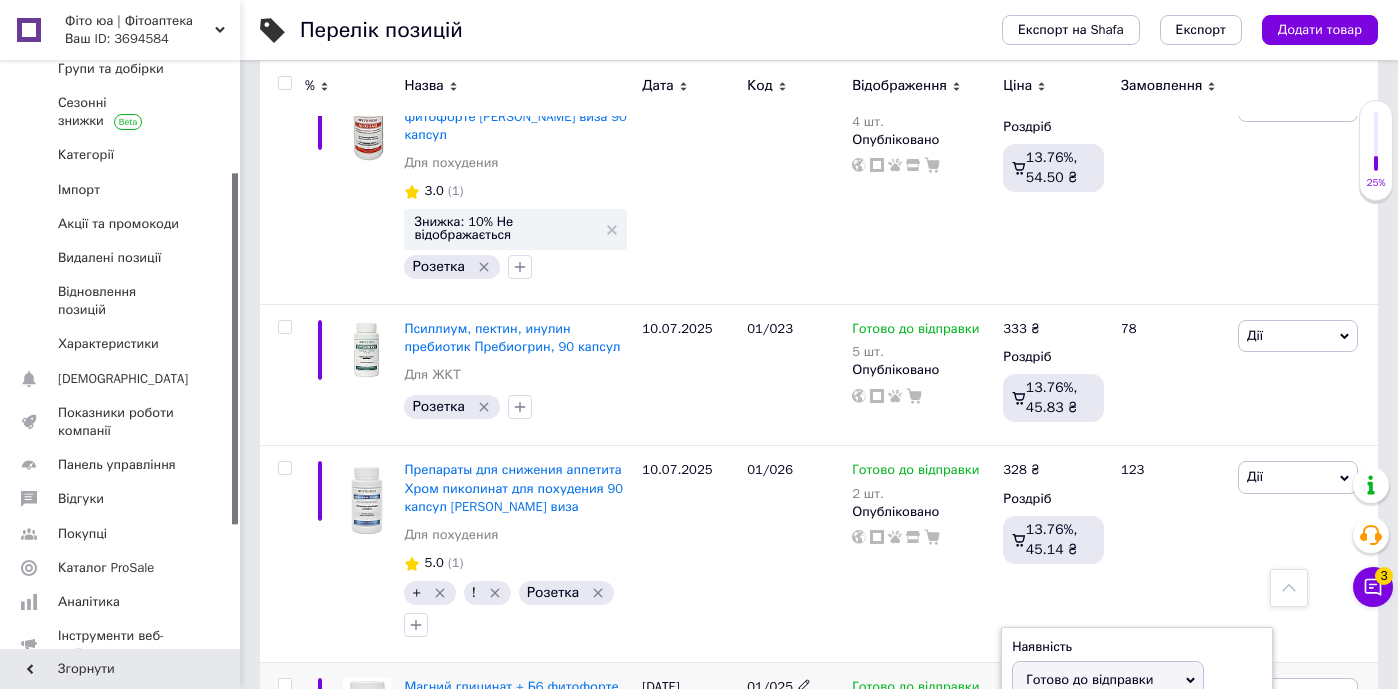 click on "Залишки" at bounding box center (1137, 723) 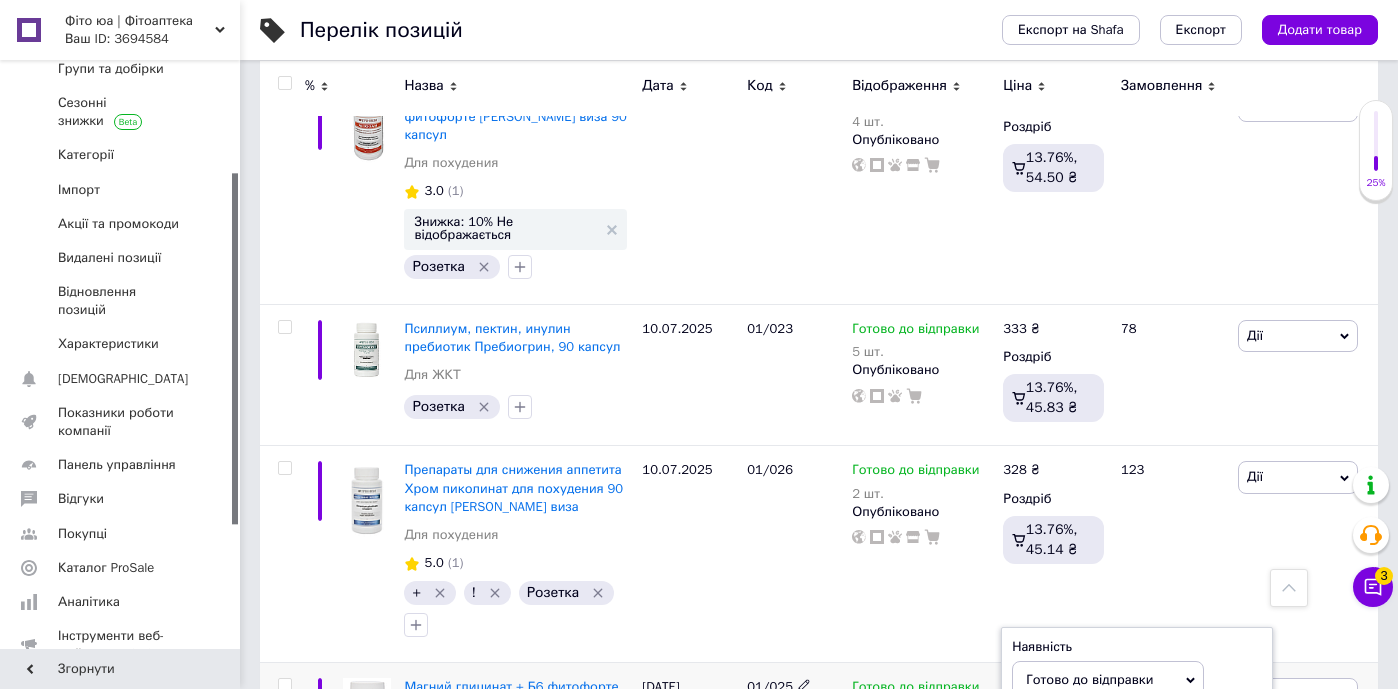 click on "3" at bounding box center [1088, 757] 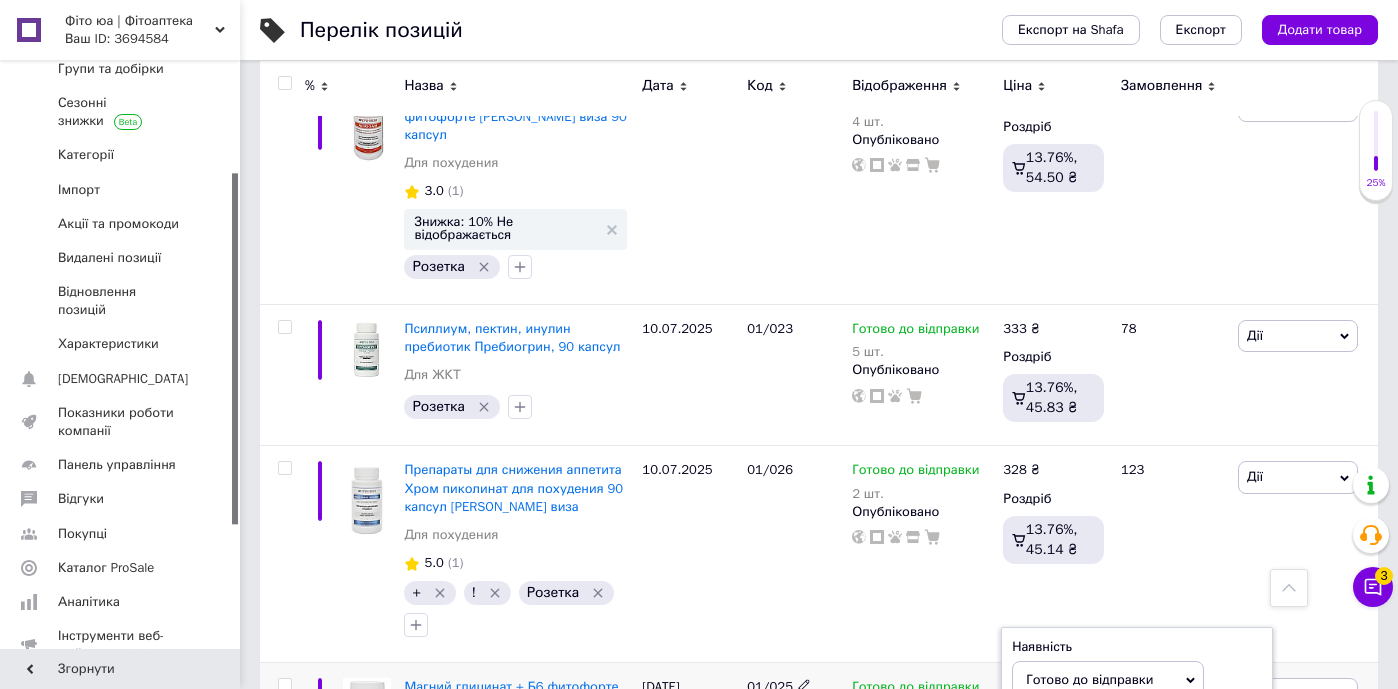 type on "5" 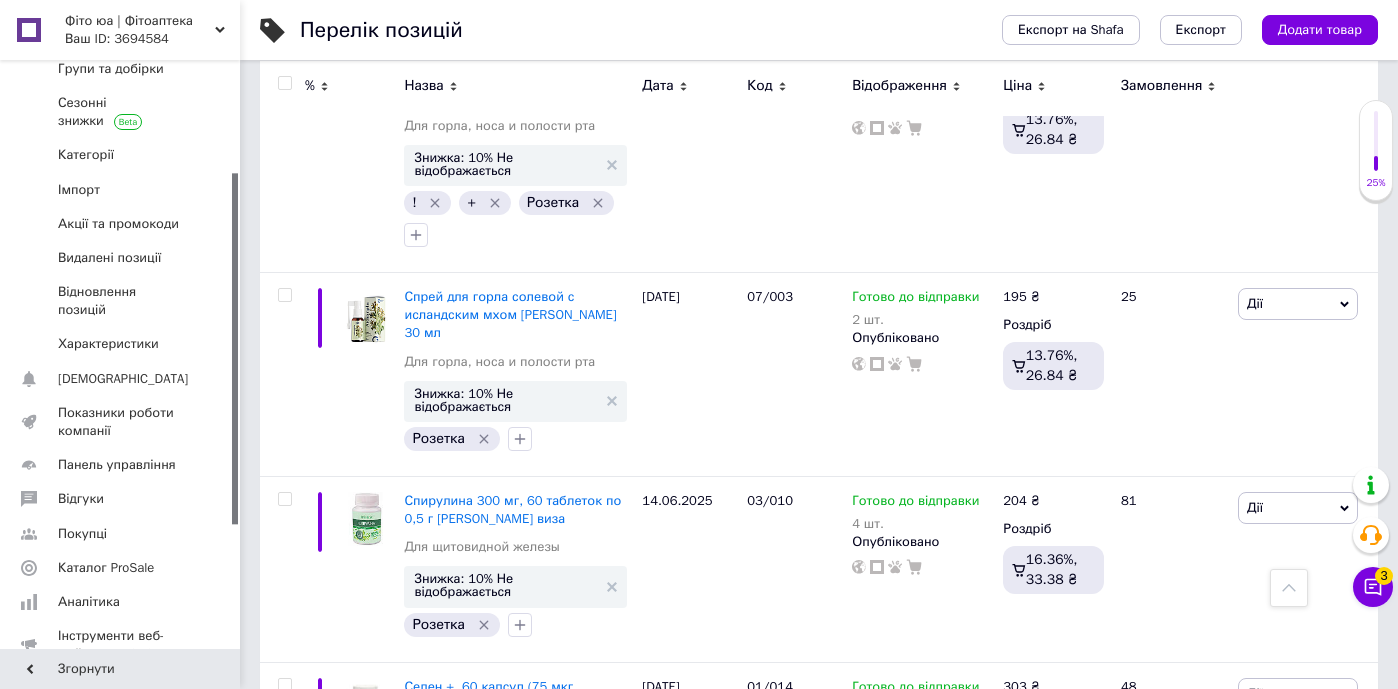 scroll, scrollTop: 18351, scrollLeft: 0, axis: vertical 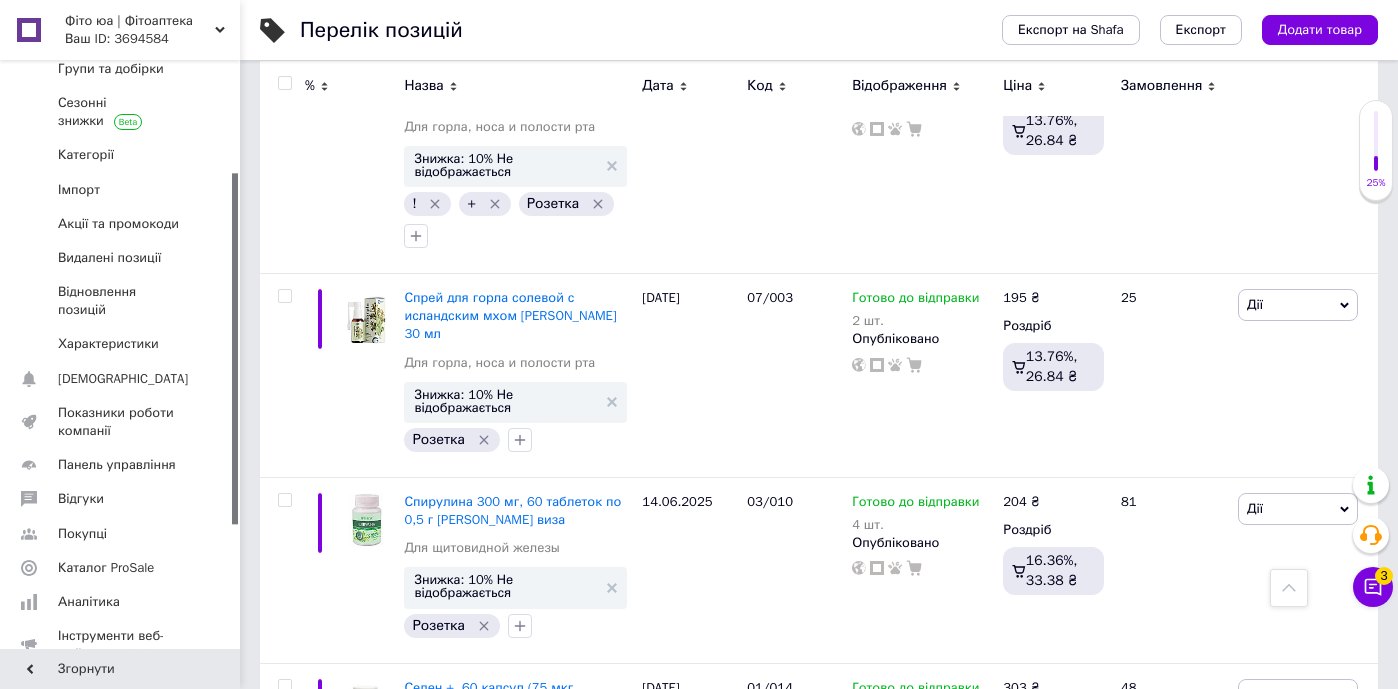 click on "Наступна" at bounding box center [405, 1125] 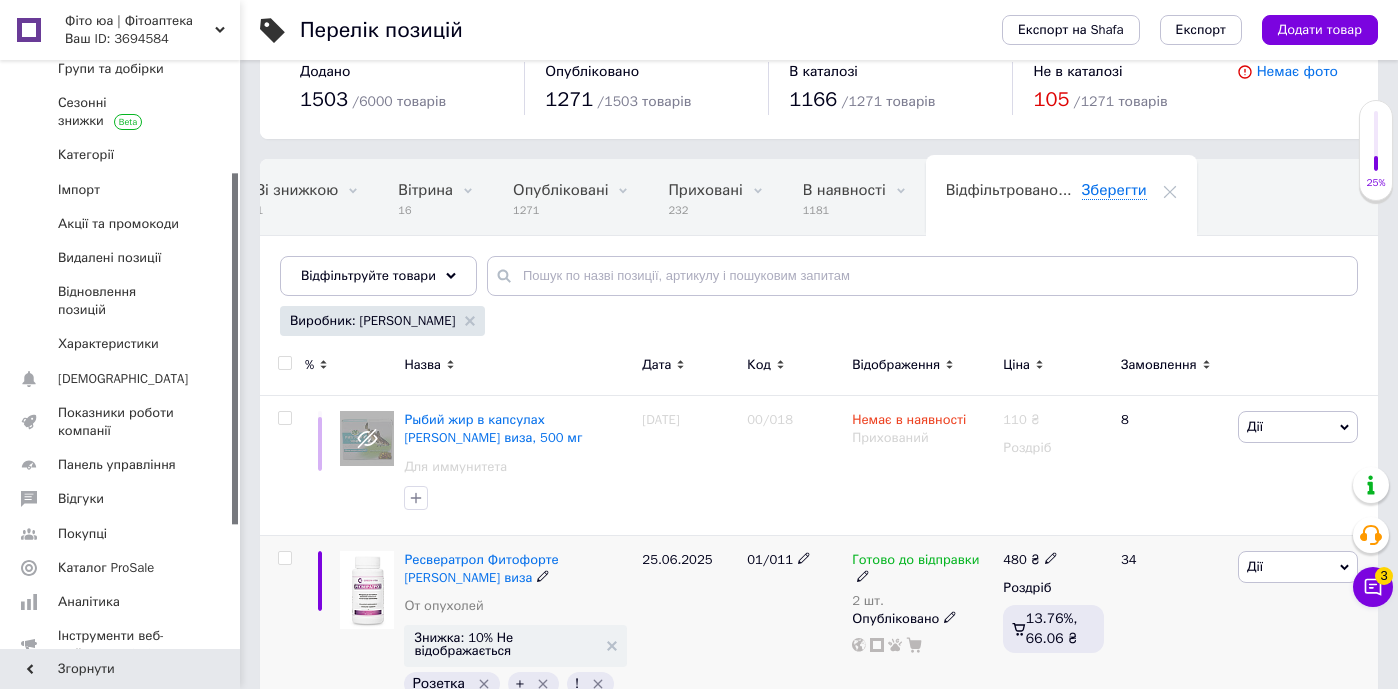 scroll, scrollTop: 41, scrollLeft: 0, axis: vertical 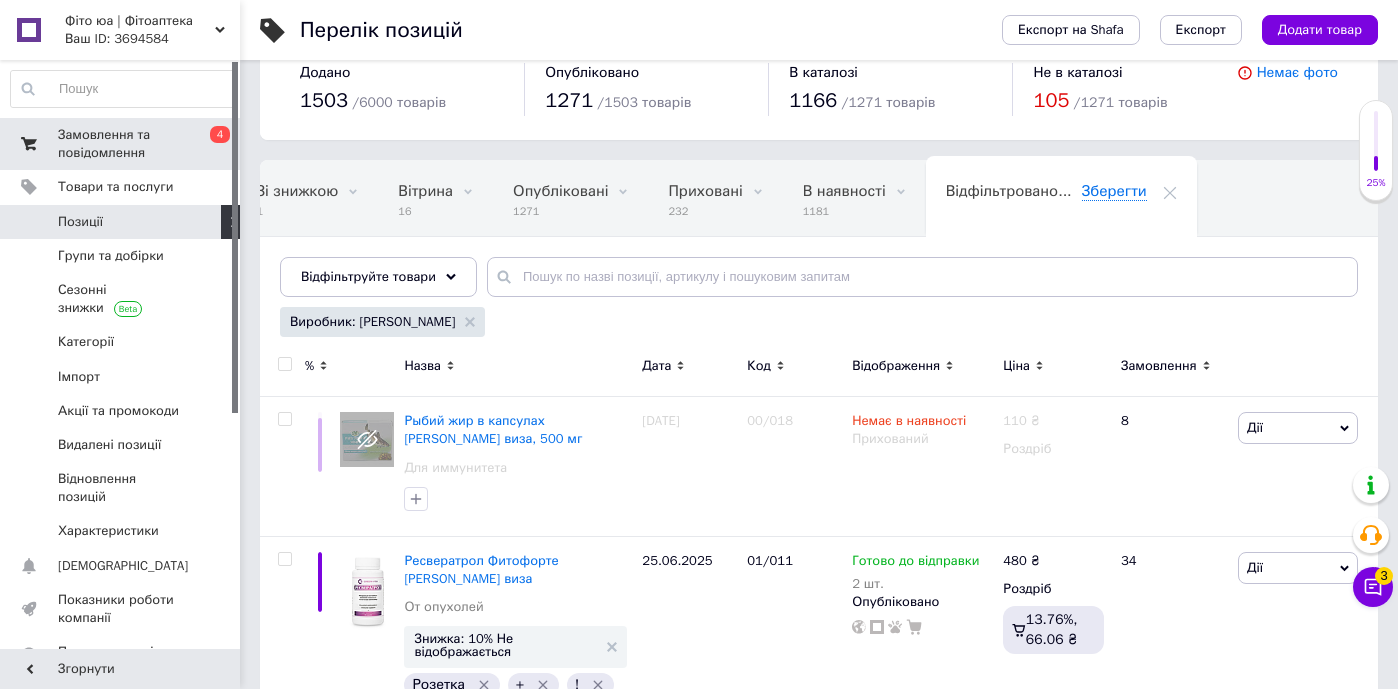 click on "Замовлення та повідомлення" at bounding box center [121, 144] 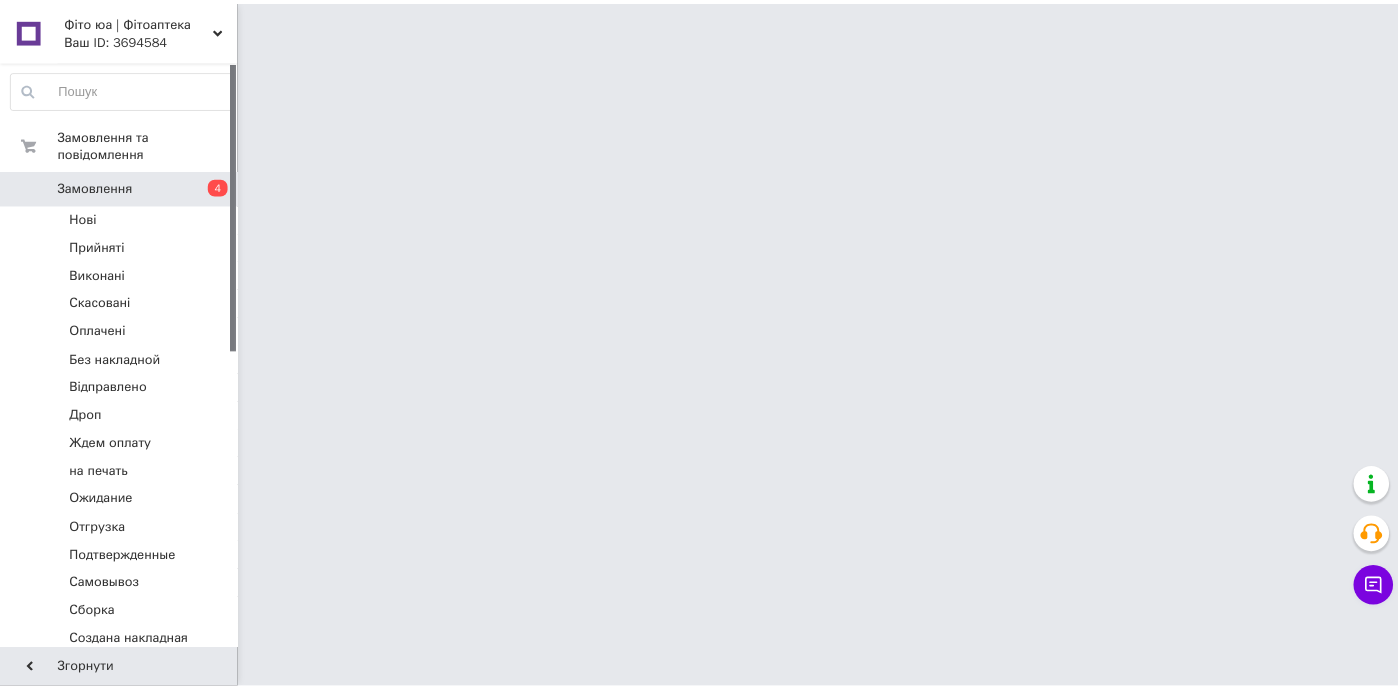 scroll, scrollTop: 0, scrollLeft: 0, axis: both 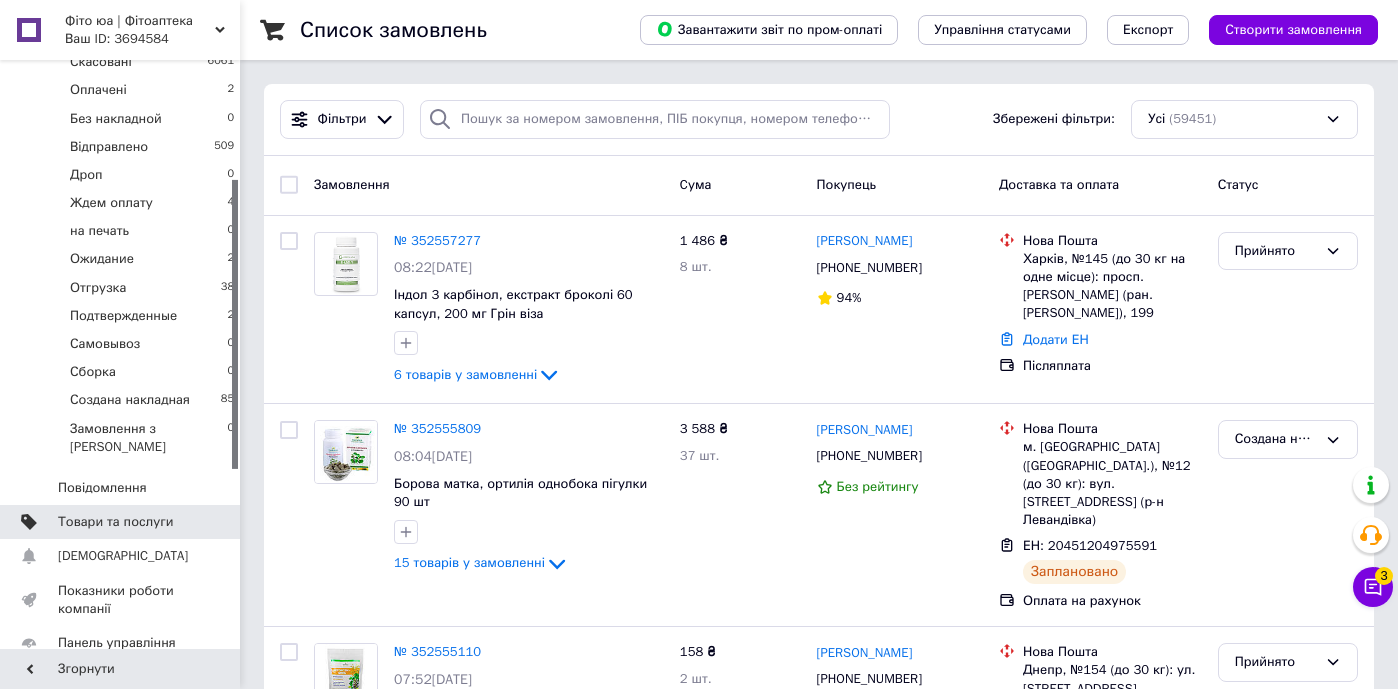 click on "Товари та послуги" at bounding box center (115, 522) 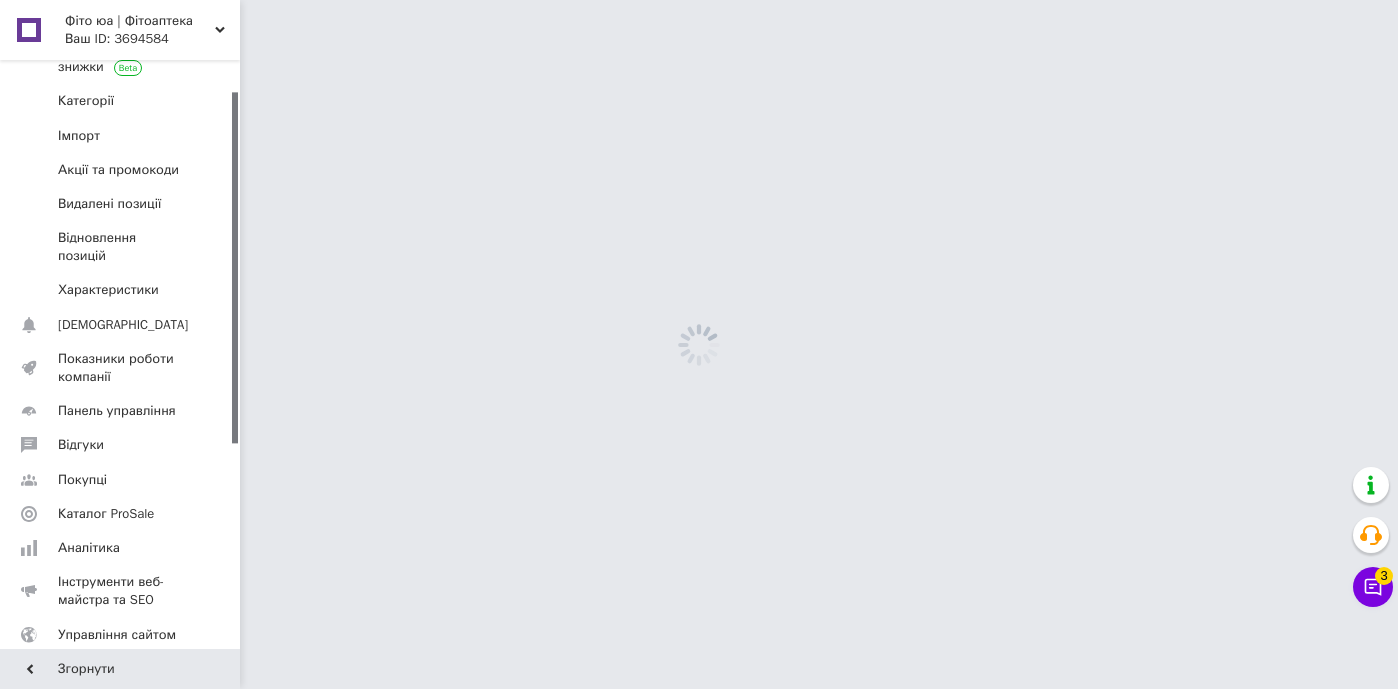 scroll, scrollTop: 51, scrollLeft: 0, axis: vertical 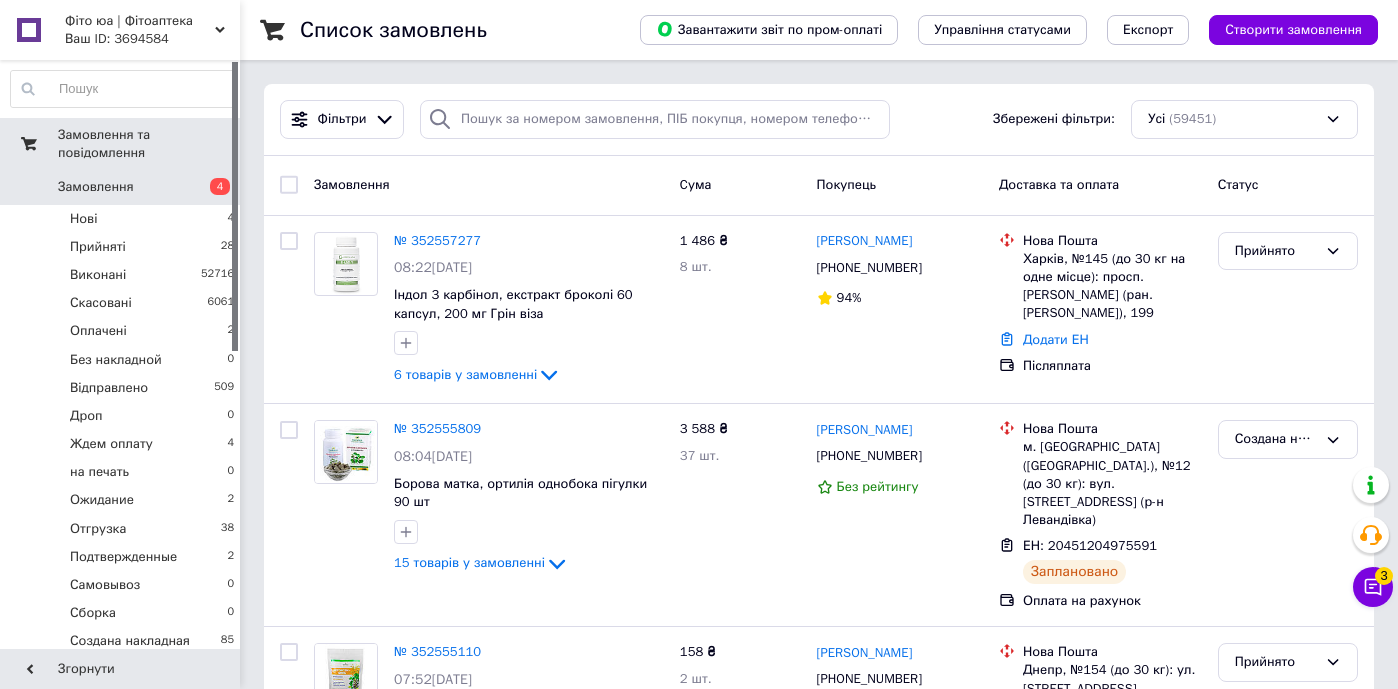 click on "Замовлення та повідомлення" at bounding box center [149, 144] 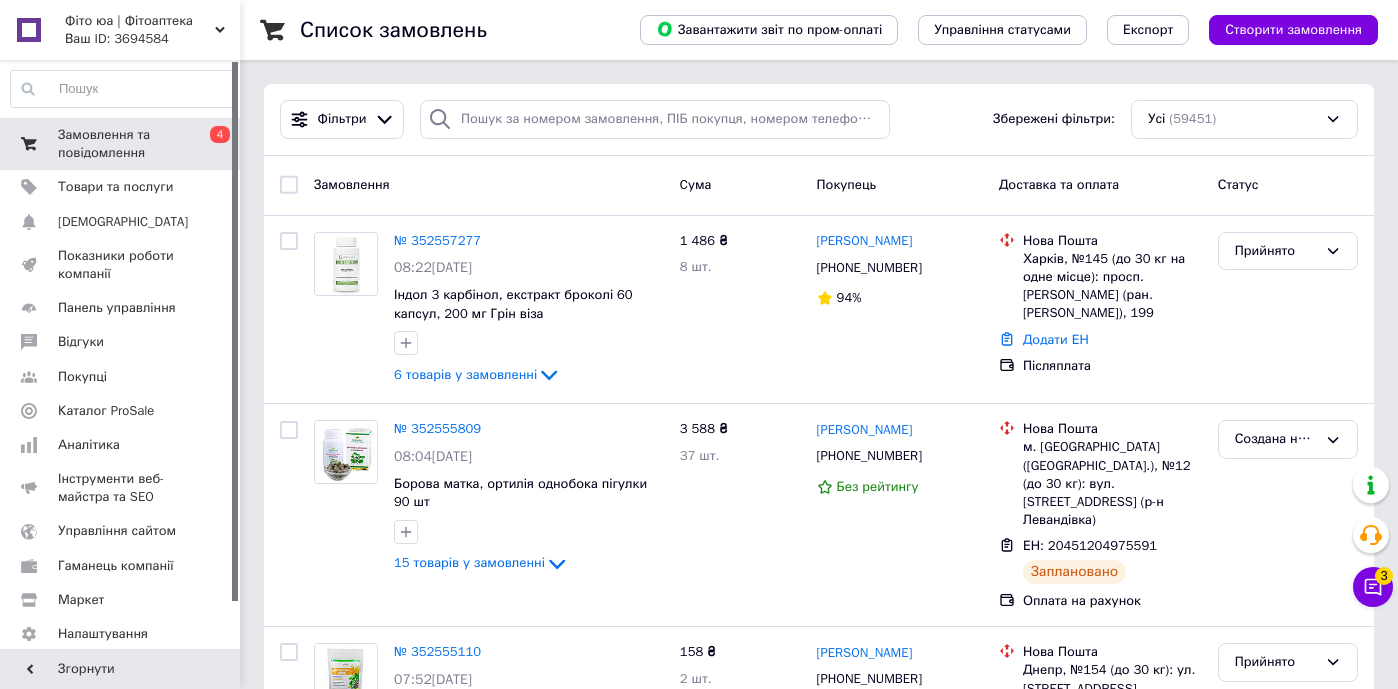 click on "Замовлення та повідомлення" at bounding box center [121, 144] 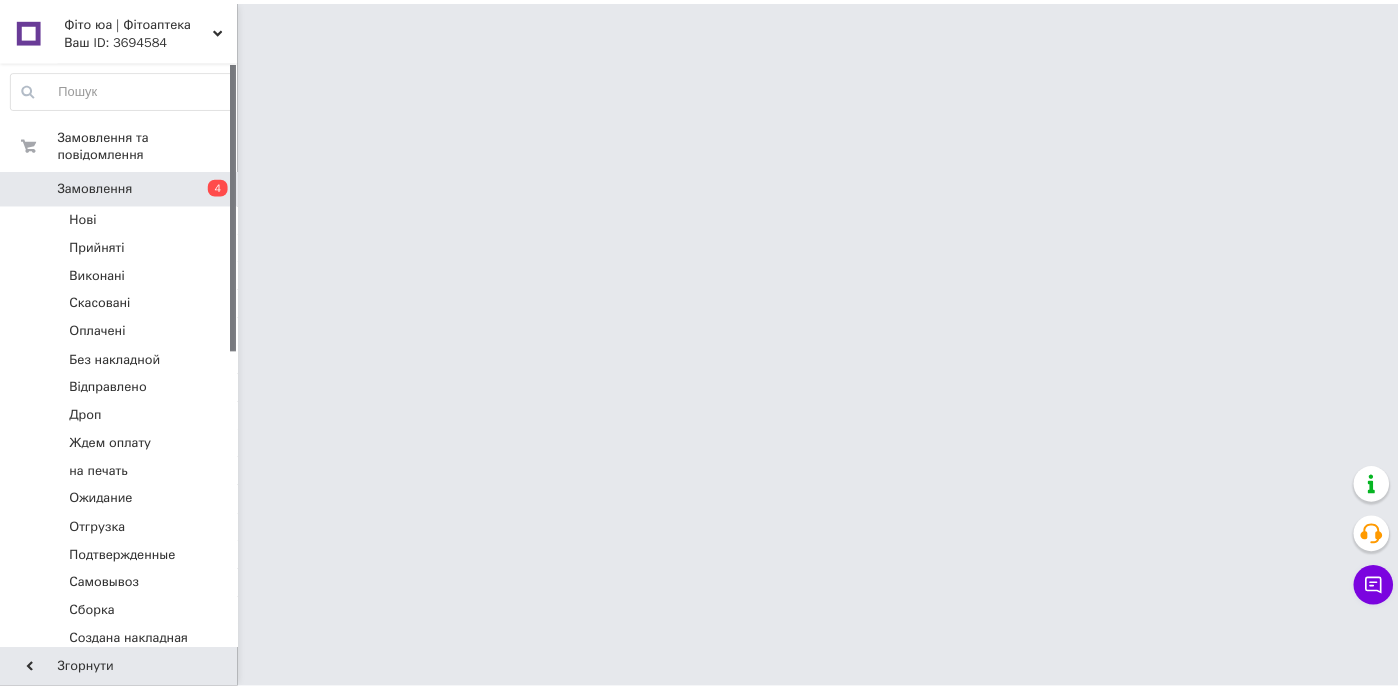 scroll, scrollTop: 0, scrollLeft: 0, axis: both 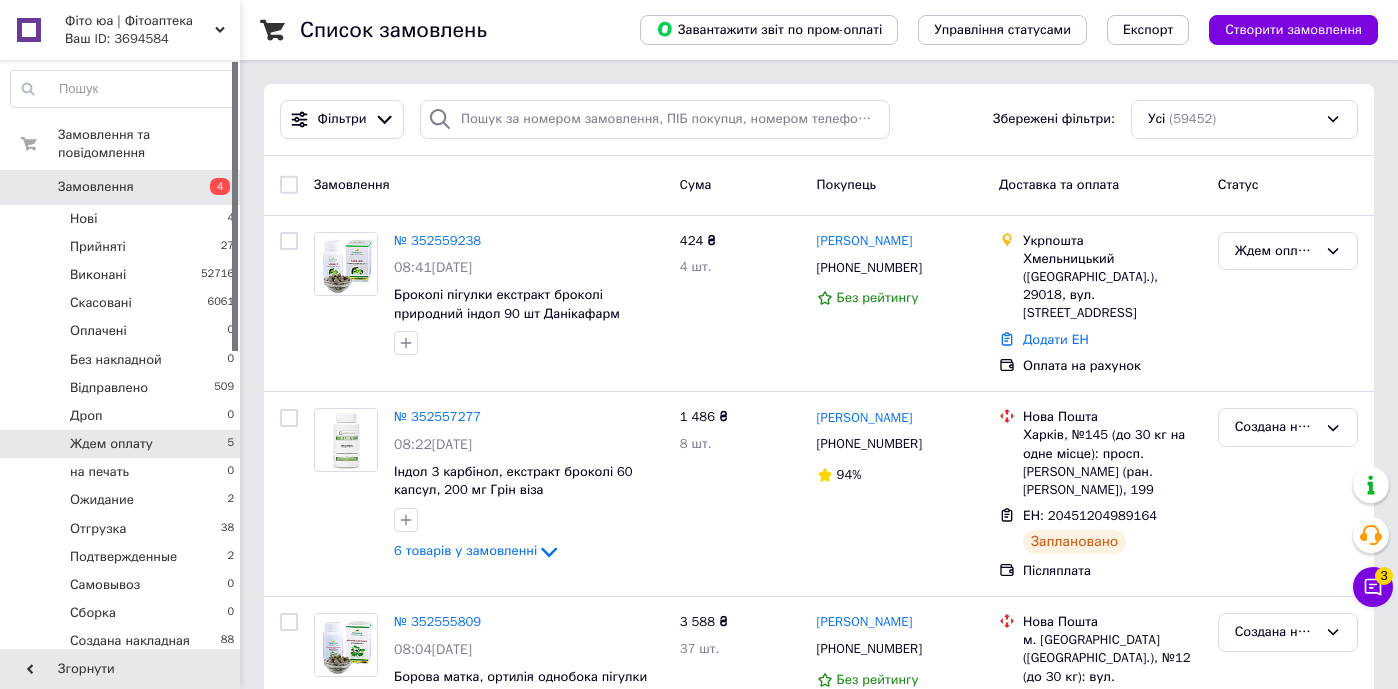 click on "Ждем оплату" at bounding box center (111, 444) 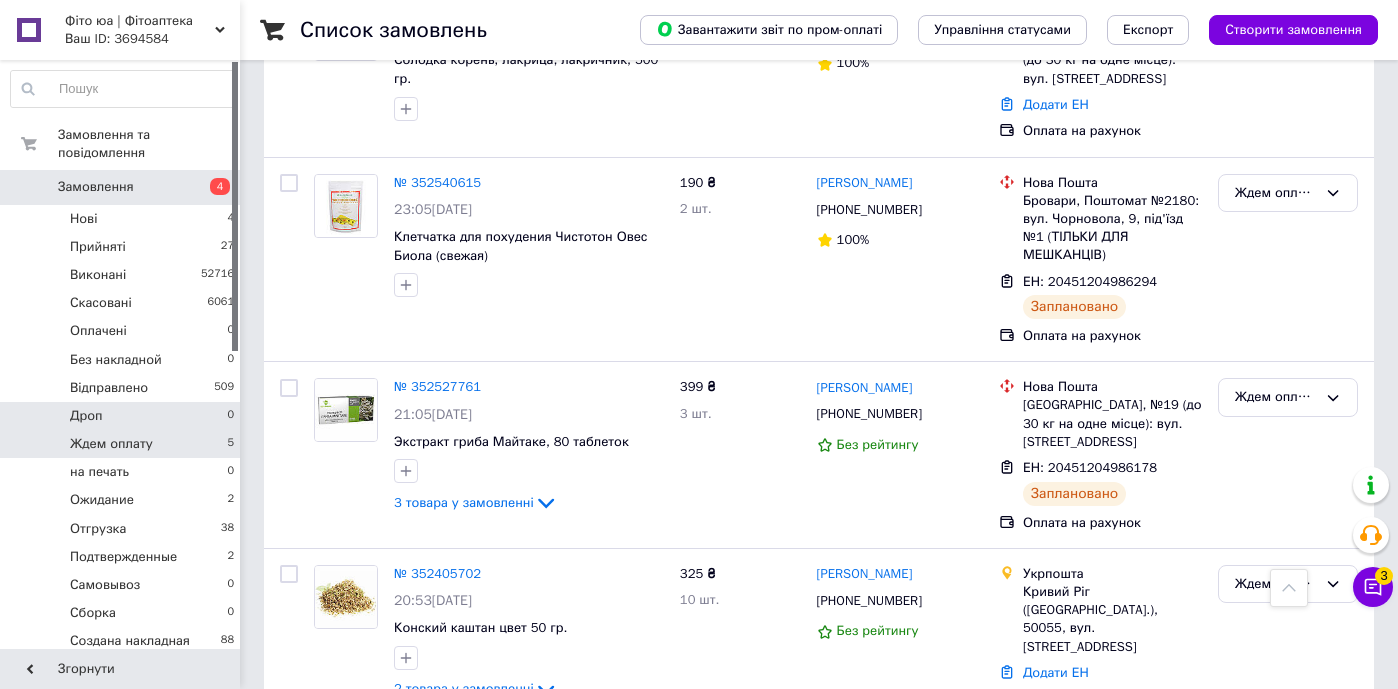 scroll, scrollTop: 482, scrollLeft: 0, axis: vertical 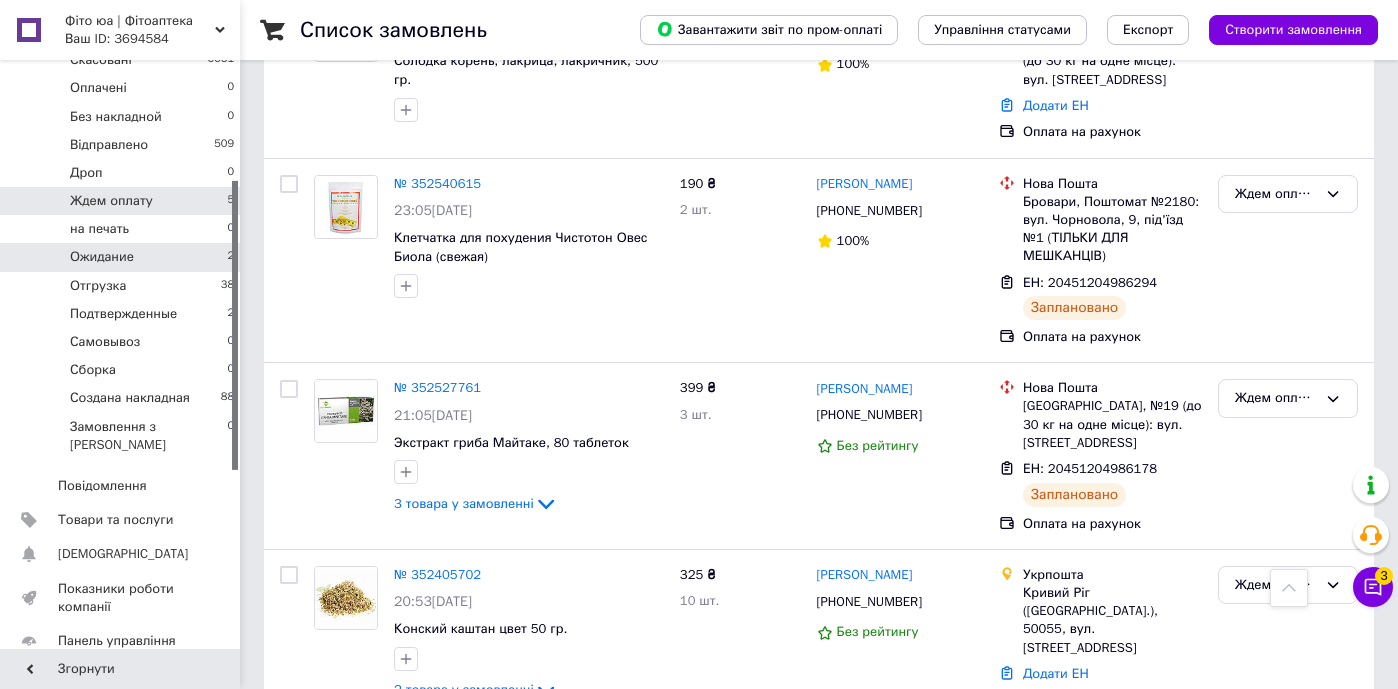 click on "Ожидание 2" at bounding box center [123, 257] 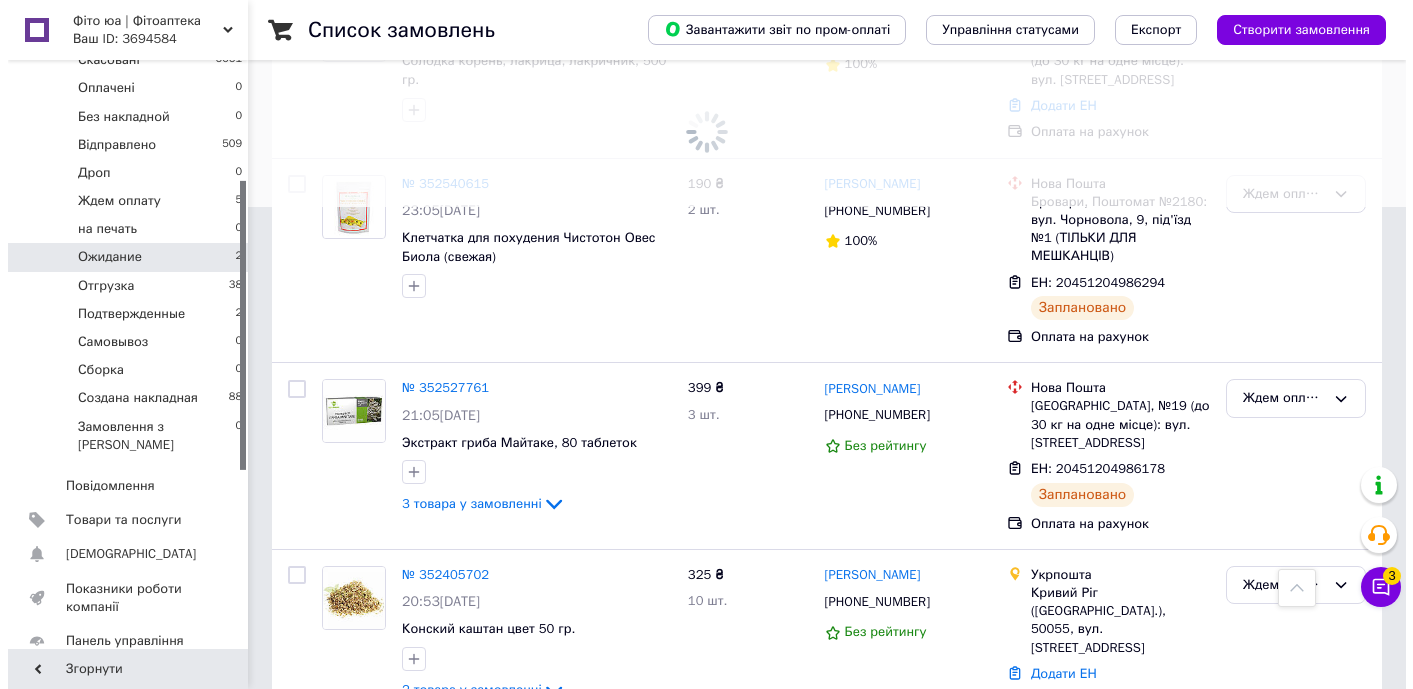scroll, scrollTop: 0, scrollLeft: 0, axis: both 